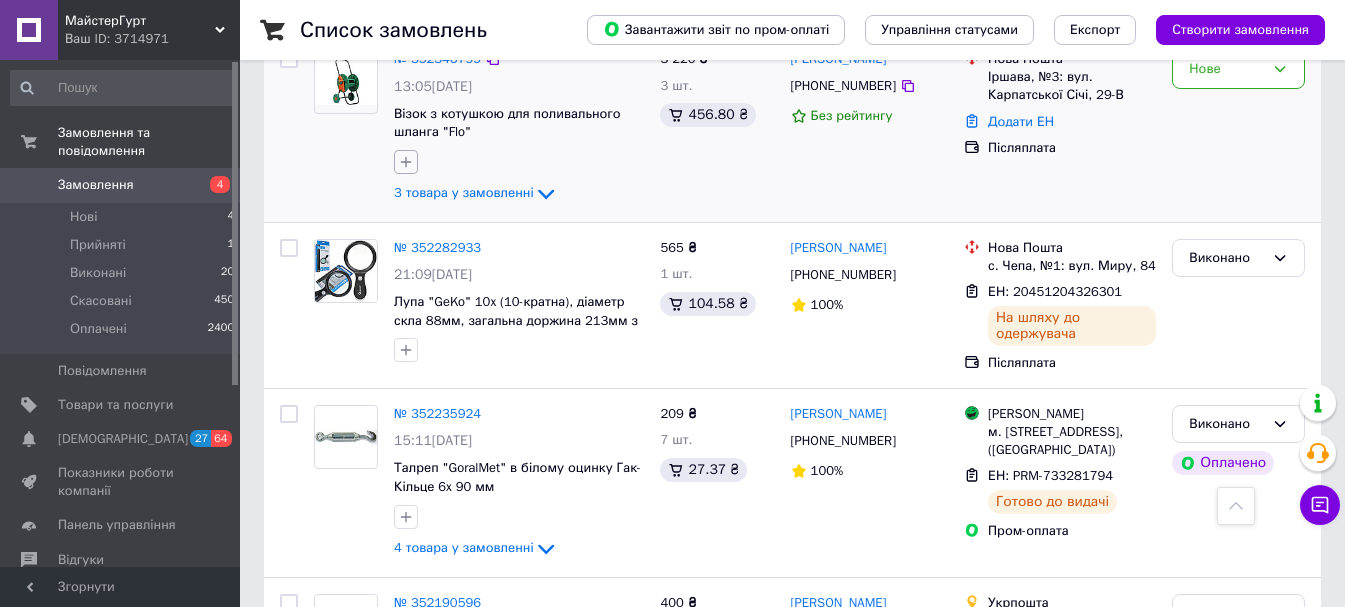 scroll, scrollTop: 2600, scrollLeft: 0, axis: vertical 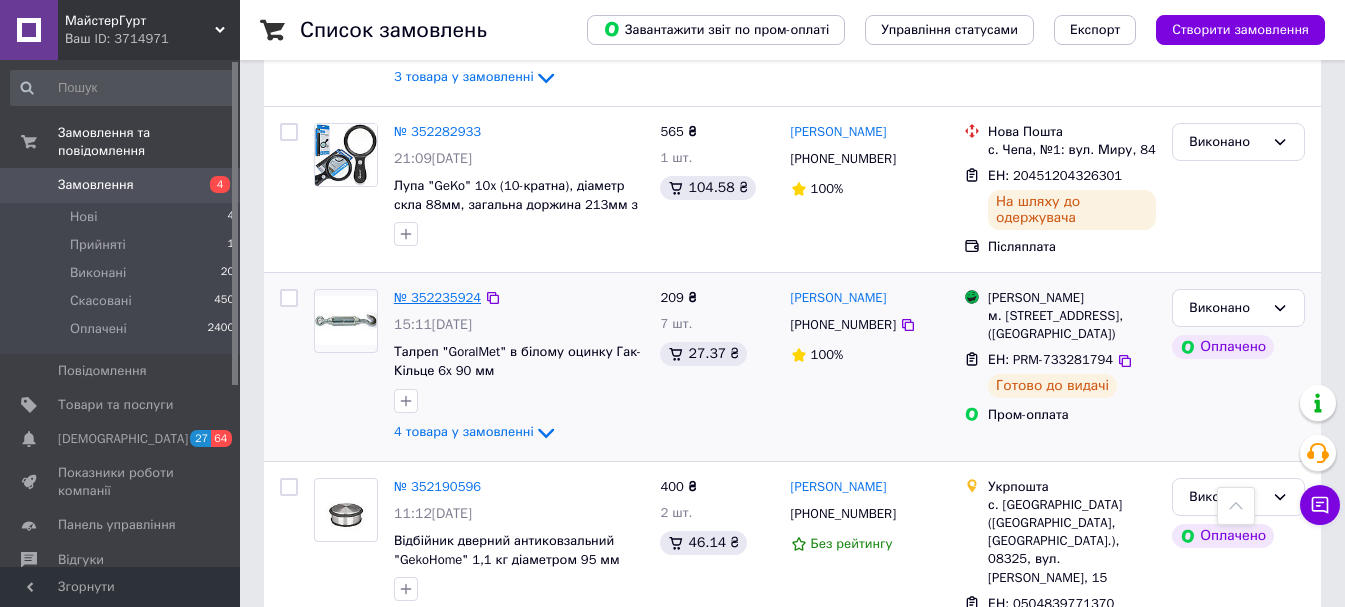 click on "№ 352235924" at bounding box center [437, 297] 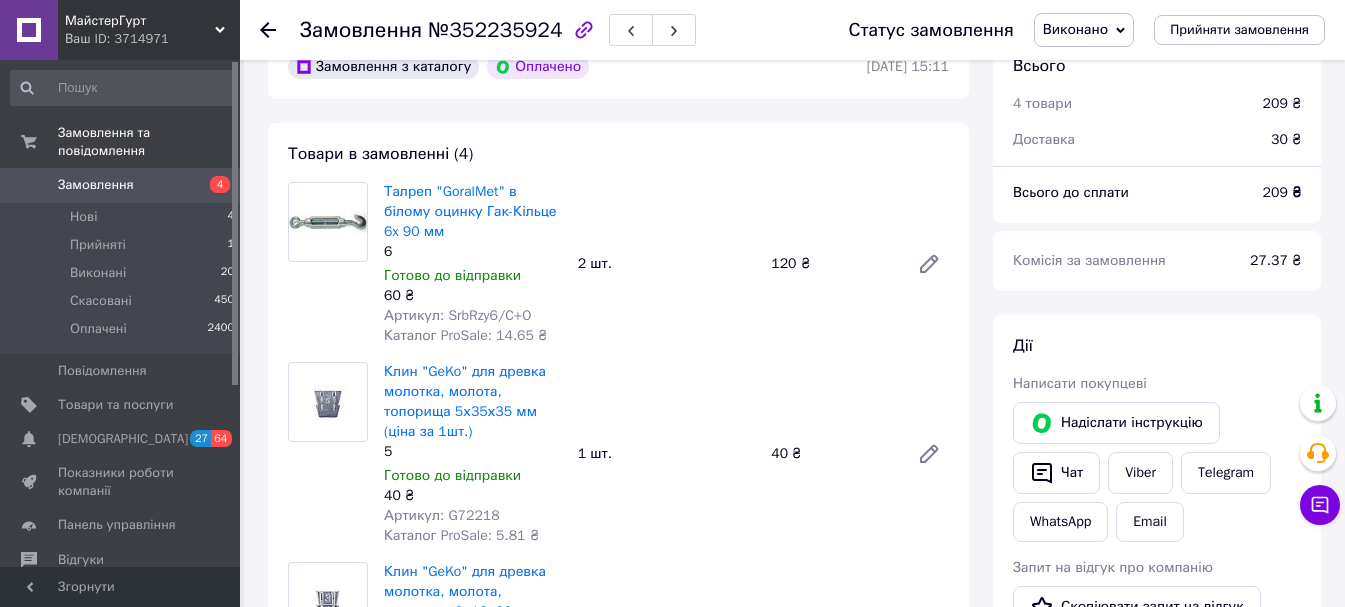 scroll, scrollTop: 0, scrollLeft: 0, axis: both 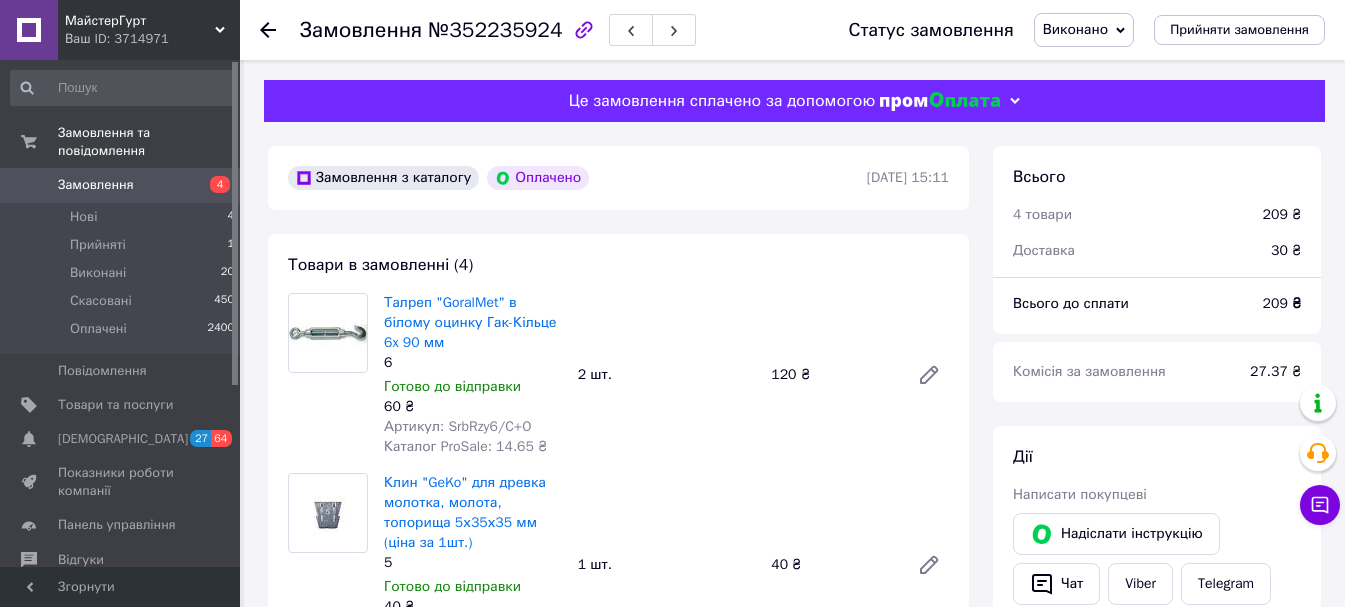 click at bounding box center (280, 30) 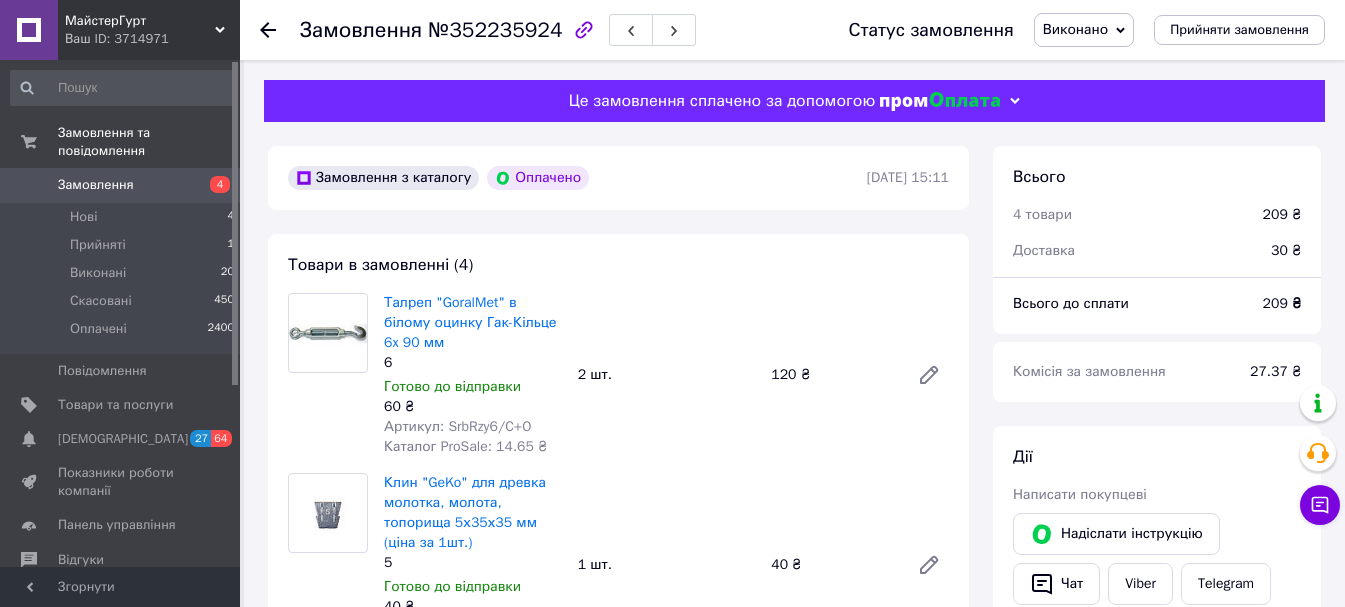 click at bounding box center [268, 30] 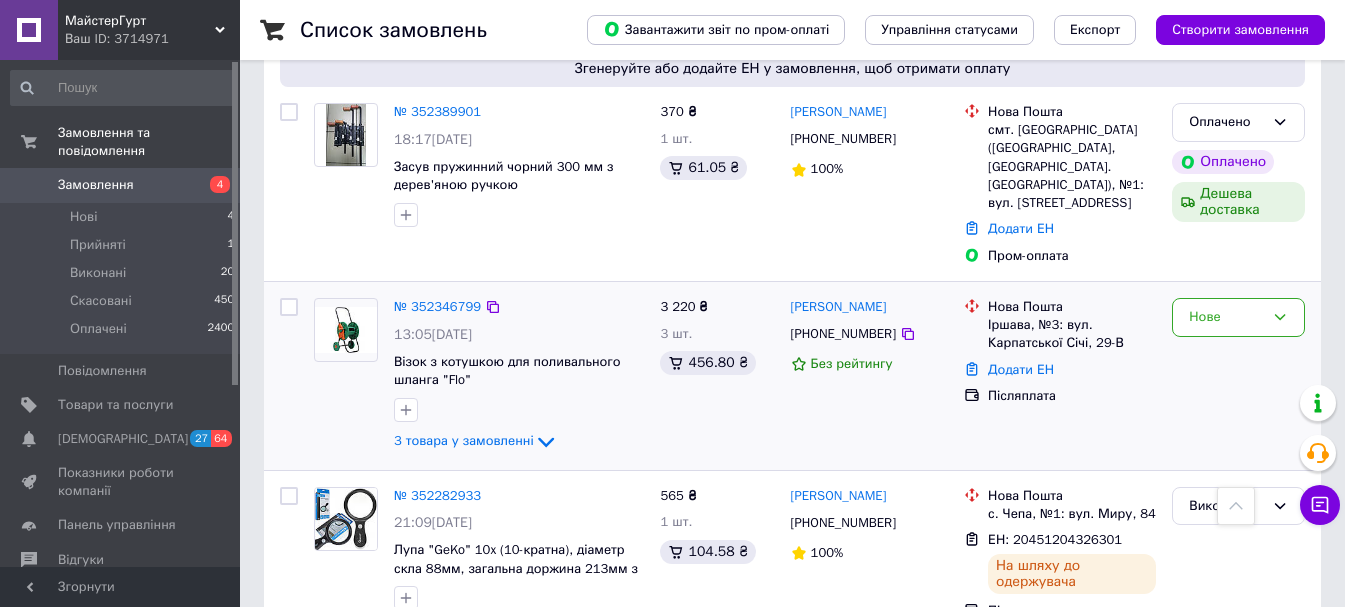 scroll, scrollTop: 2200, scrollLeft: 0, axis: vertical 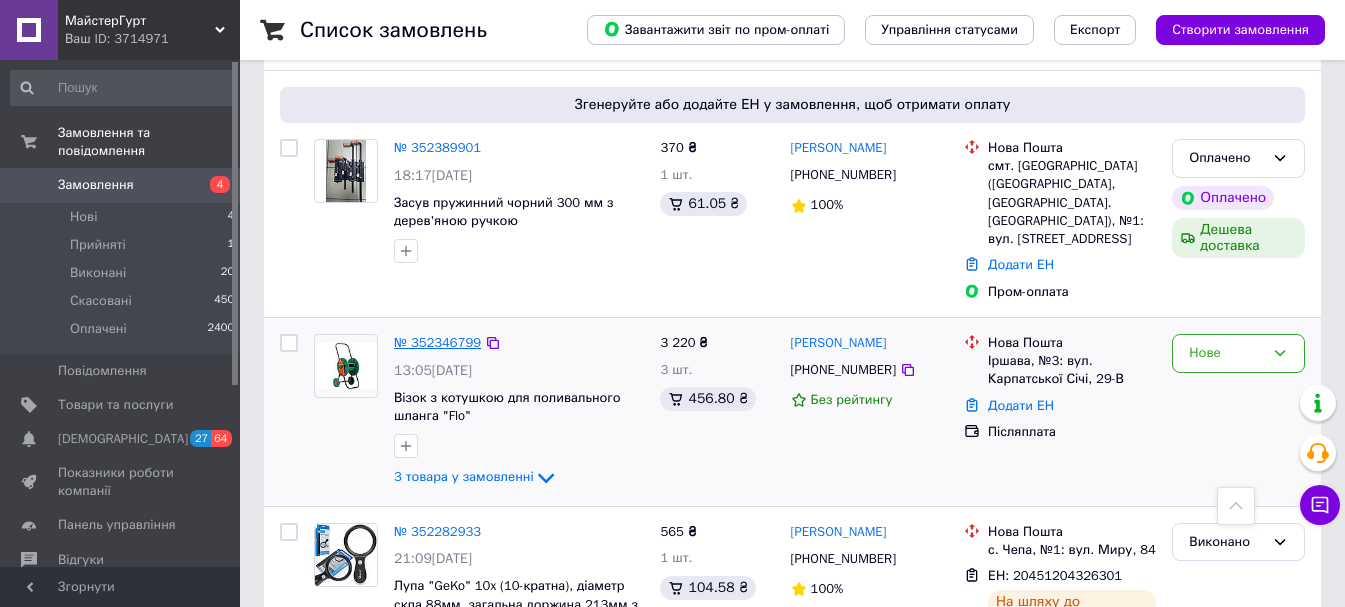click on "№ 352346799" at bounding box center [437, 342] 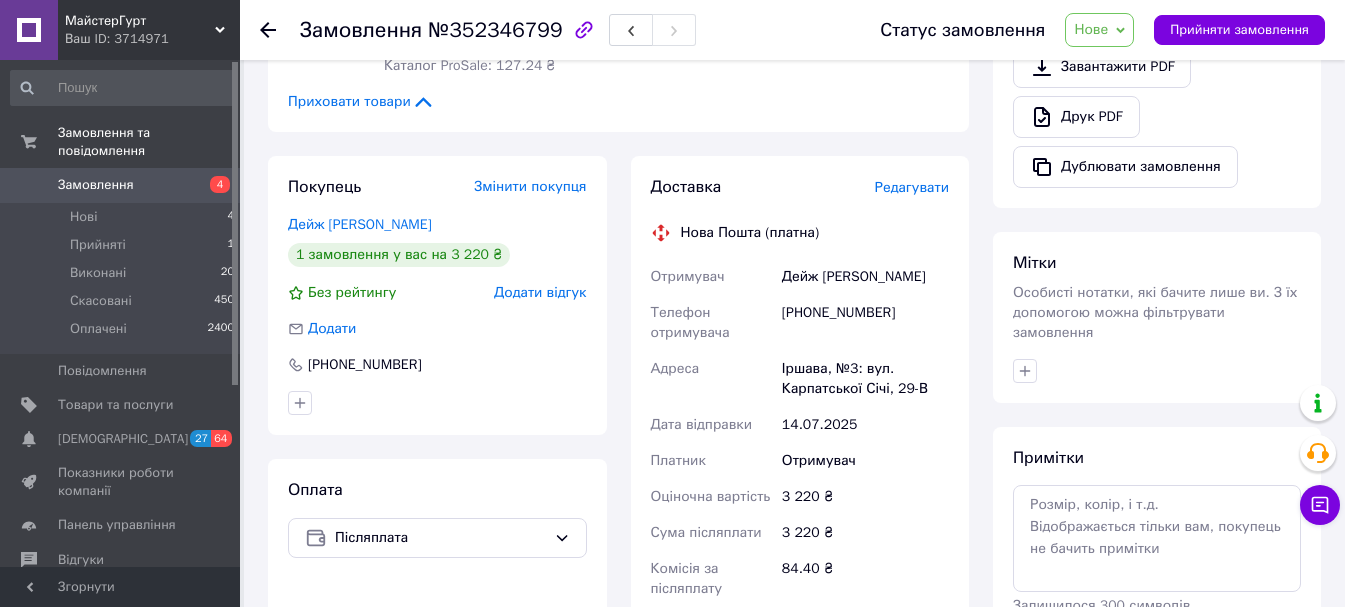 scroll, scrollTop: 715, scrollLeft: 0, axis: vertical 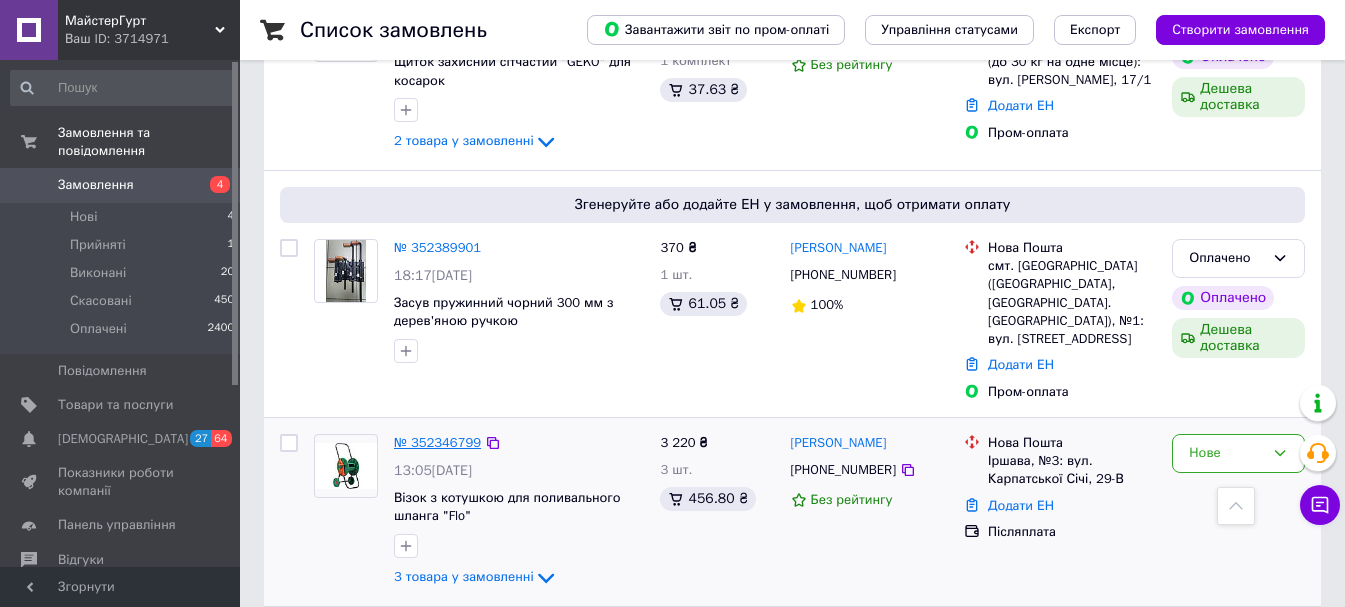 click on "№ 352346799" at bounding box center [437, 442] 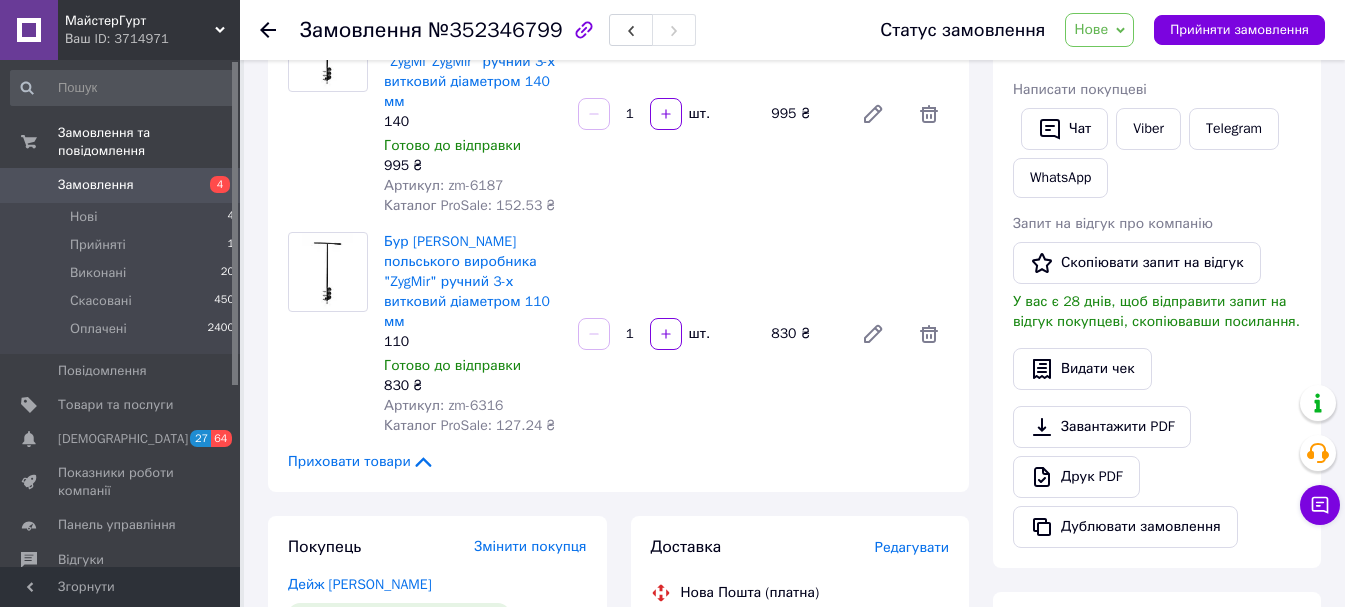 scroll, scrollTop: 415, scrollLeft: 0, axis: vertical 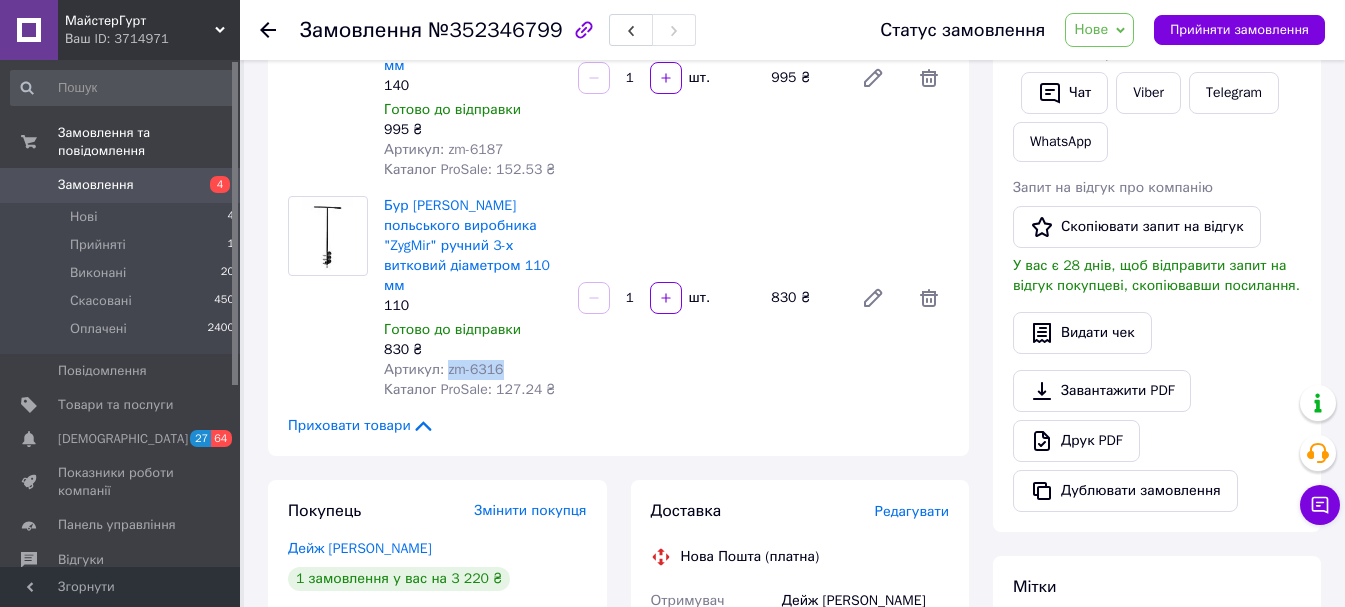 drag, startPoint x: 443, startPoint y: 311, endPoint x: 540, endPoint y: 310, distance: 97.00516 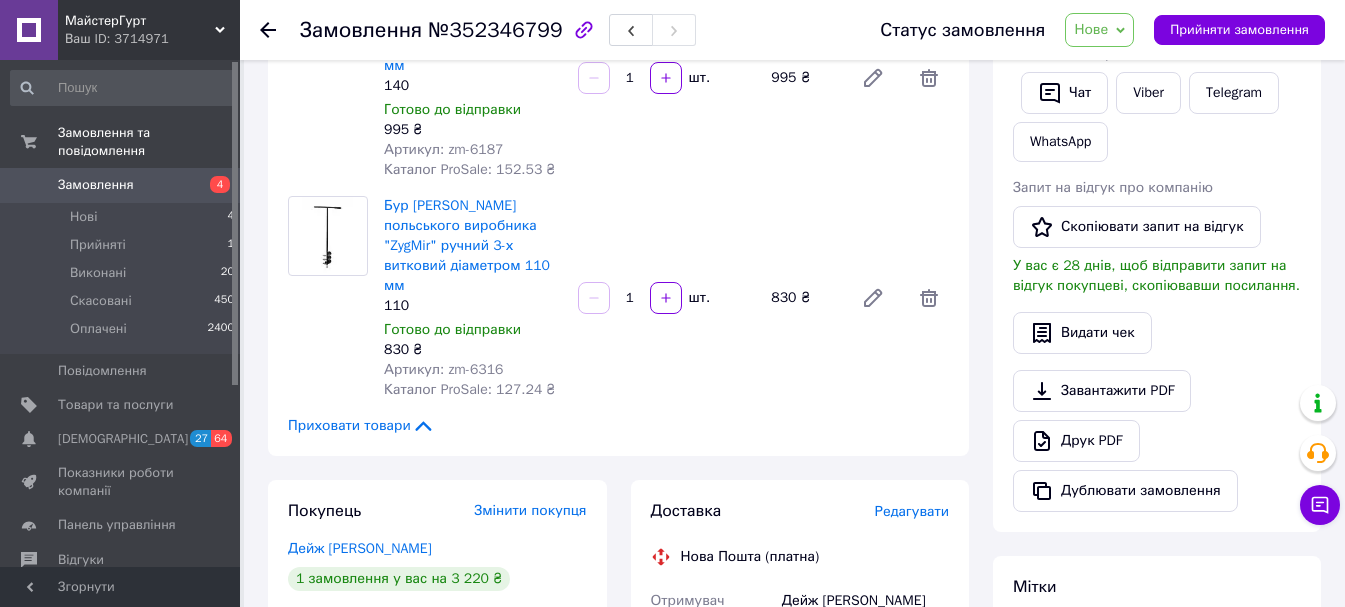 drag, startPoint x: 437, startPoint y: 310, endPoint x: 417, endPoint y: 414, distance: 105.90562 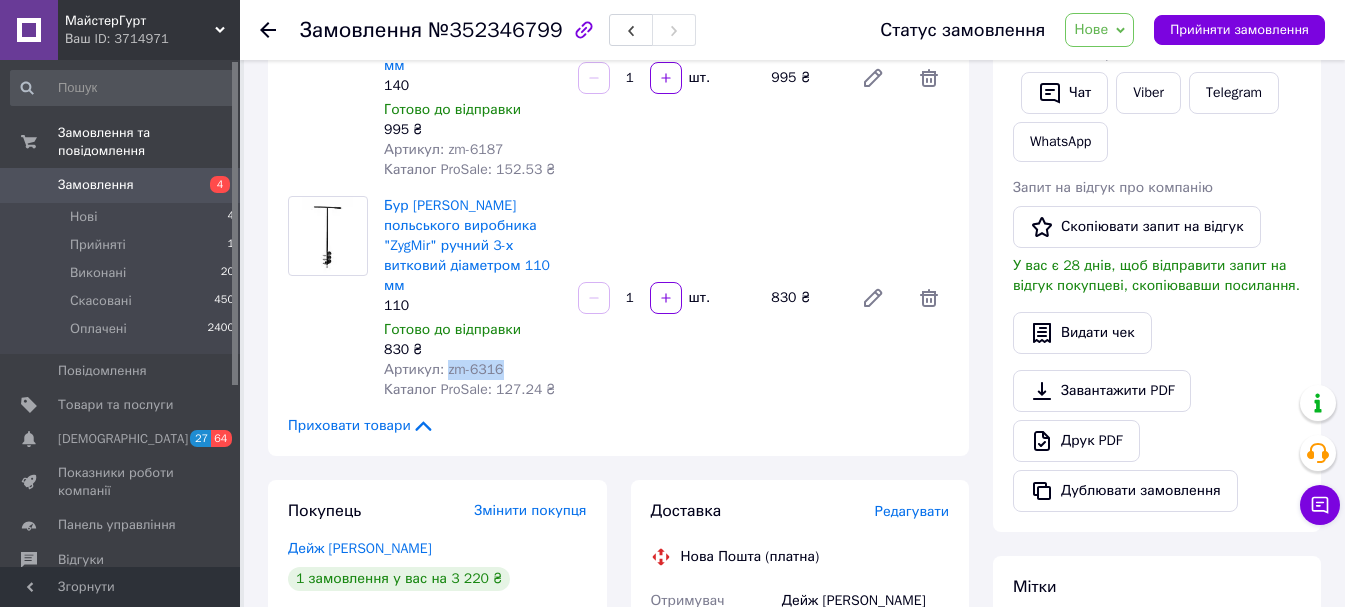 drag, startPoint x: 444, startPoint y: 309, endPoint x: 528, endPoint y: 309, distance: 84 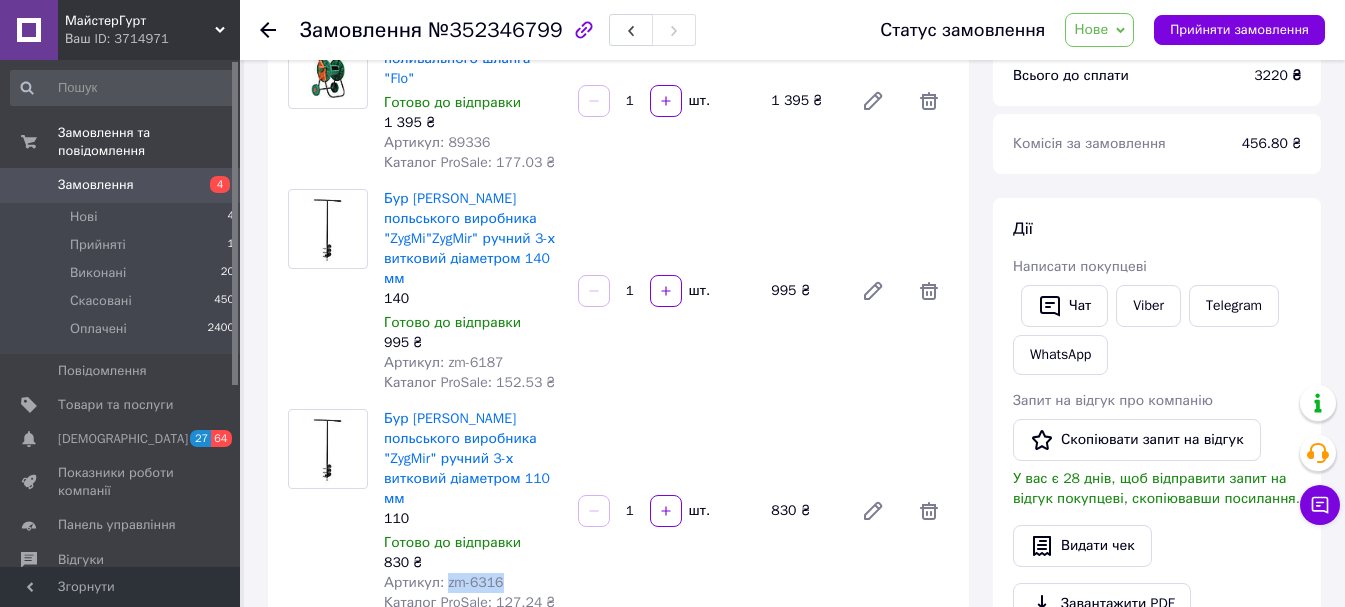 scroll, scrollTop: 215, scrollLeft: 0, axis: vertical 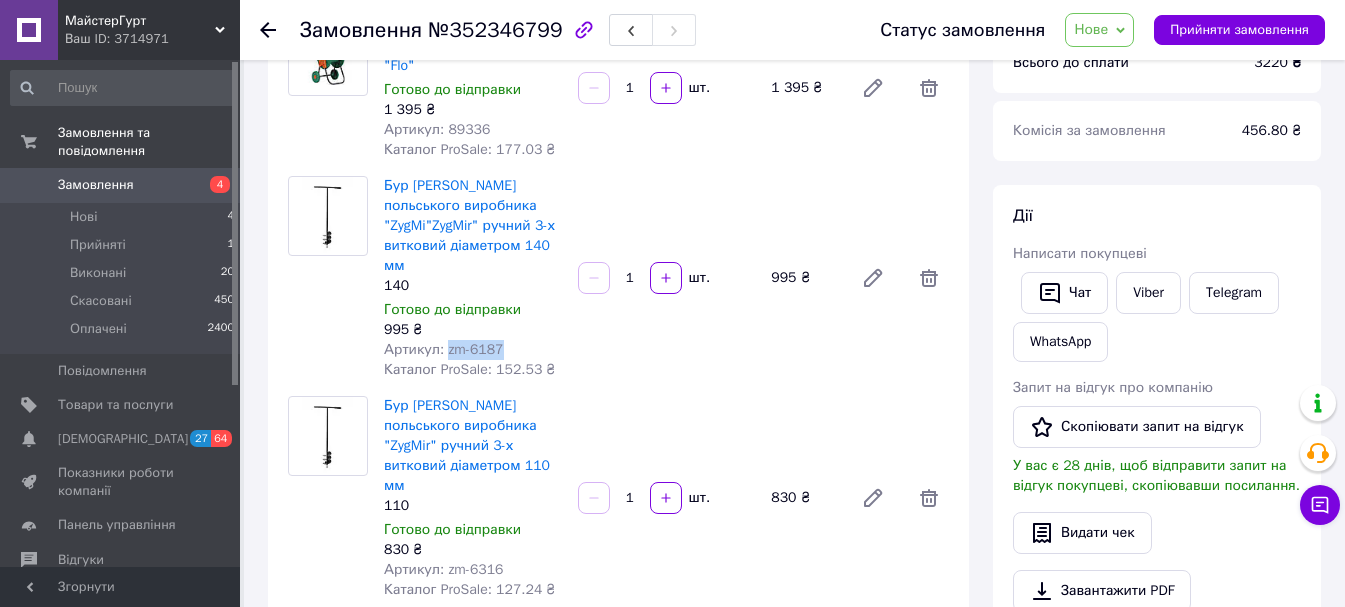 drag, startPoint x: 444, startPoint y: 310, endPoint x: 509, endPoint y: 310, distance: 65 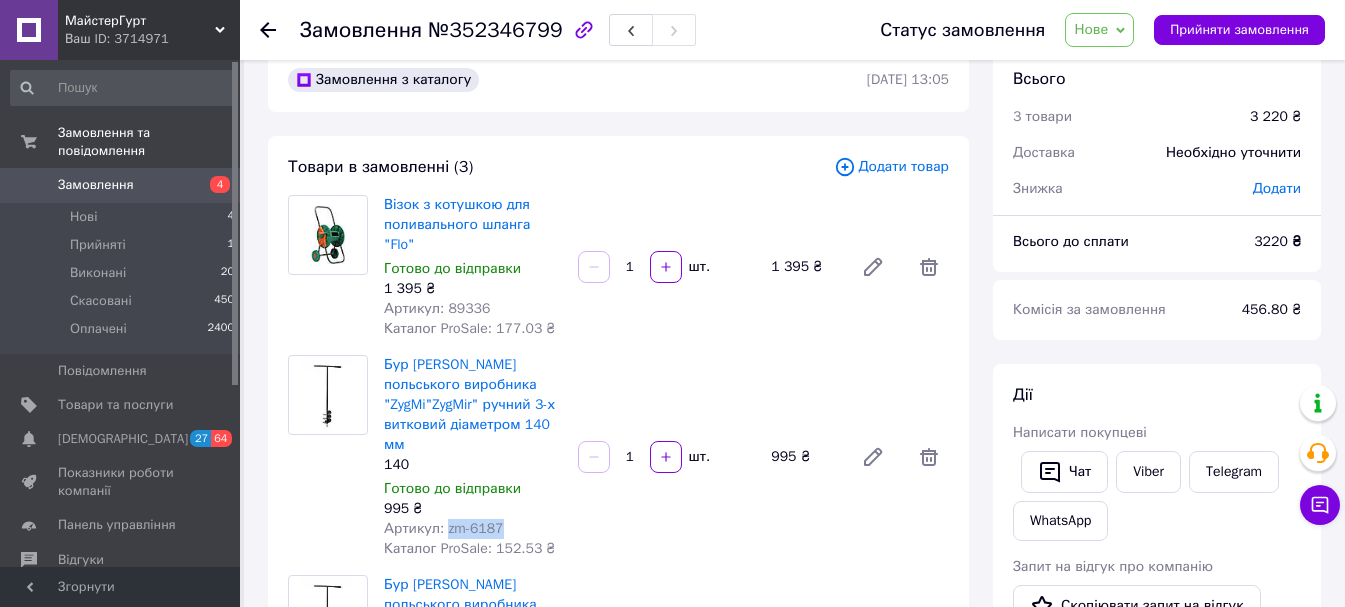 scroll, scrollTop: 0, scrollLeft: 0, axis: both 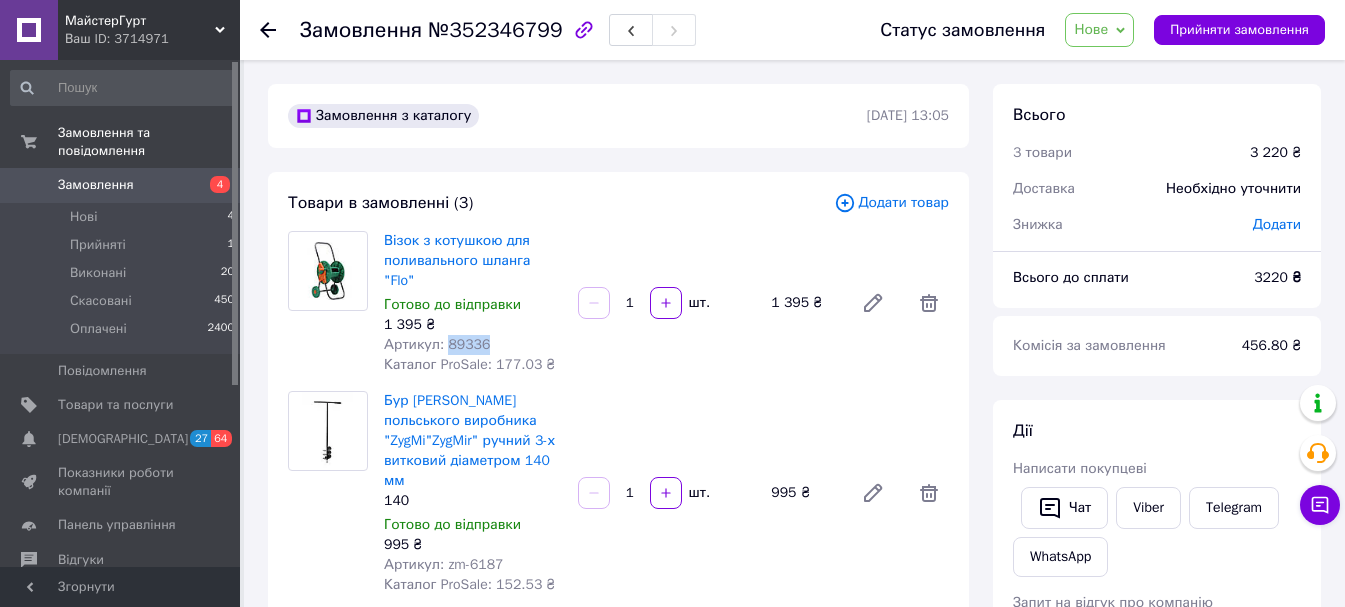 drag, startPoint x: 445, startPoint y: 324, endPoint x: 486, endPoint y: 330, distance: 41.4367 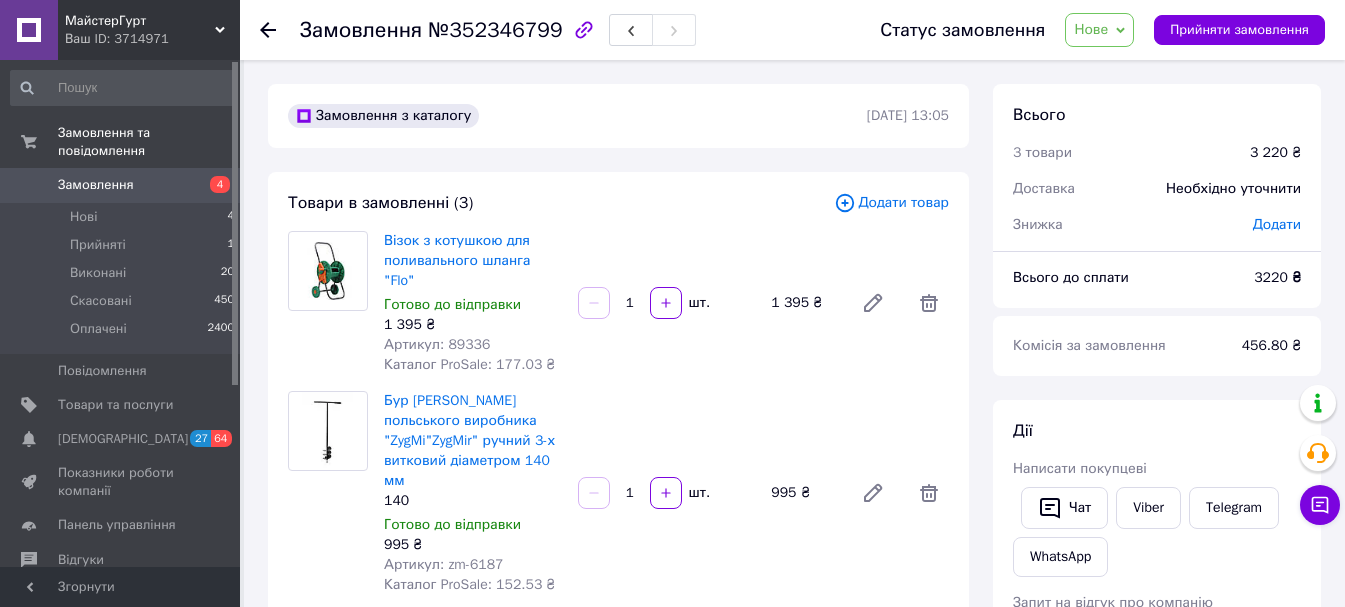 click on "Замовлення №352346799 Статус замовлення [GEOGRAPHIC_DATA] Скасовано Оплачено Прийняти замовлення" at bounding box center (792, 30) 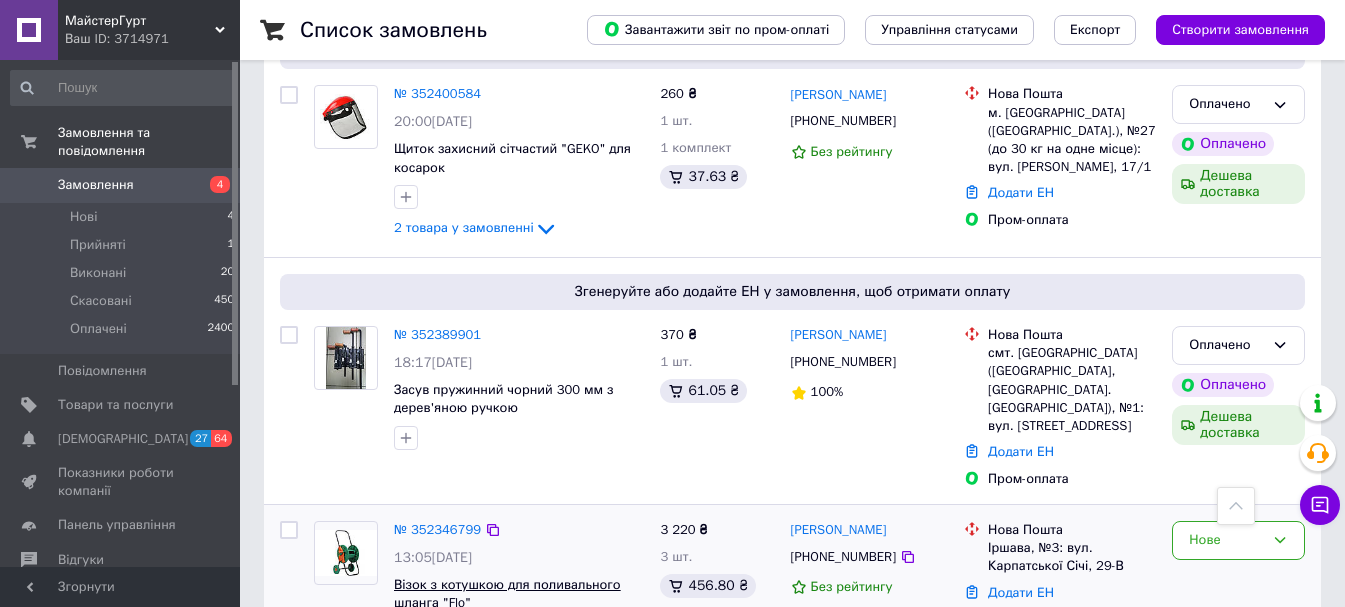 scroll, scrollTop: 2000, scrollLeft: 0, axis: vertical 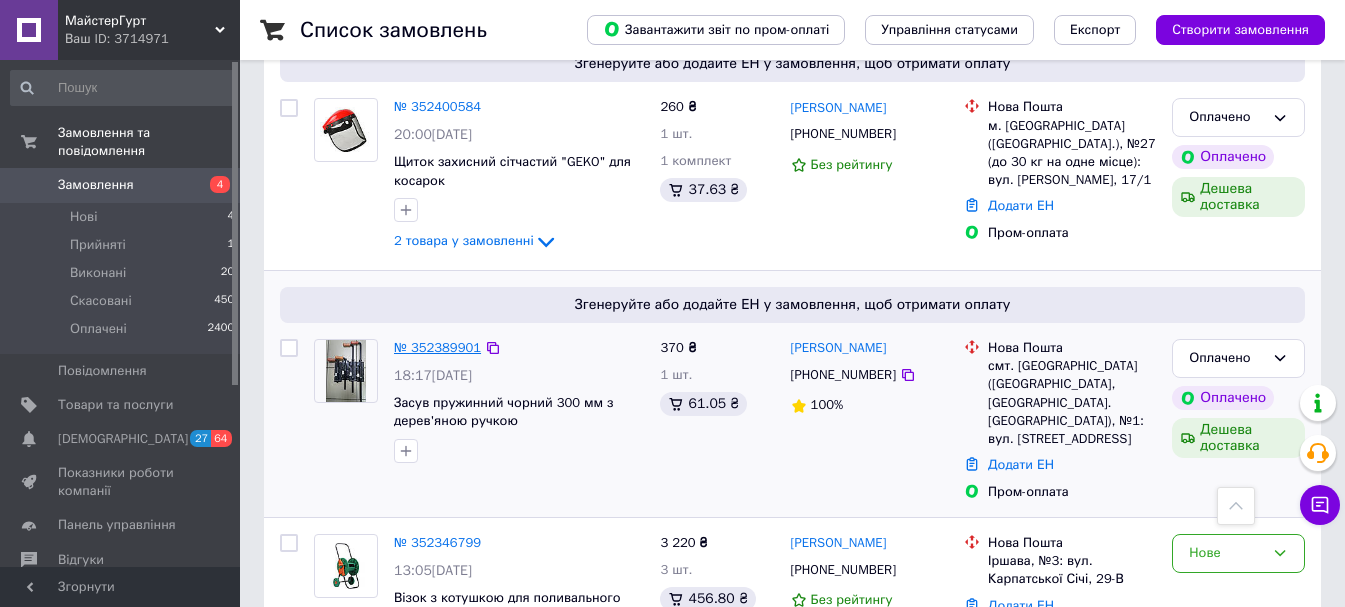 click on "№ 352389901" at bounding box center (437, 347) 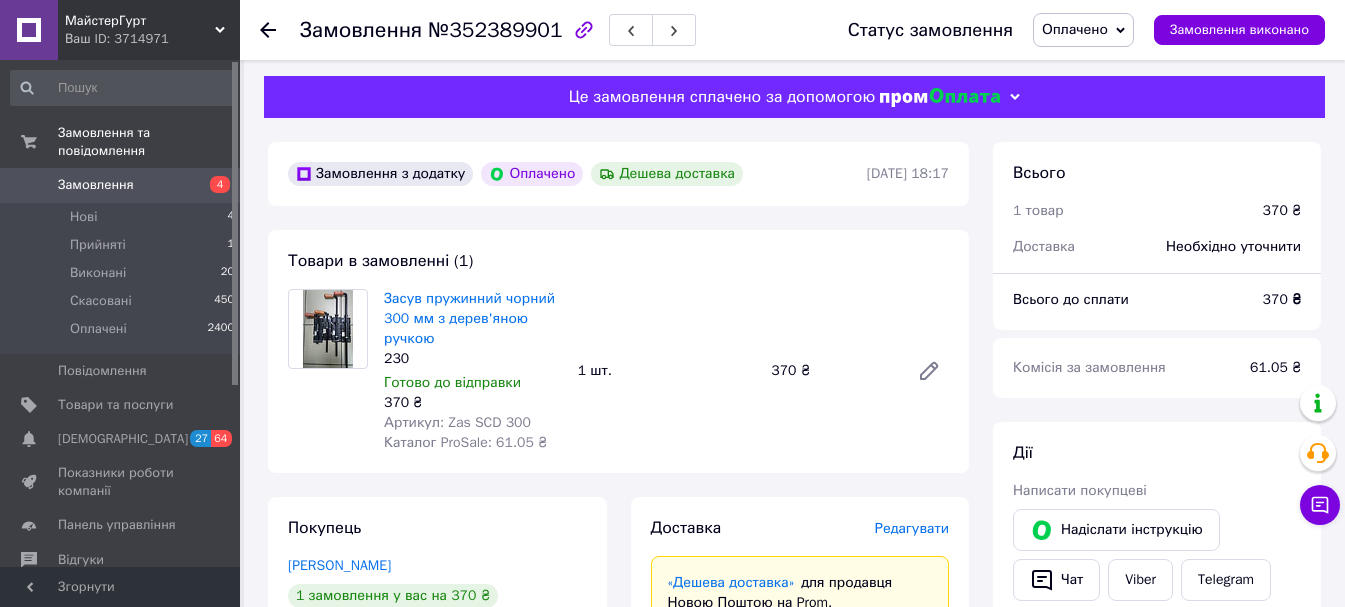 scroll, scrollTop: 0, scrollLeft: 0, axis: both 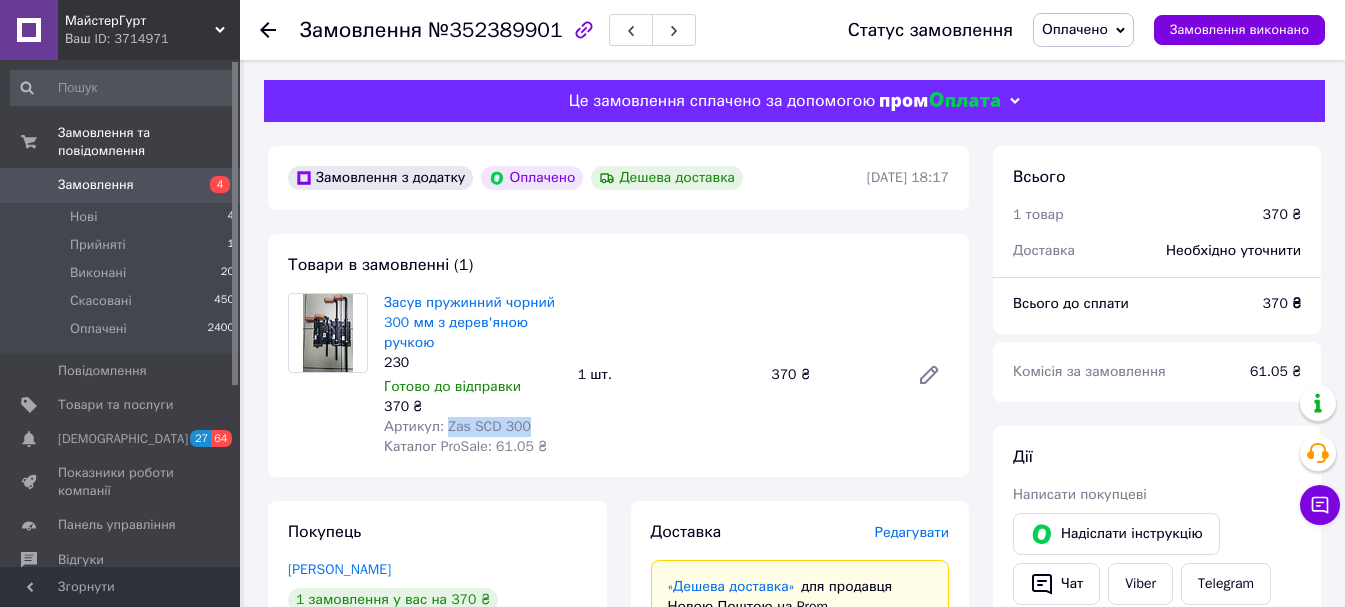 drag, startPoint x: 445, startPoint y: 424, endPoint x: 533, endPoint y: 422, distance: 88.02273 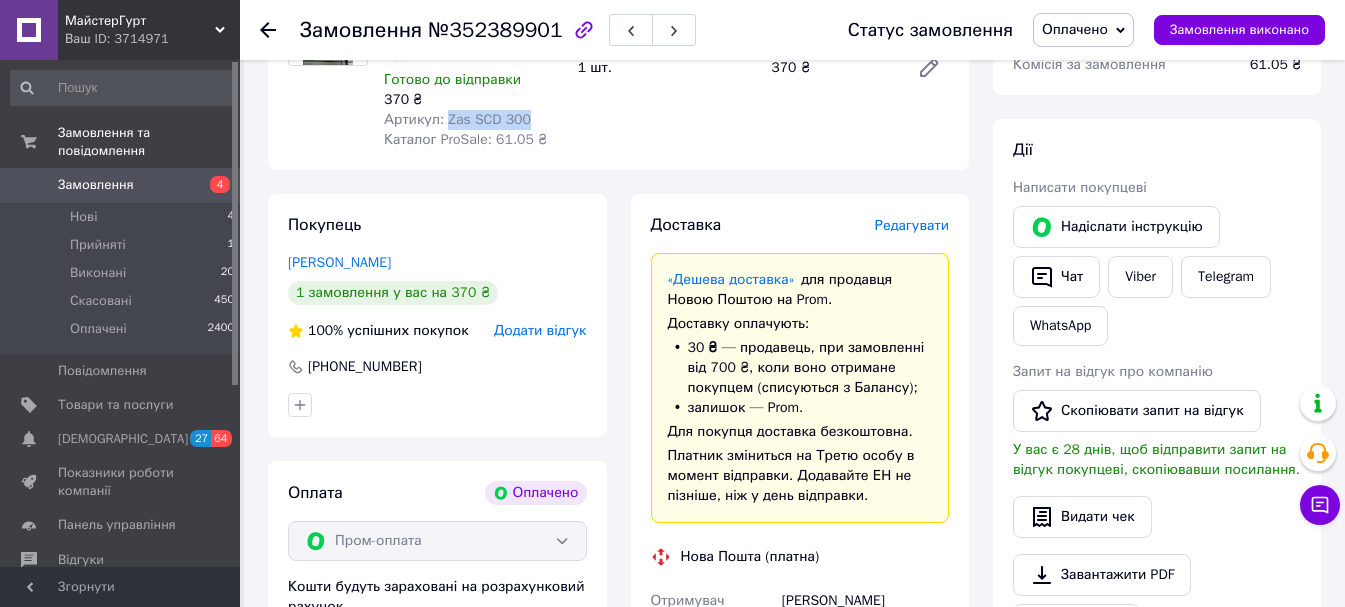 scroll, scrollTop: 300, scrollLeft: 0, axis: vertical 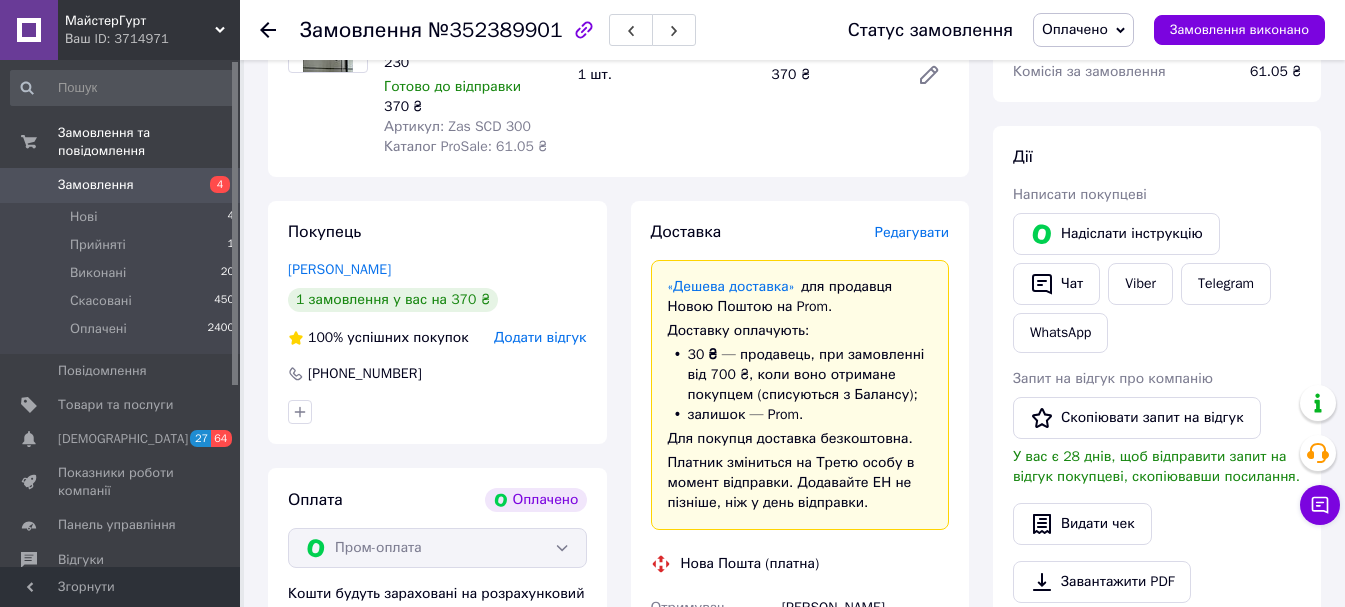 click on "Замовлення №352389901 Статус замовлення Оплачено Прийнято Виконано Скасовано Замовлення виконано" at bounding box center [792, 30] 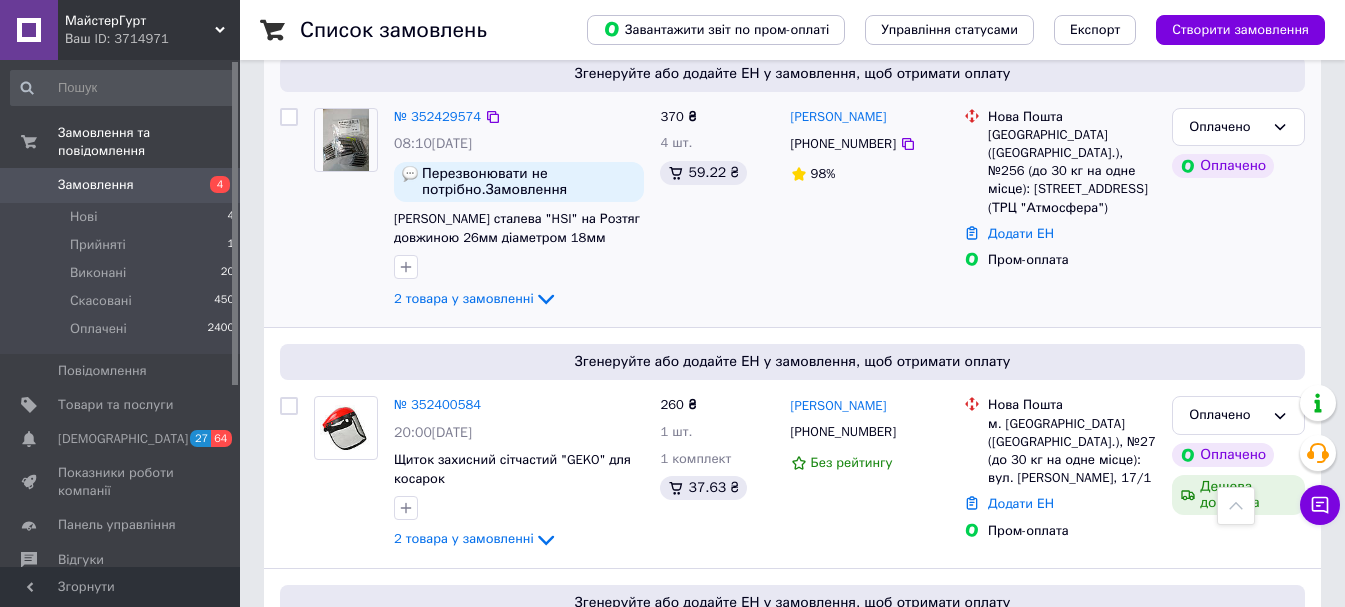 scroll, scrollTop: 1700, scrollLeft: 0, axis: vertical 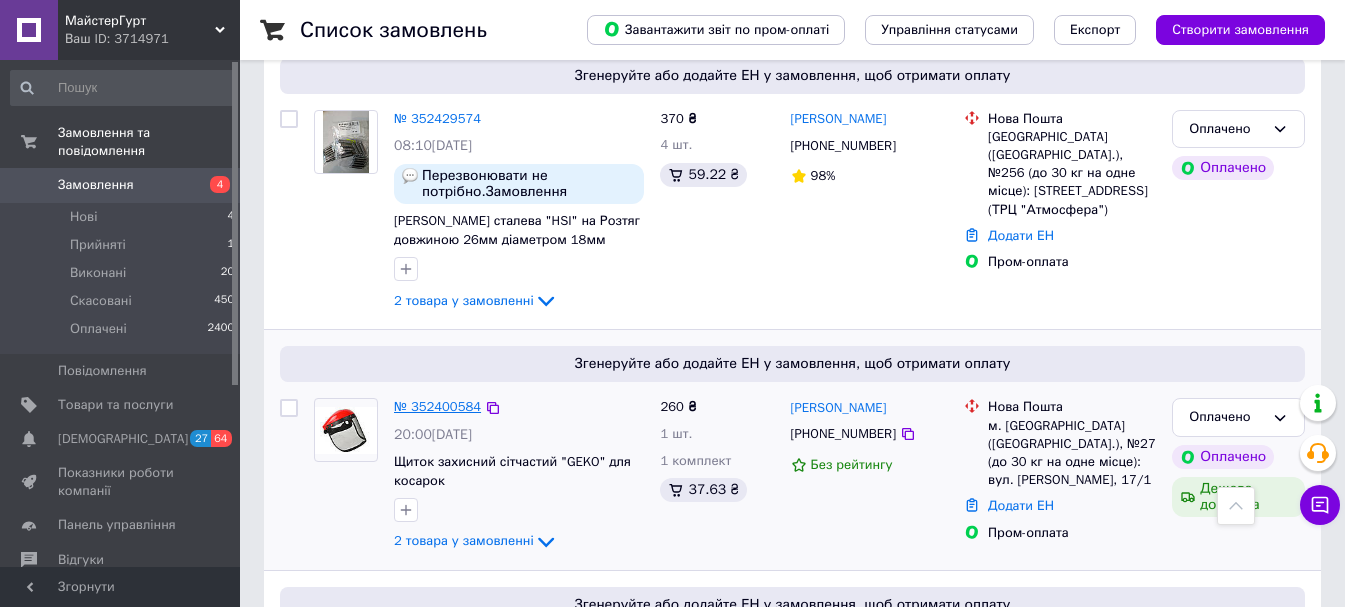 click on "№ 352400584" at bounding box center [437, 406] 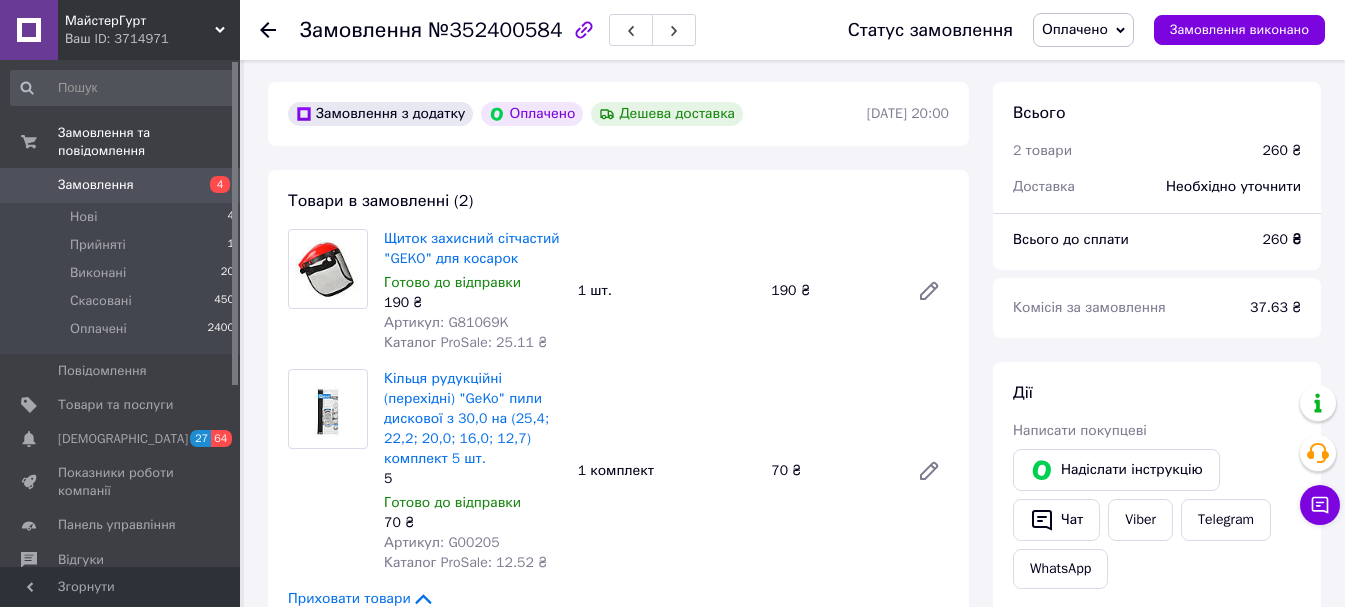 scroll, scrollTop: 100, scrollLeft: 0, axis: vertical 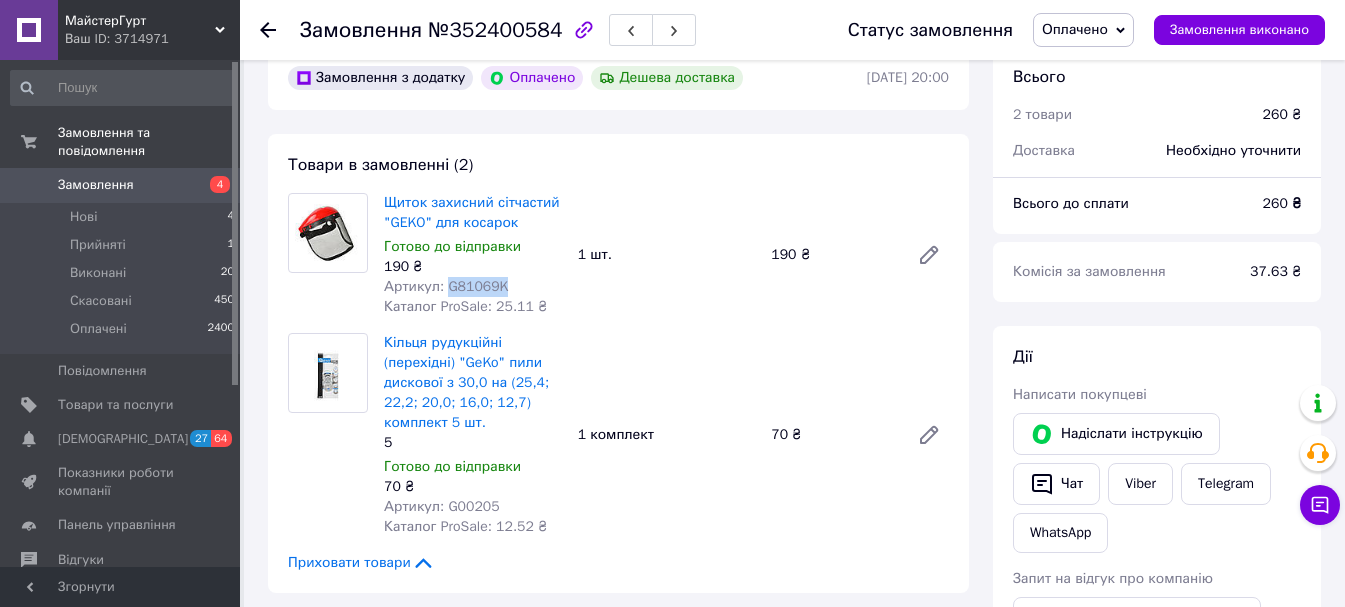 drag, startPoint x: 443, startPoint y: 285, endPoint x: 503, endPoint y: 285, distance: 60 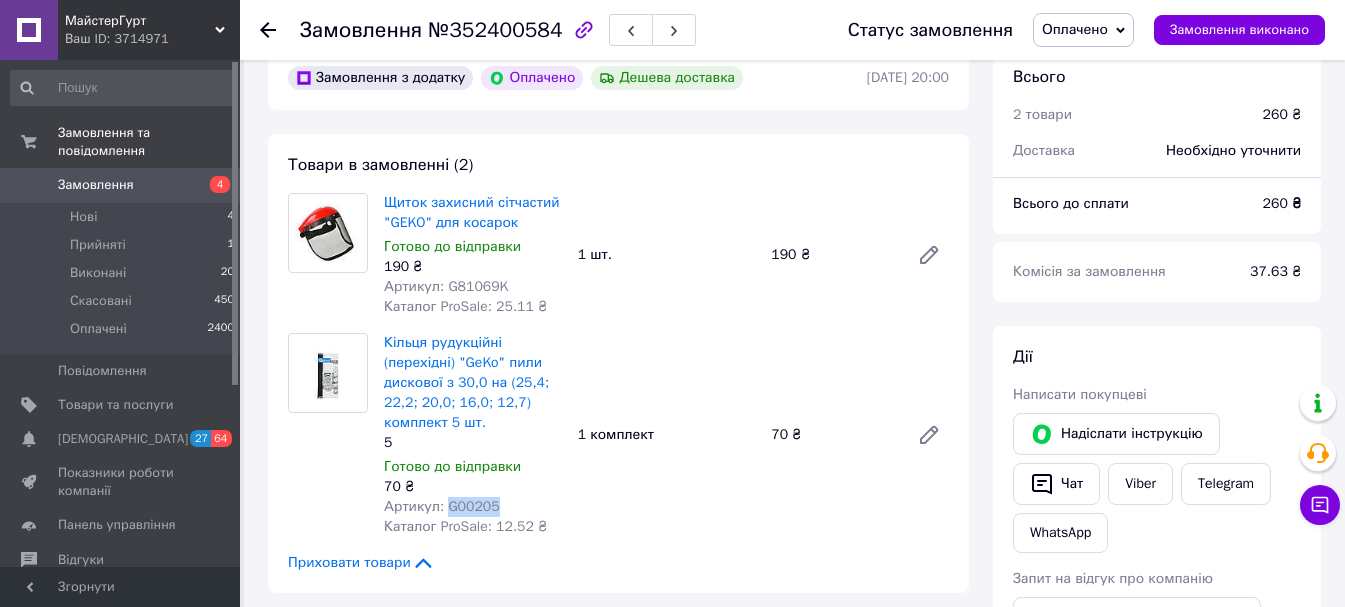 drag, startPoint x: 443, startPoint y: 505, endPoint x: 489, endPoint y: 505, distance: 46 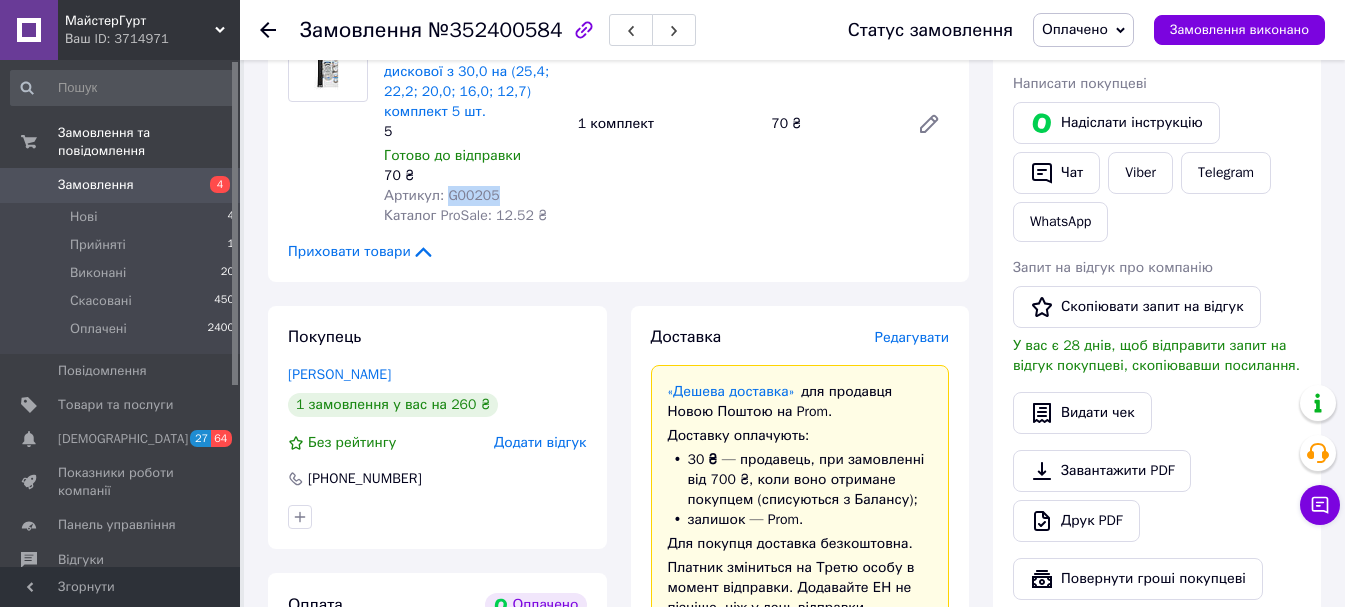 scroll, scrollTop: 200, scrollLeft: 0, axis: vertical 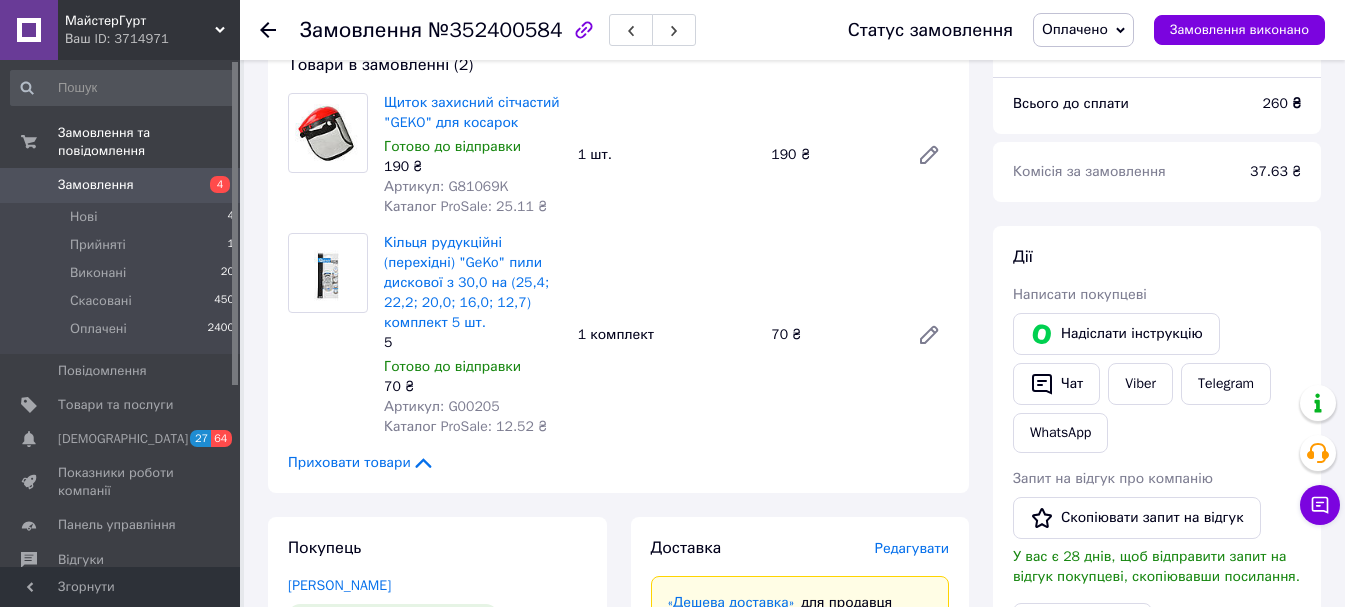 click at bounding box center (280, 30) 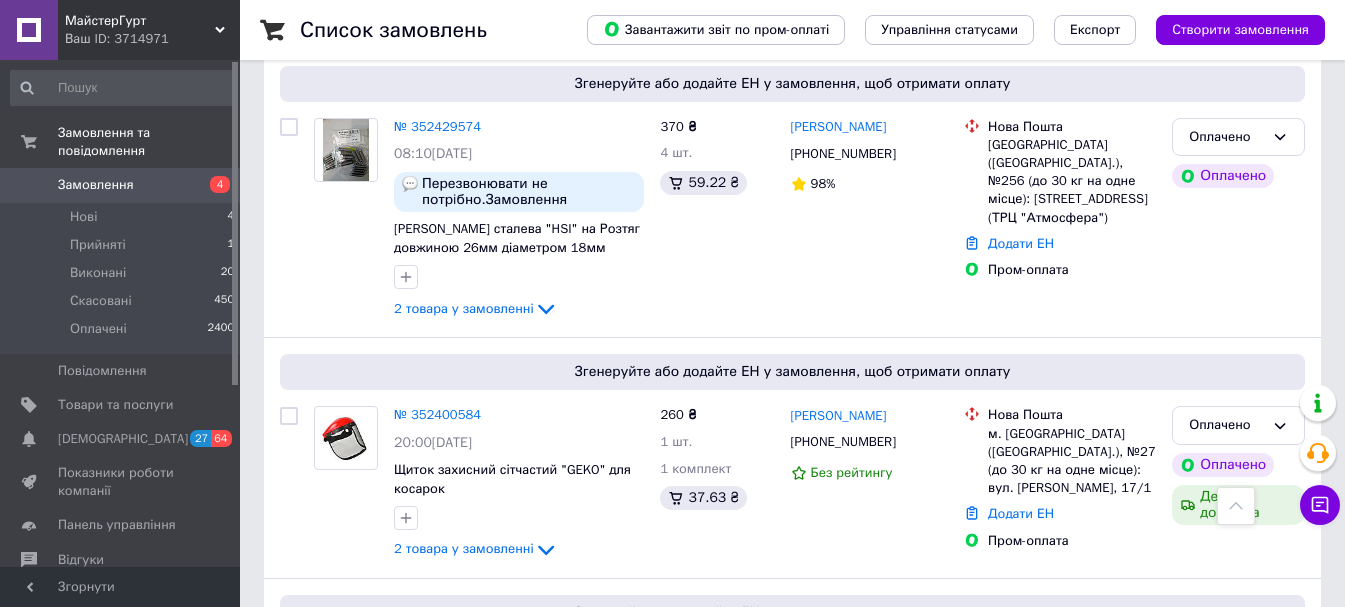 scroll, scrollTop: 1400, scrollLeft: 0, axis: vertical 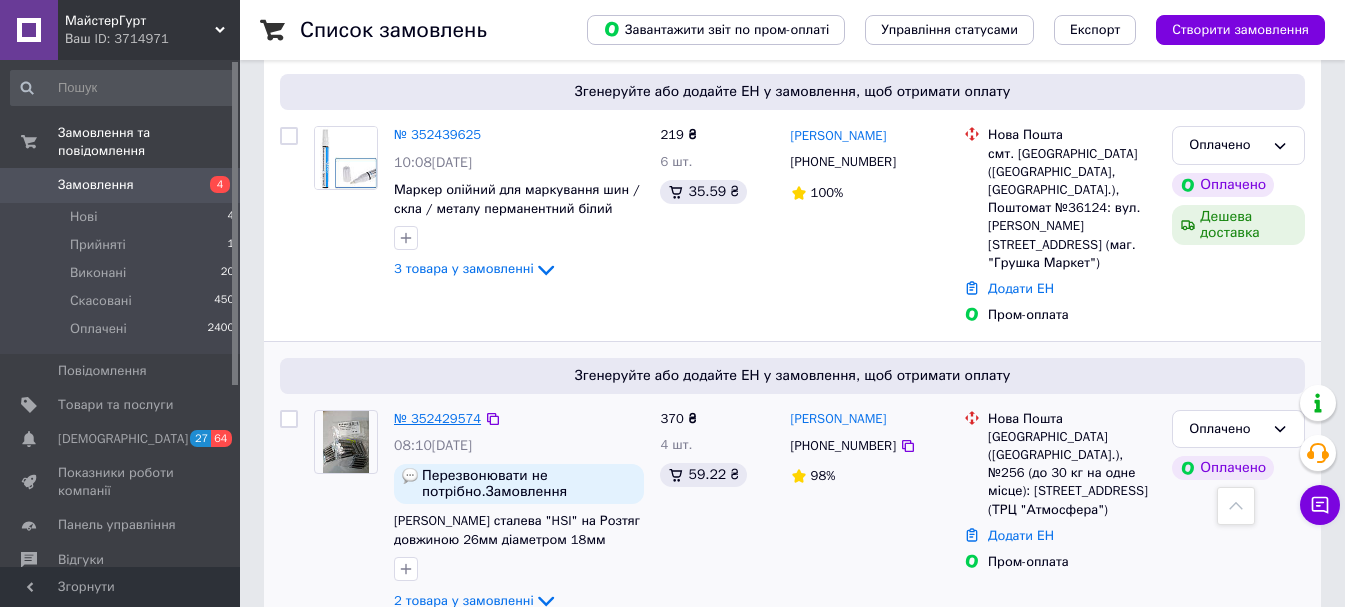 click on "№ 352429574" at bounding box center (437, 418) 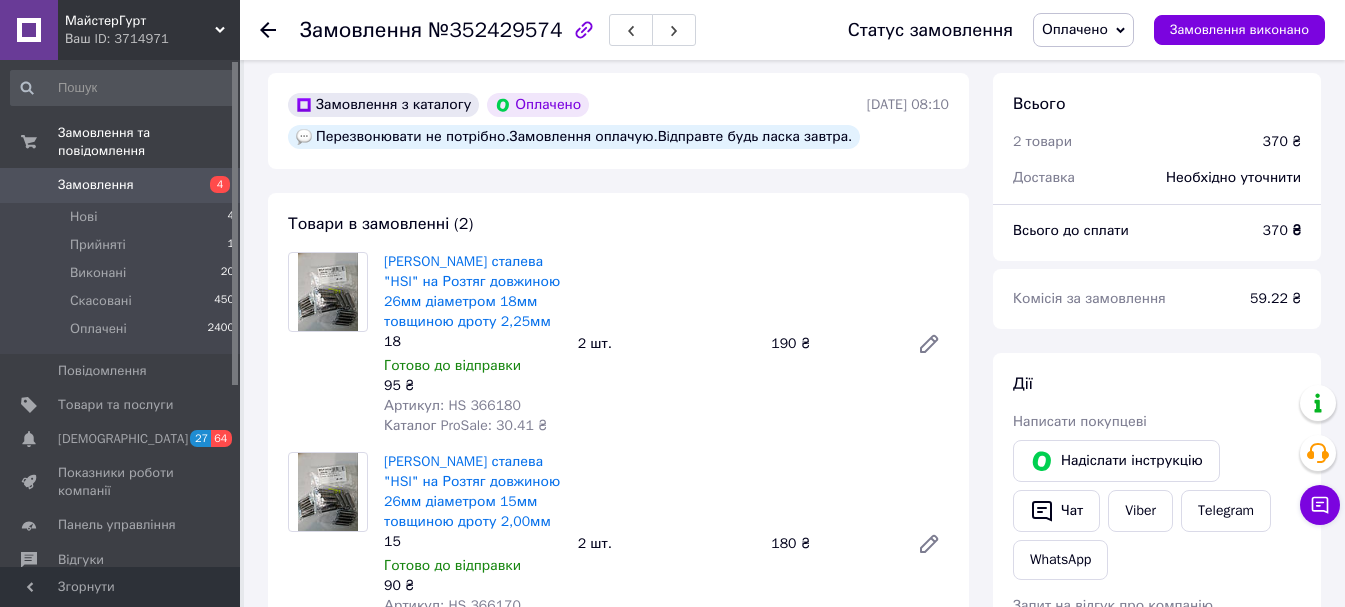 scroll, scrollTop: 43, scrollLeft: 0, axis: vertical 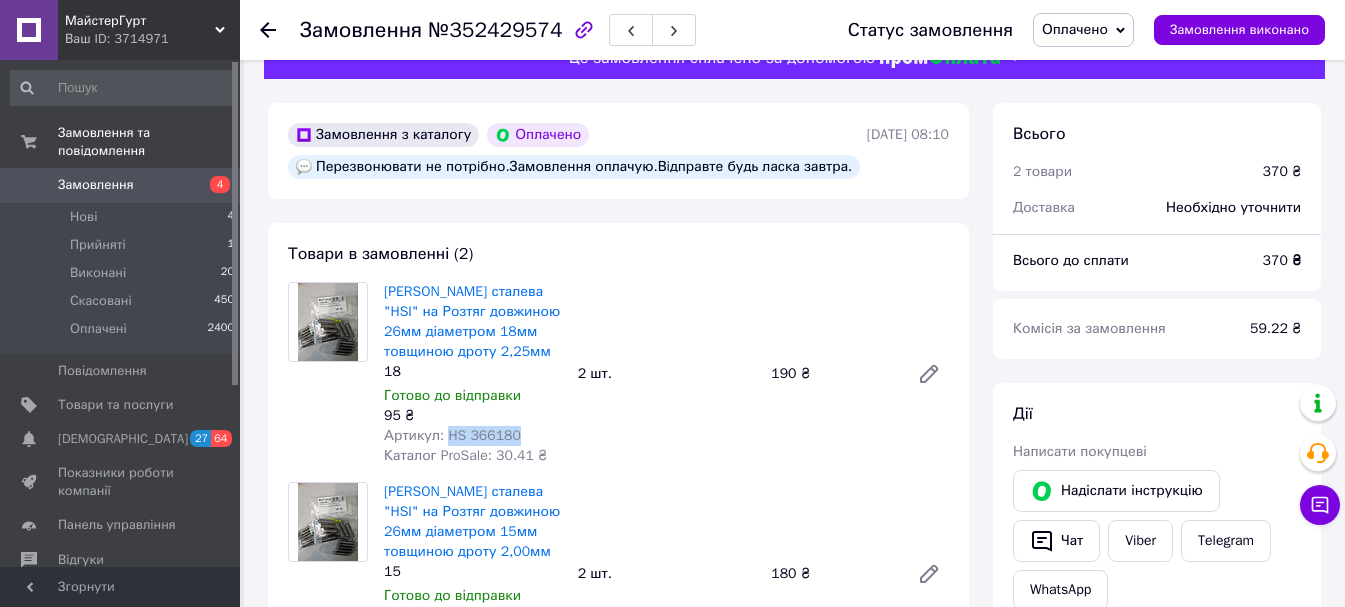 drag, startPoint x: 442, startPoint y: 451, endPoint x: 522, endPoint y: 450, distance: 80.00625 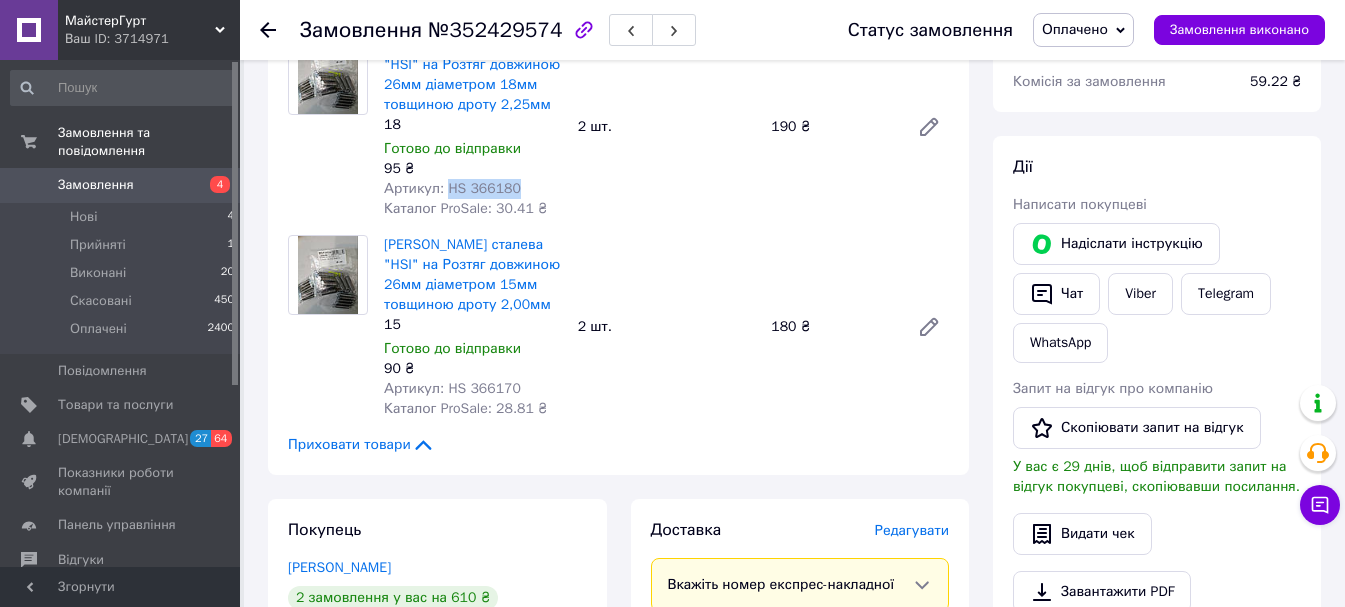 scroll, scrollTop: 343, scrollLeft: 0, axis: vertical 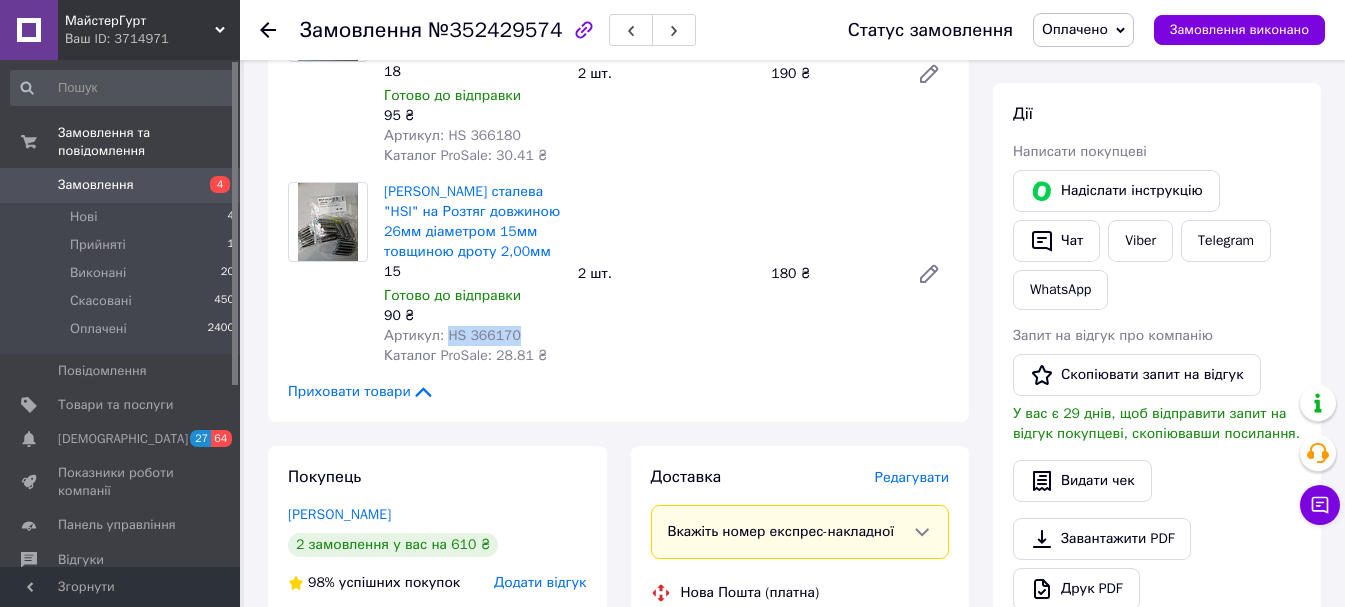 drag, startPoint x: 444, startPoint y: 348, endPoint x: 530, endPoint y: 345, distance: 86.05231 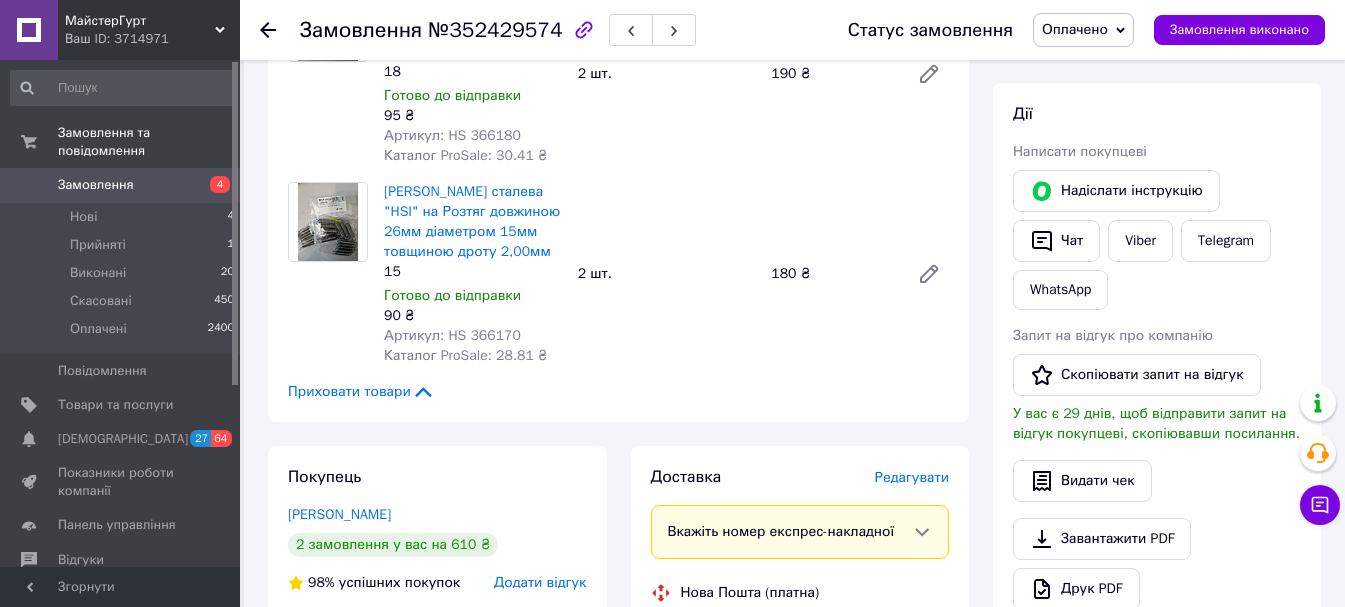 click at bounding box center [280, 30] 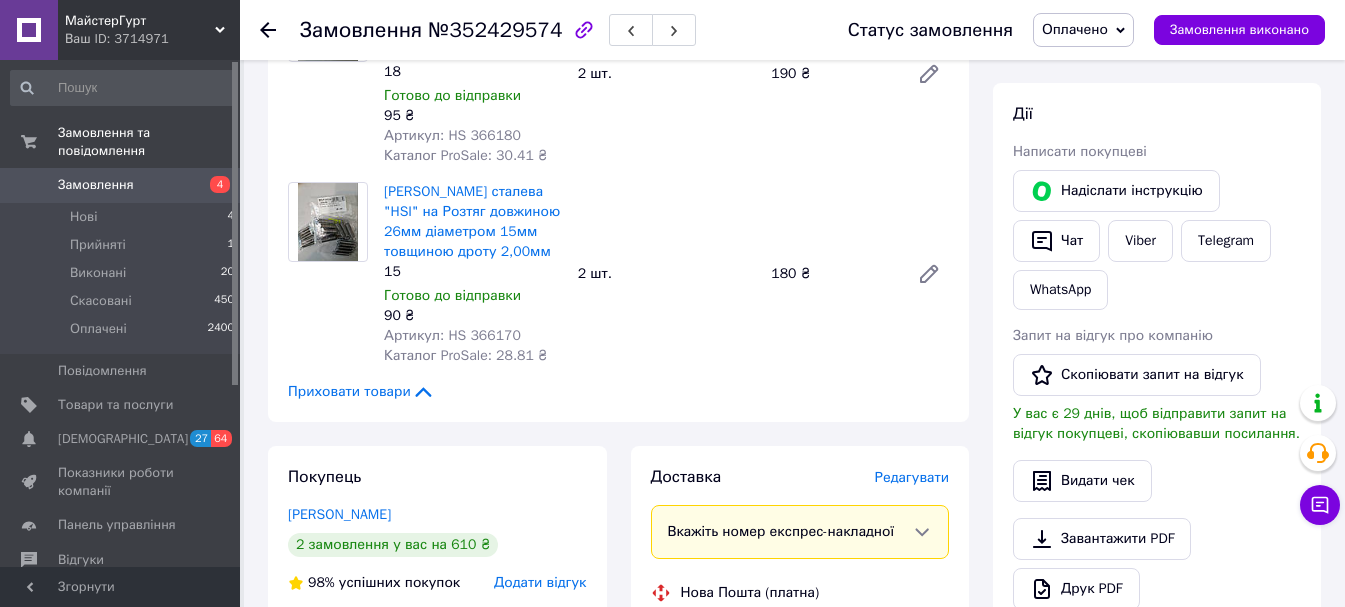 click 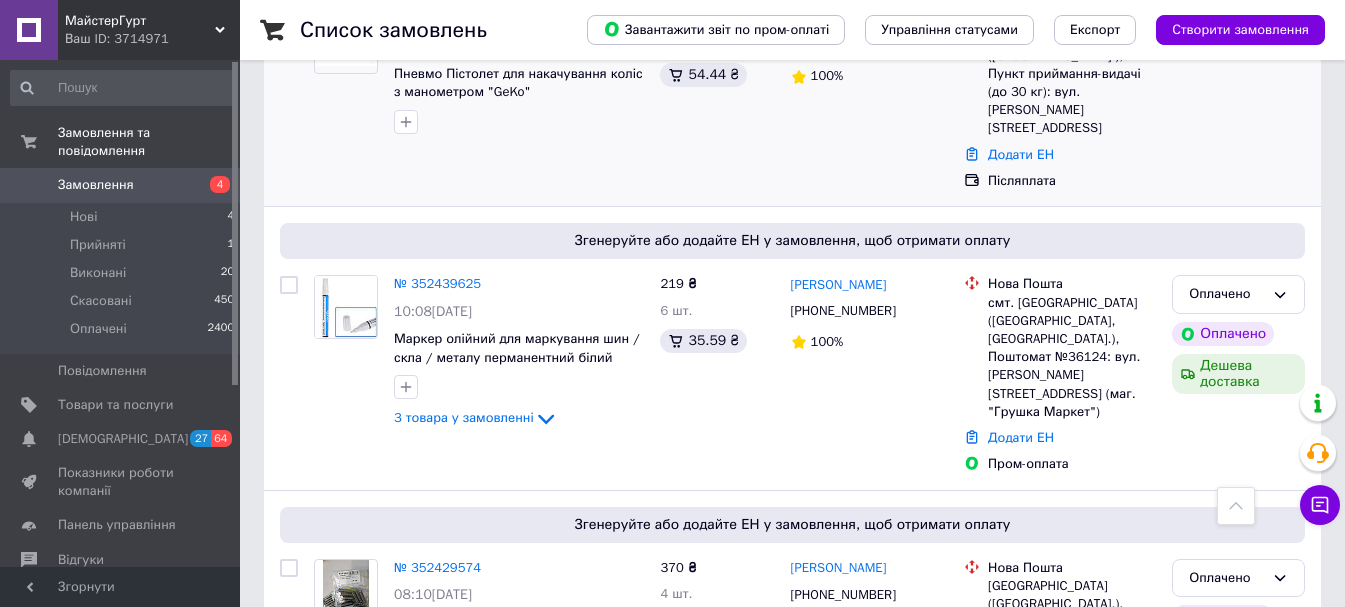 scroll, scrollTop: 1300, scrollLeft: 0, axis: vertical 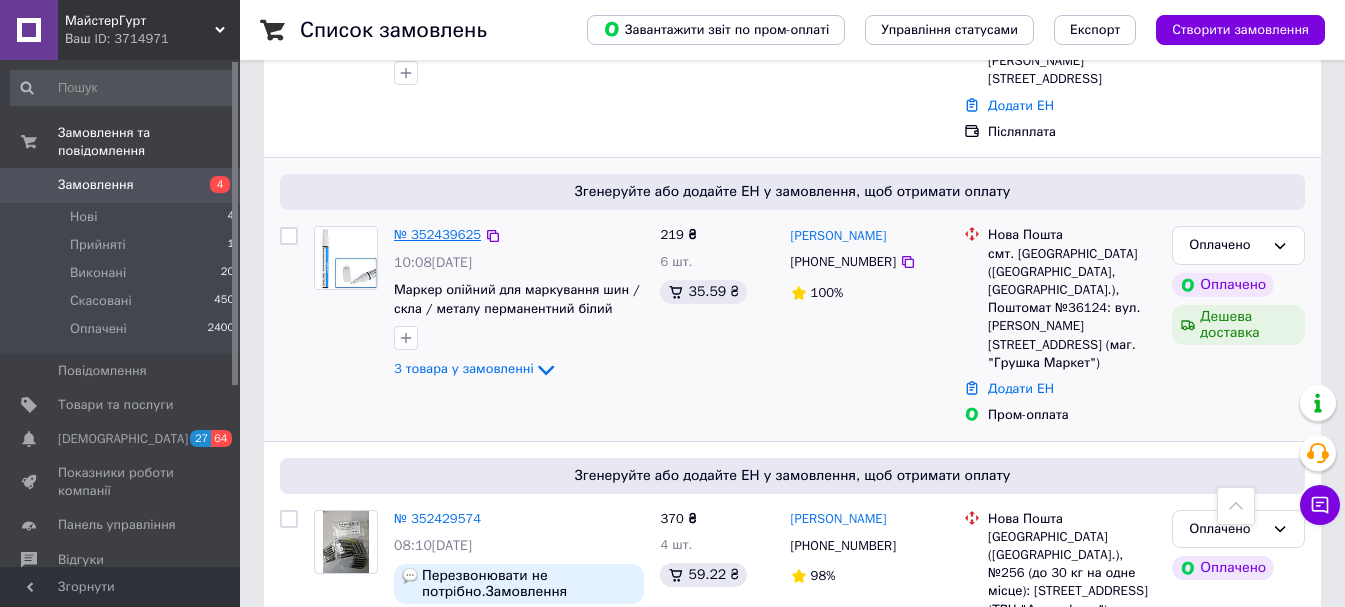 click on "№ 352439625" at bounding box center [437, 234] 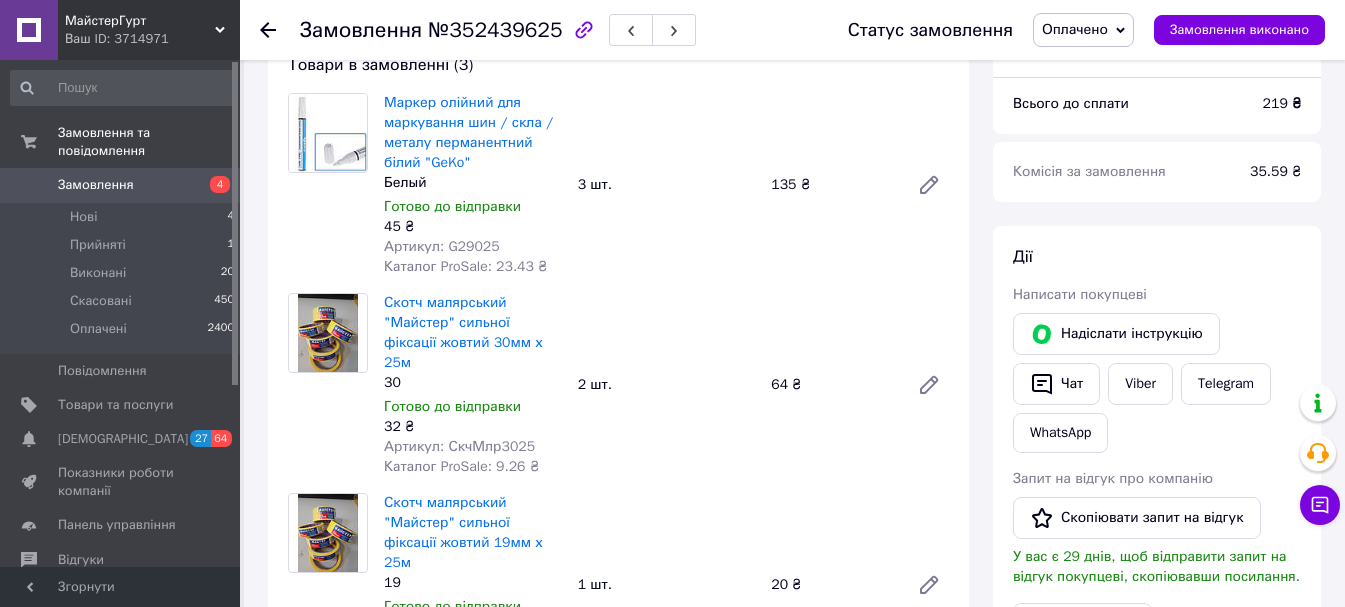 scroll, scrollTop: 100, scrollLeft: 0, axis: vertical 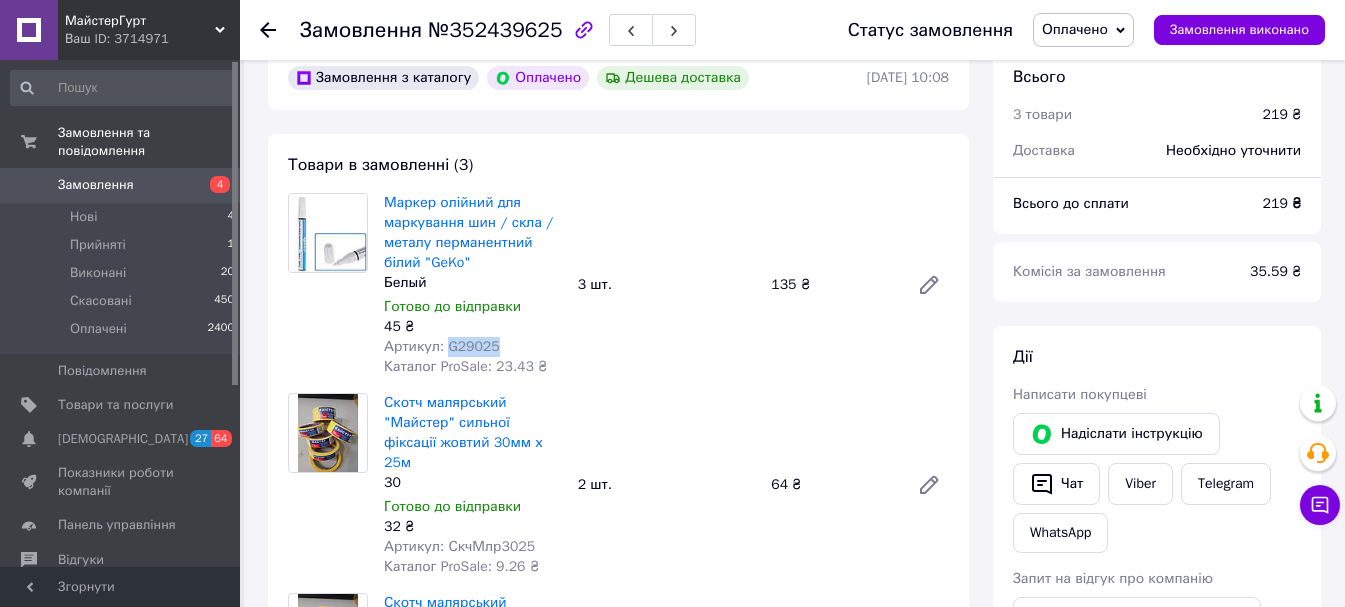 drag, startPoint x: 444, startPoint y: 346, endPoint x: 492, endPoint y: 346, distance: 48 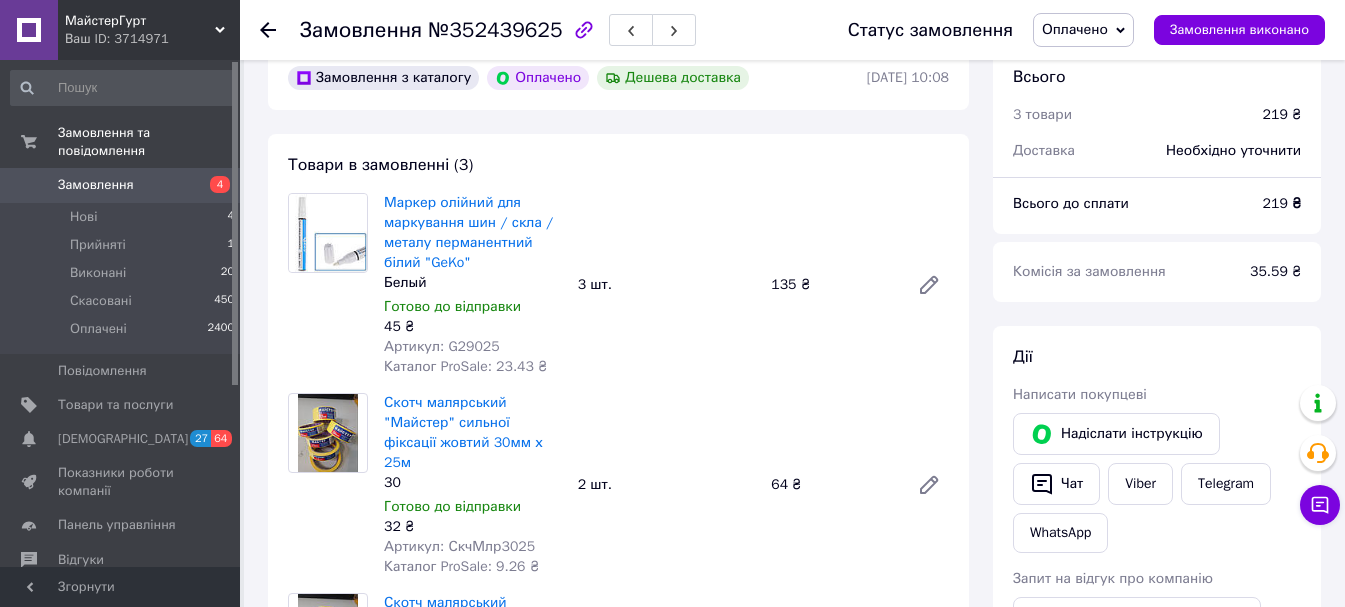 drag, startPoint x: 469, startPoint y: 359, endPoint x: 479, endPoint y: 347, distance: 15.6205 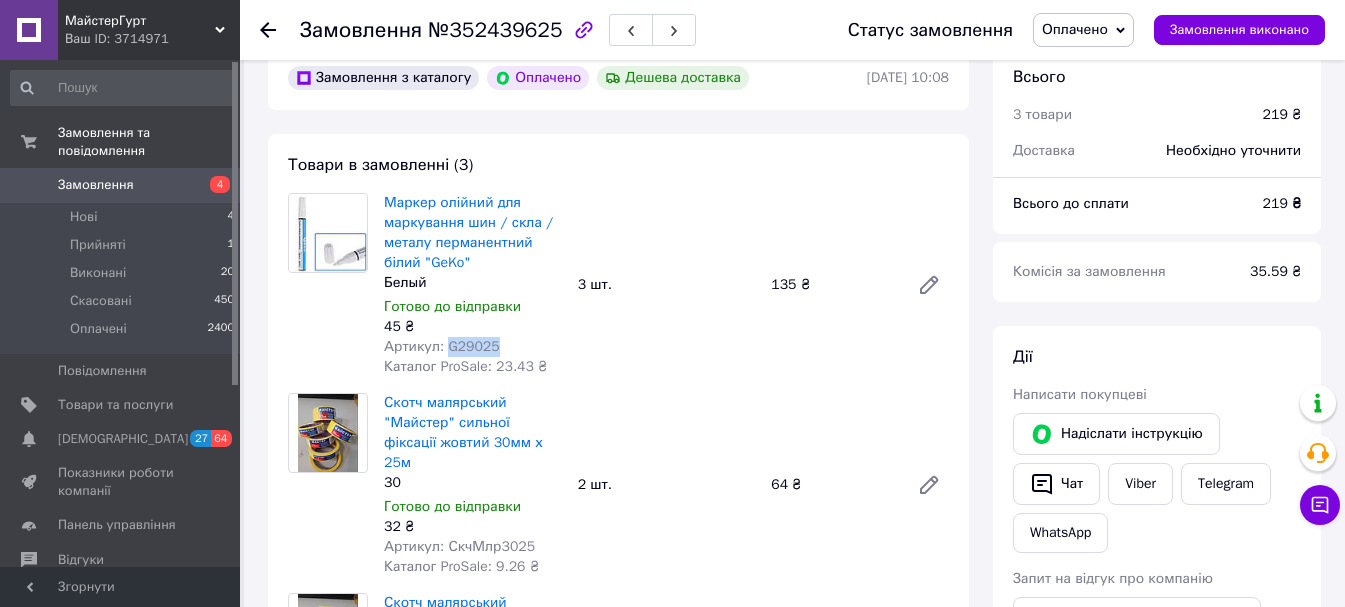 drag, startPoint x: 446, startPoint y: 347, endPoint x: 500, endPoint y: 327, distance: 57.58472 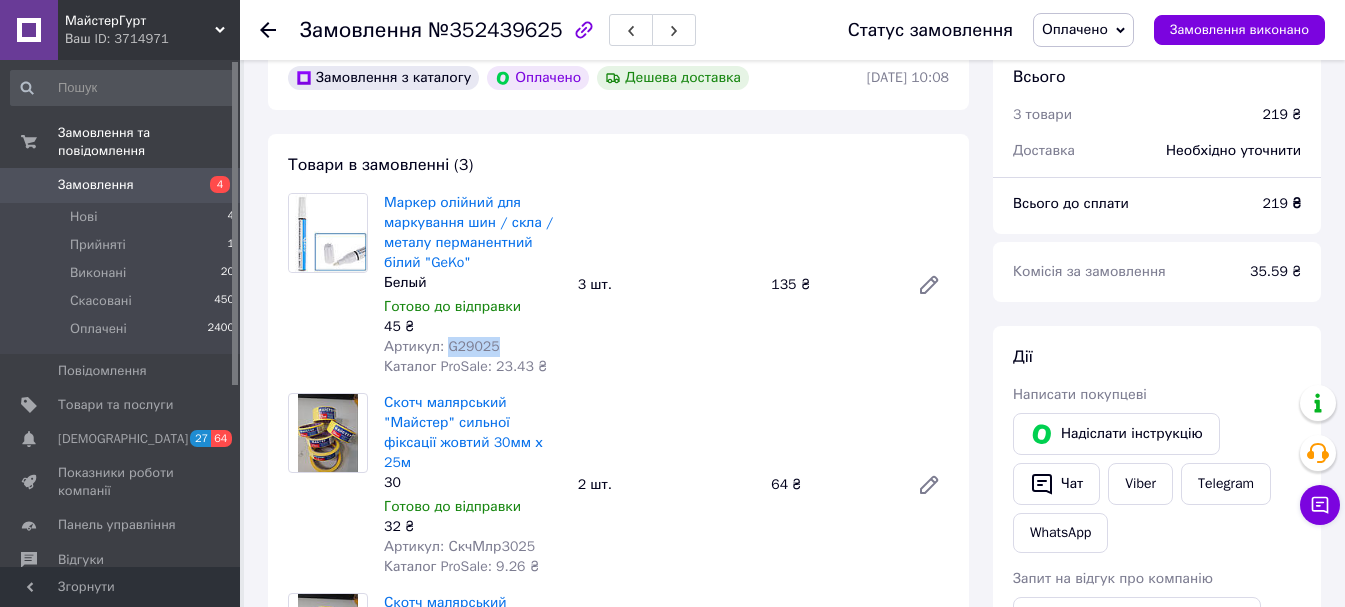 copy on "G29025" 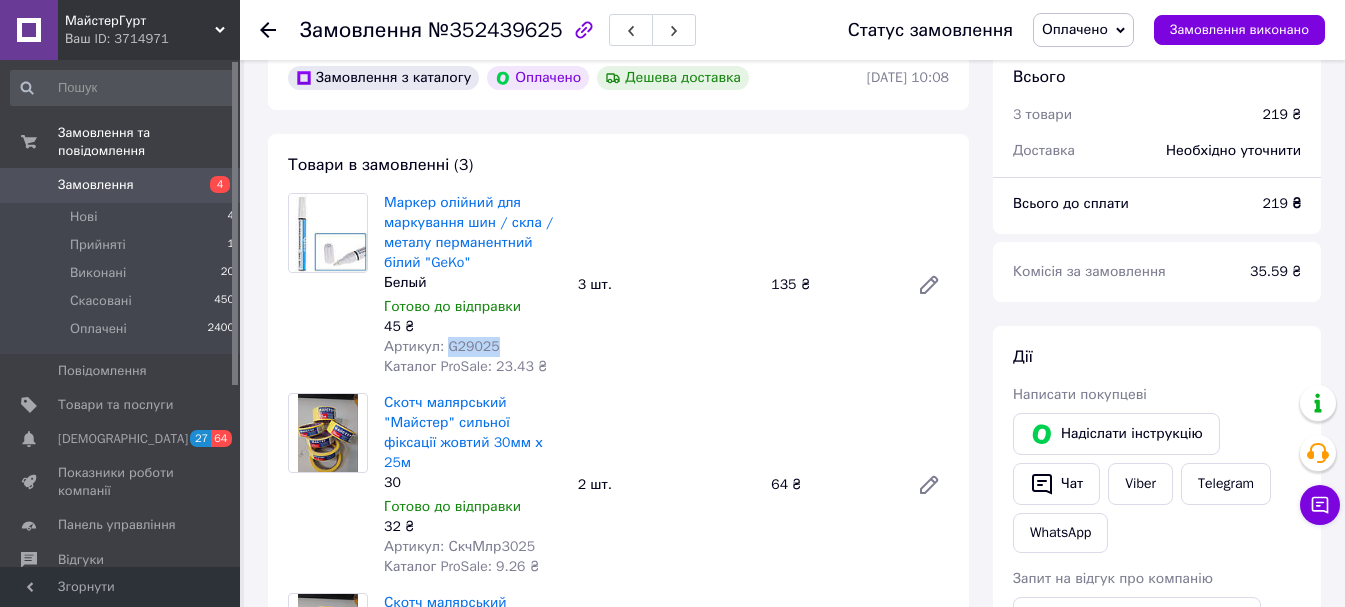 copy on "G29025" 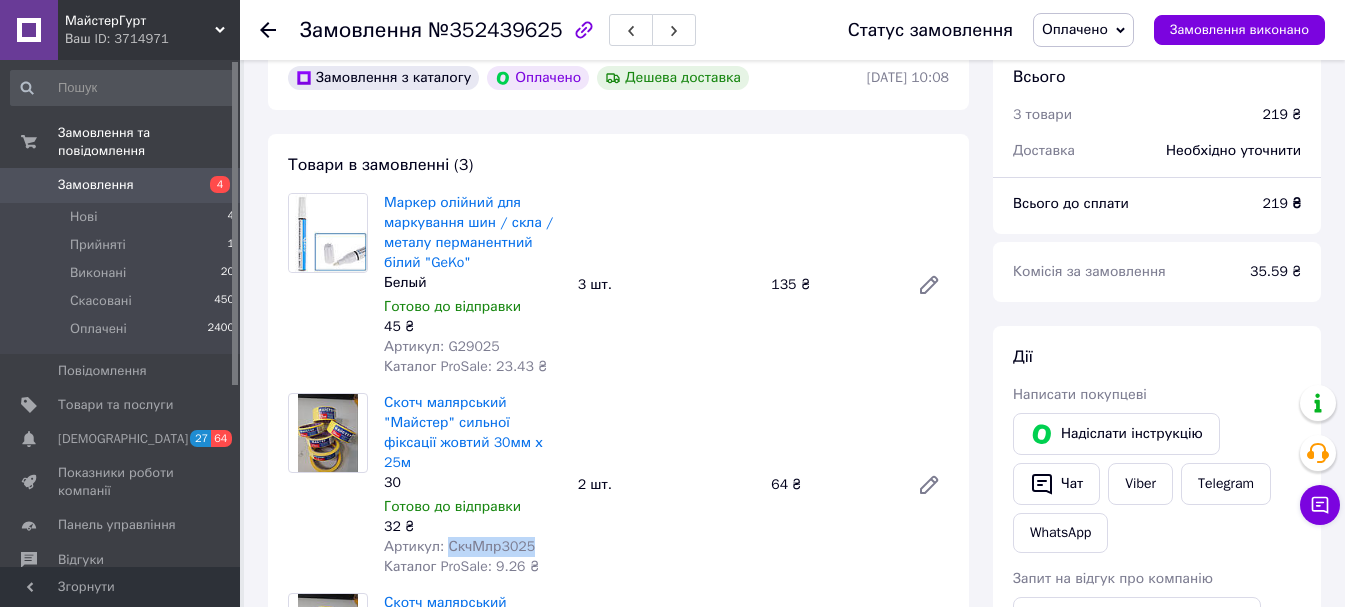 drag, startPoint x: 445, startPoint y: 525, endPoint x: 529, endPoint y: 523, distance: 84.0238 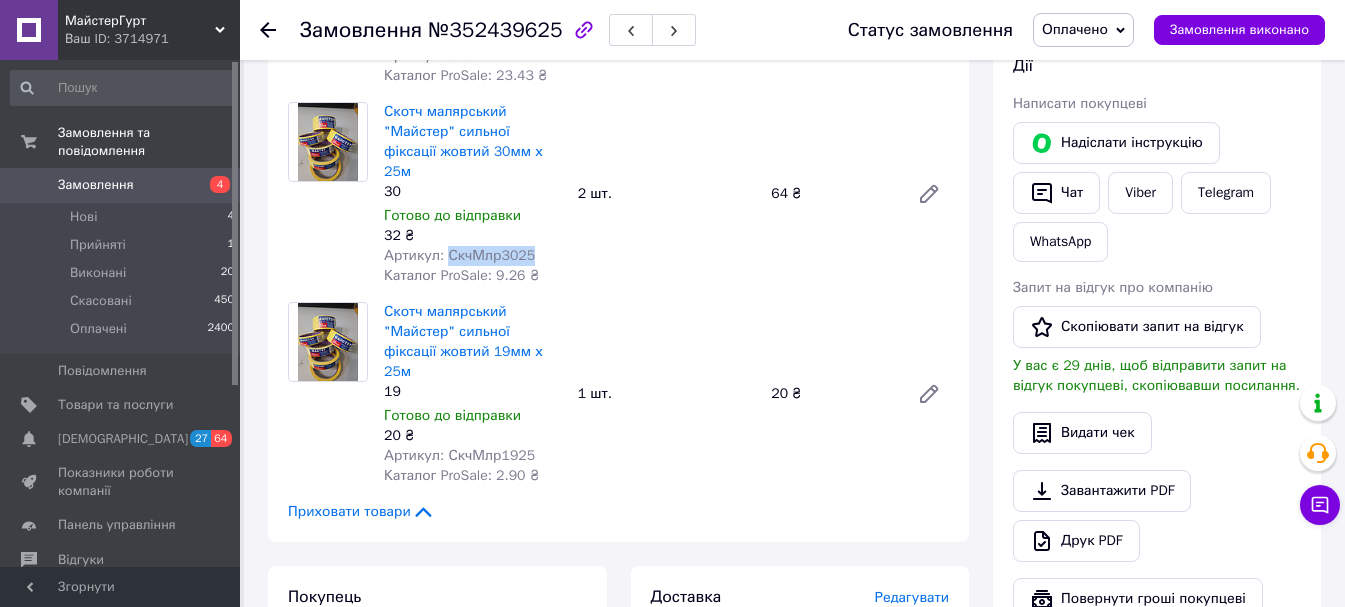 scroll, scrollTop: 500, scrollLeft: 0, axis: vertical 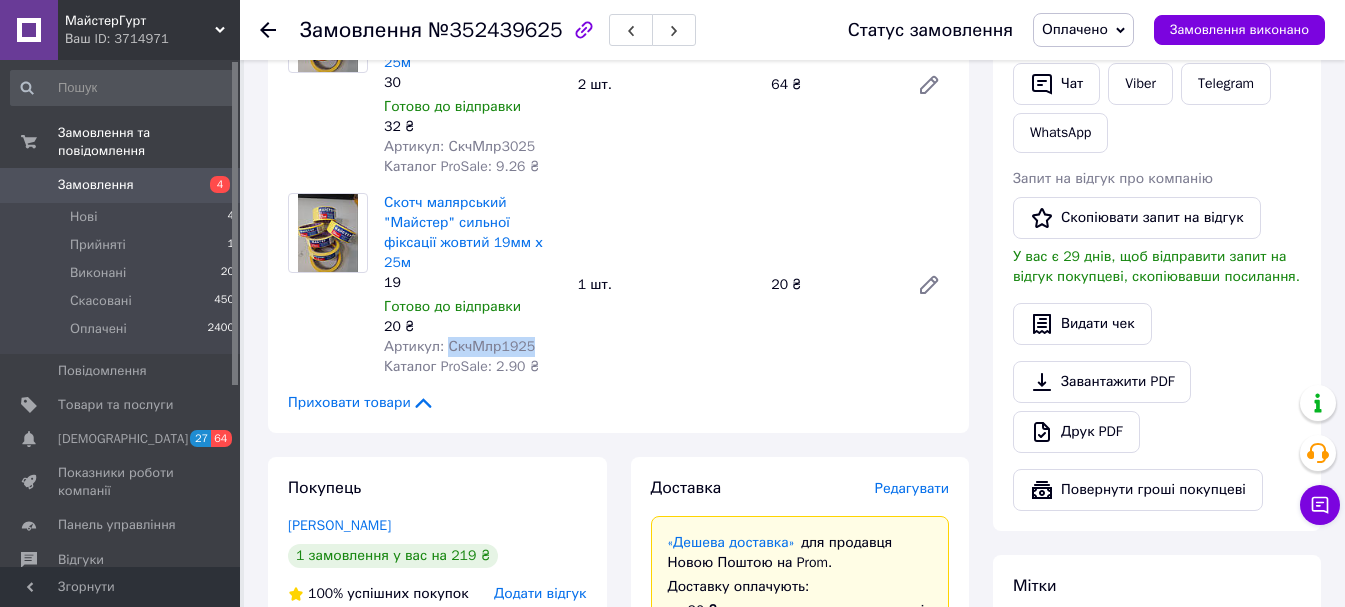 drag, startPoint x: 445, startPoint y: 308, endPoint x: 523, endPoint y: 307, distance: 78.00641 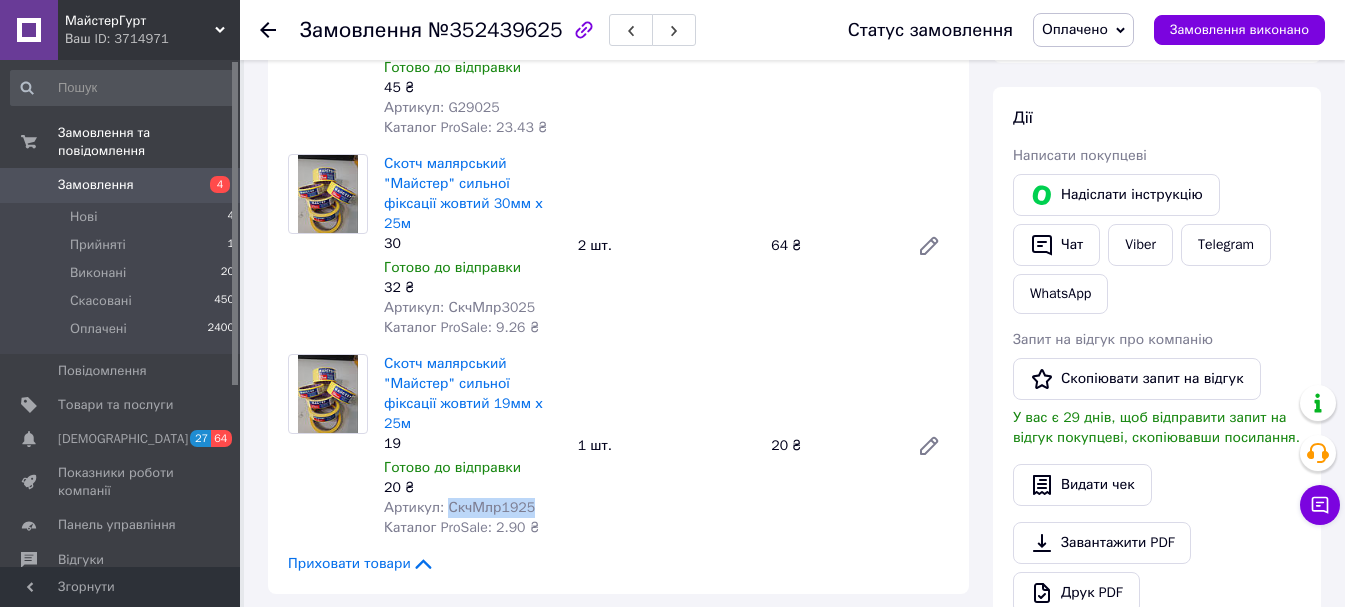 scroll, scrollTop: 300, scrollLeft: 0, axis: vertical 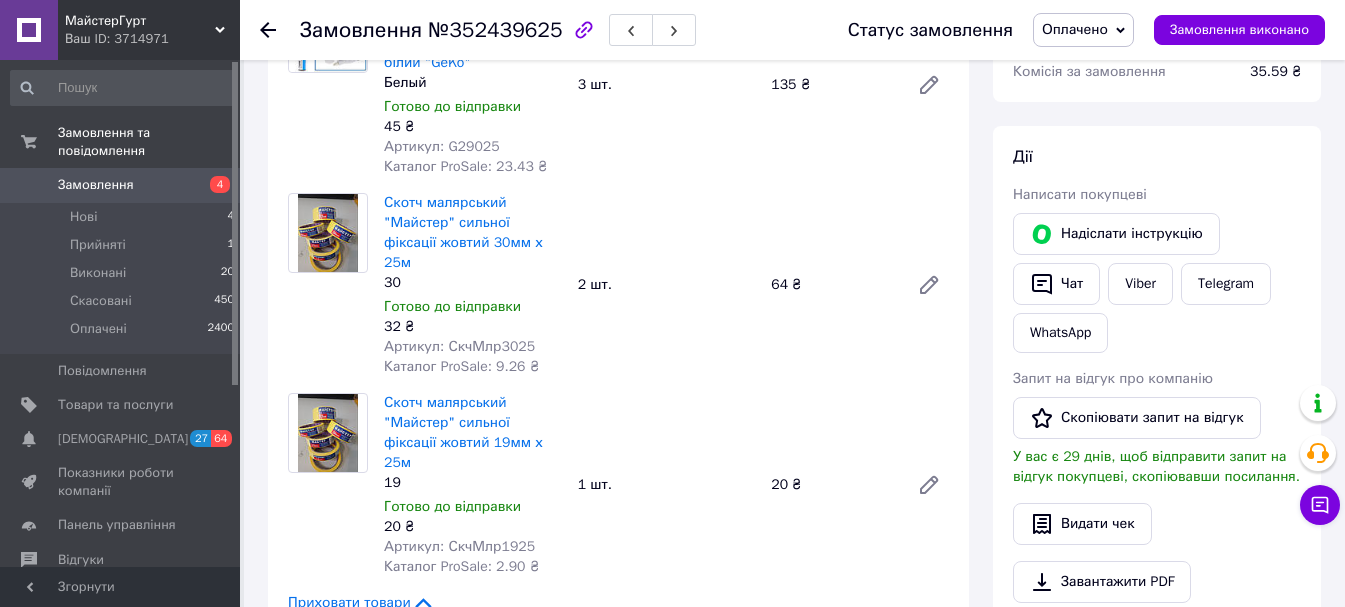 click on "Замовлення №352439625 Статус замовлення Оплачено Прийнято Виконано Скасовано Замовлення виконано" at bounding box center [792, 30] 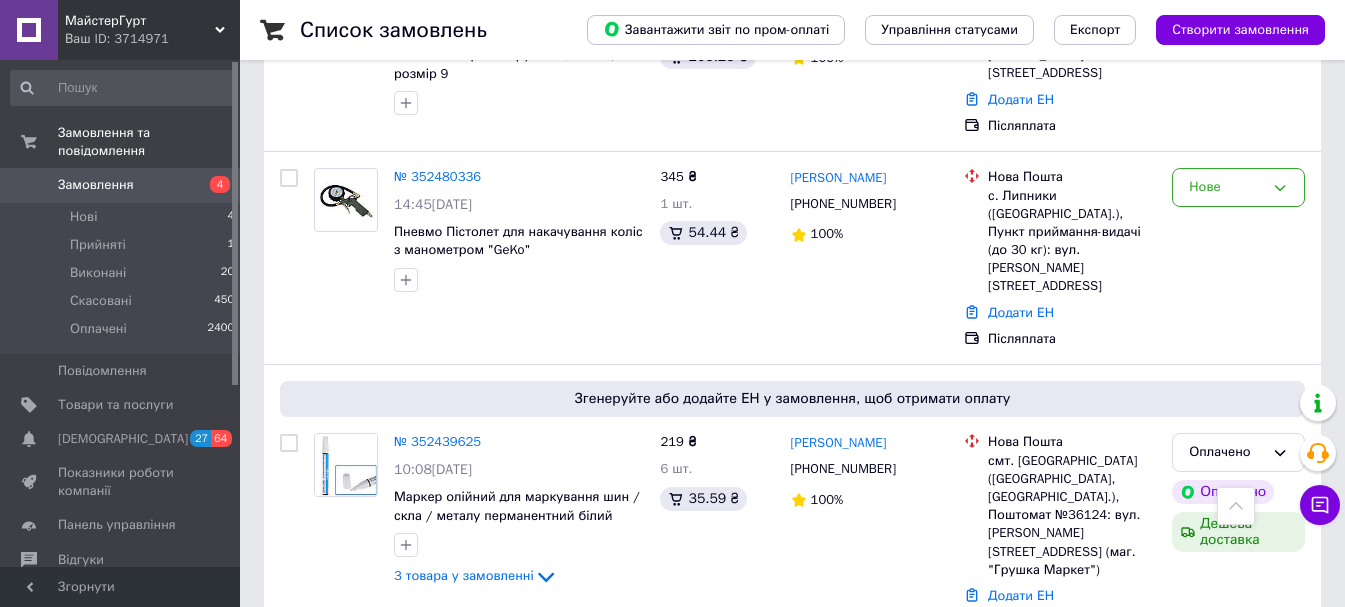scroll, scrollTop: 1100, scrollLeft: 0, axis: vertical 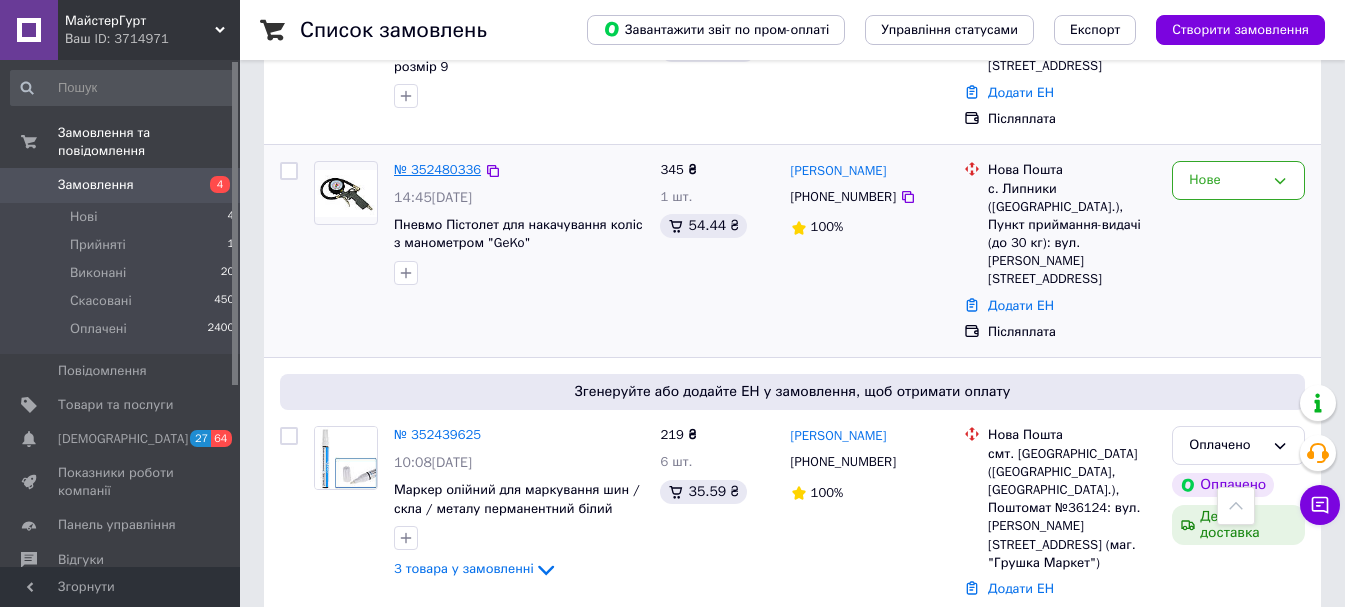 click on "№ 352480336" at bounding box center [437, 169] 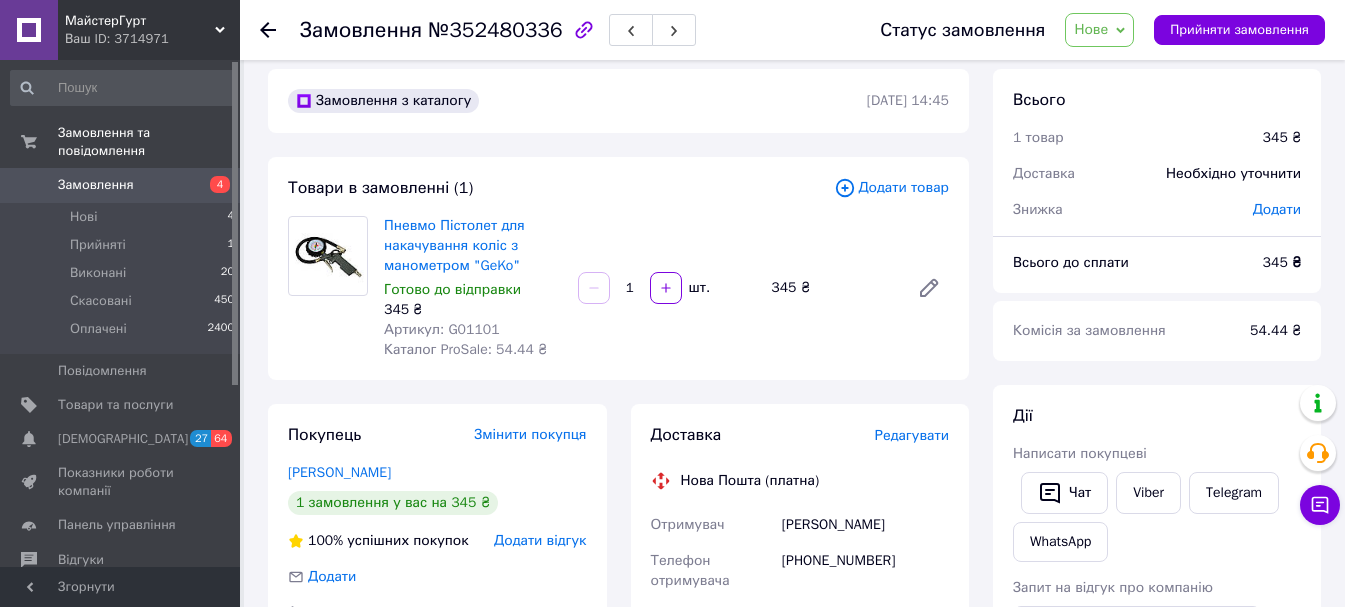 scroll, scrollTop: 0, scrollLeft: 0, axis: both 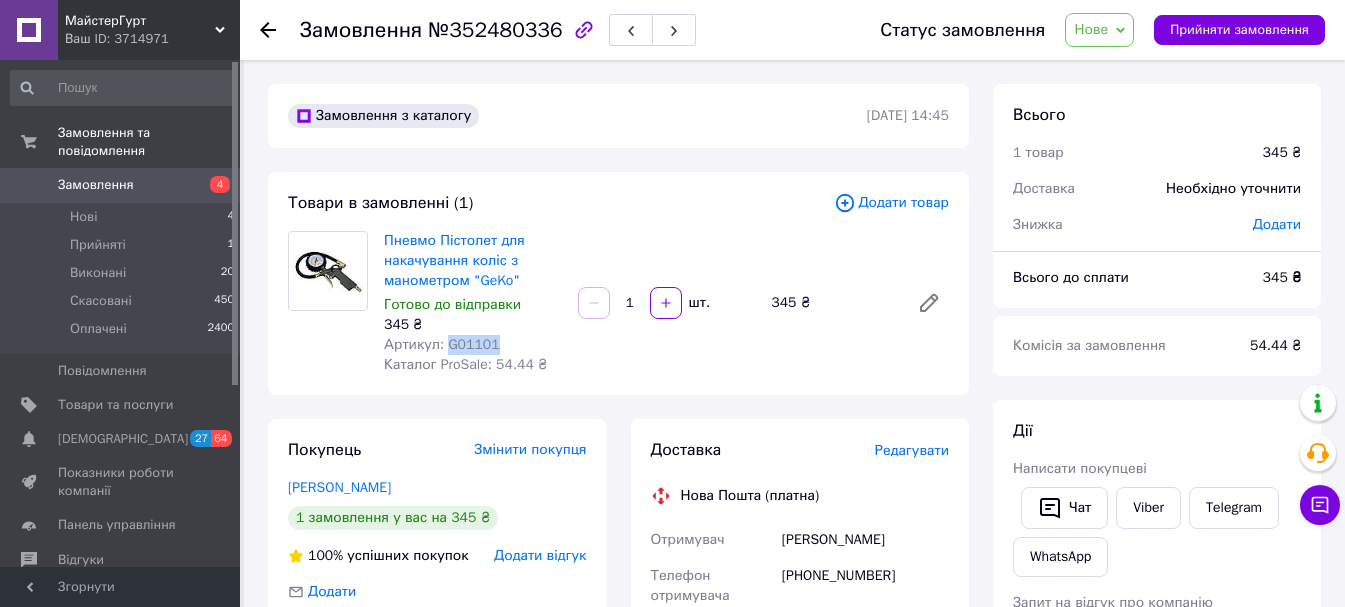 drag, startPoint x: 442, startPoint y: 346, endPoint x: 504, endPoint y: 345, distance: 62.008064 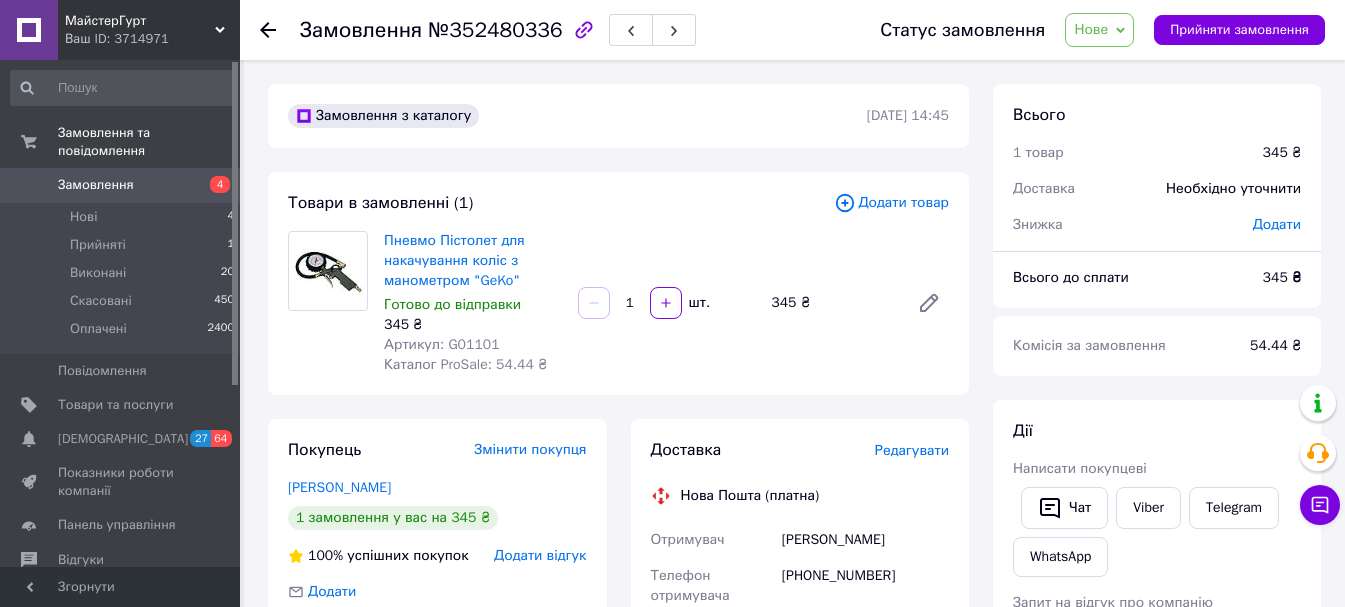 click at bounding box center [268, 30] 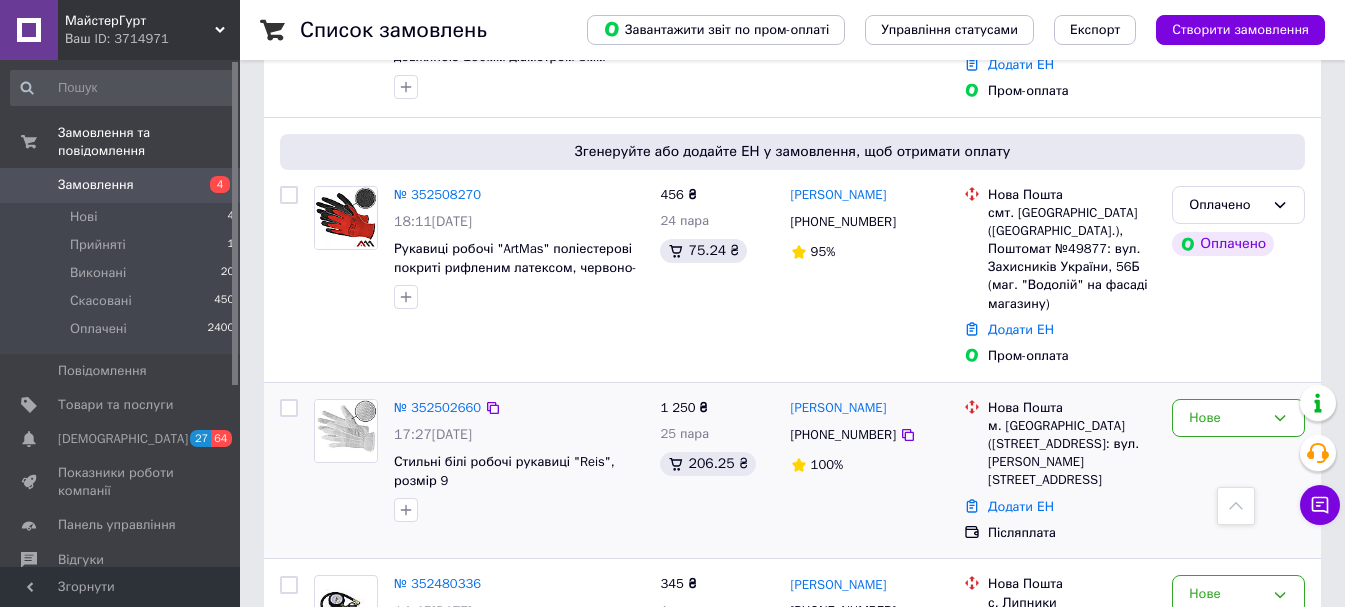 scroll, scrollTop: 700, scrollLeft: 0, axis: vertical 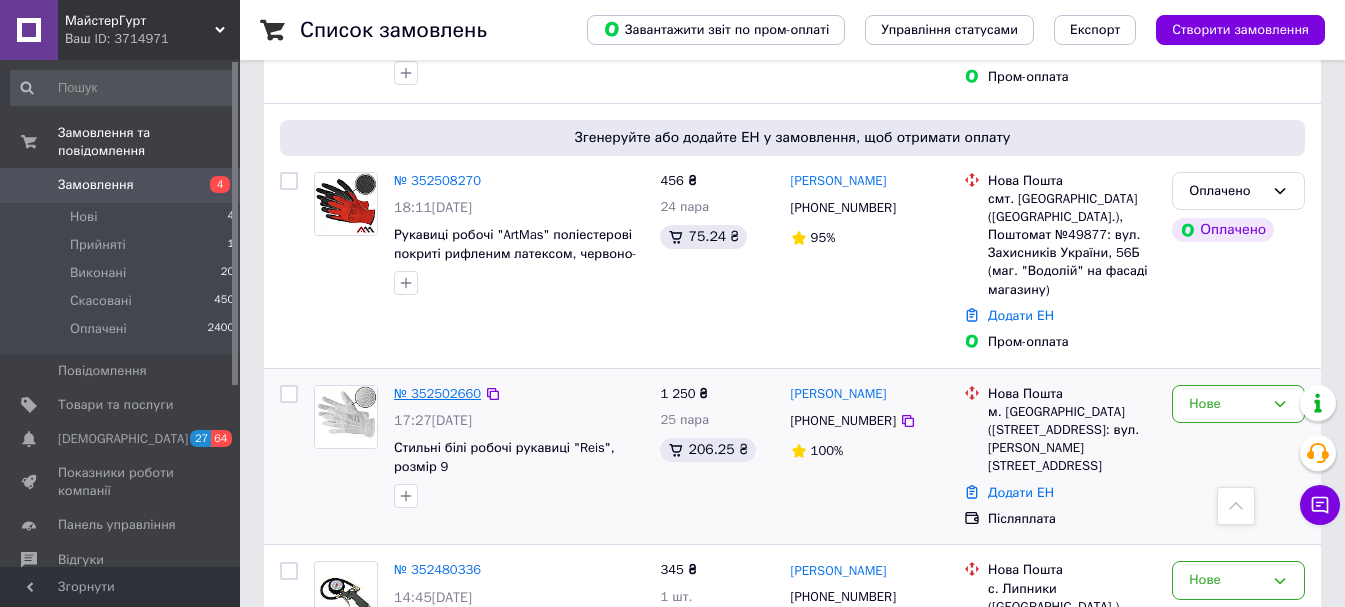 click on "№ 352502660" at bounding box center (437, 393) 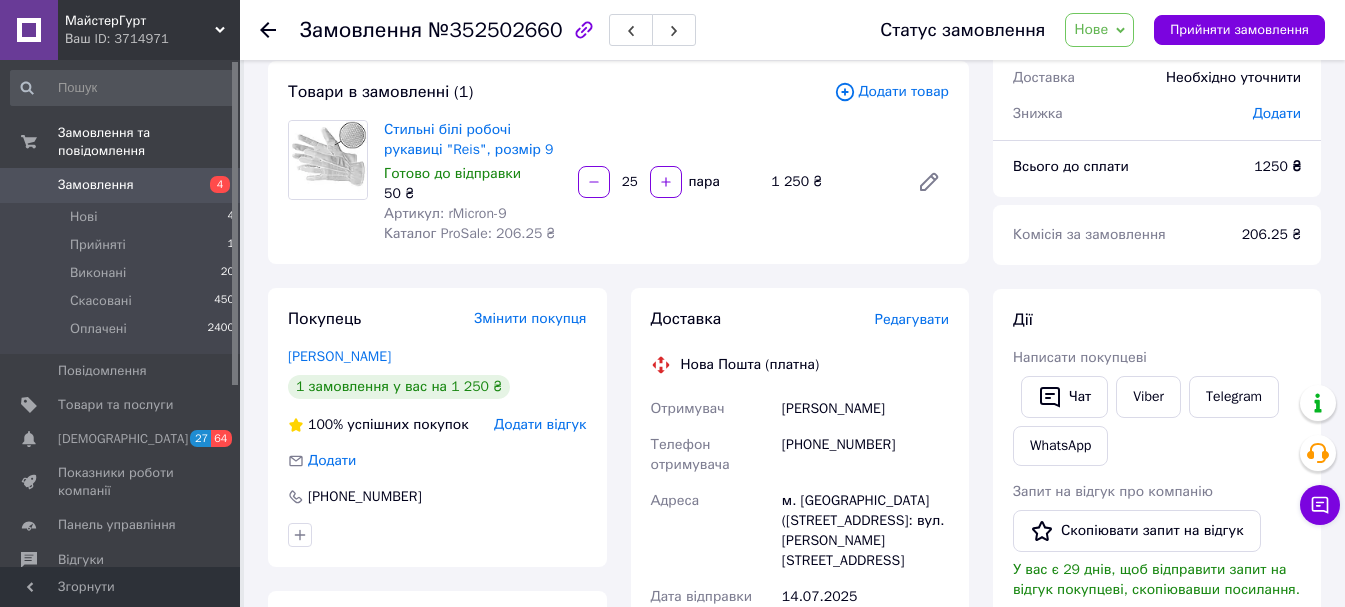 scroll, scrollTop: 100, scrollLeft: 0, axis: vertical 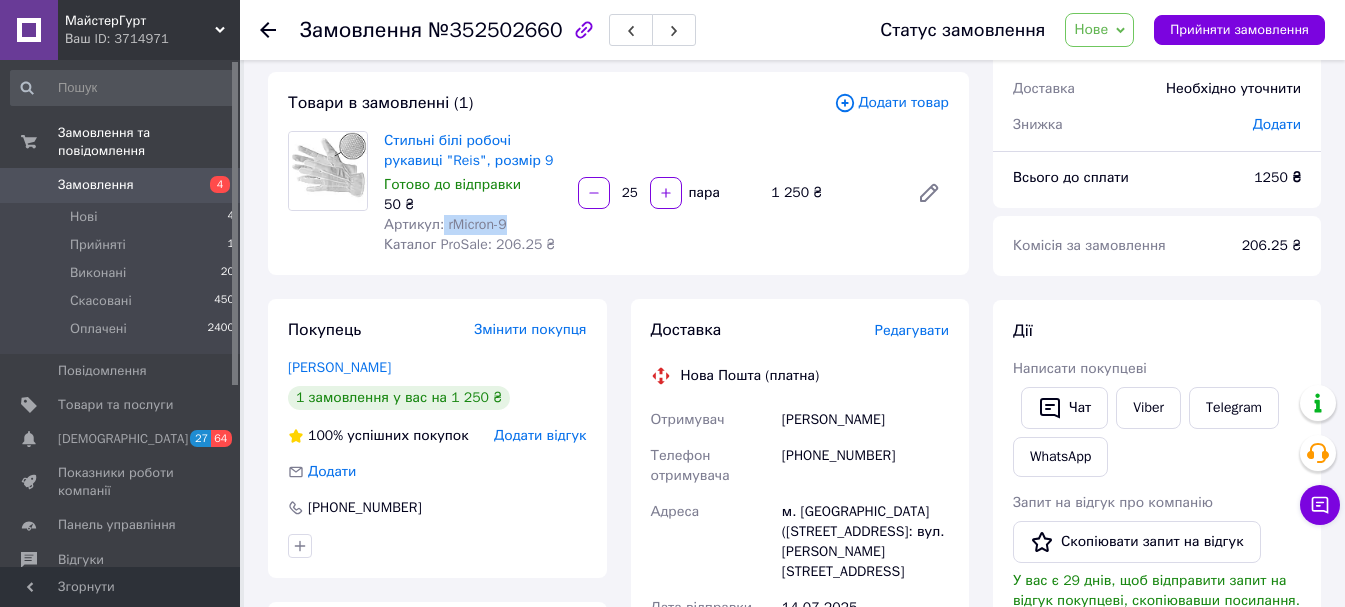 drag, startPoint x: 440, startPoint y: 224, endPoint x: 535, endPoint y: 224, distance: 95 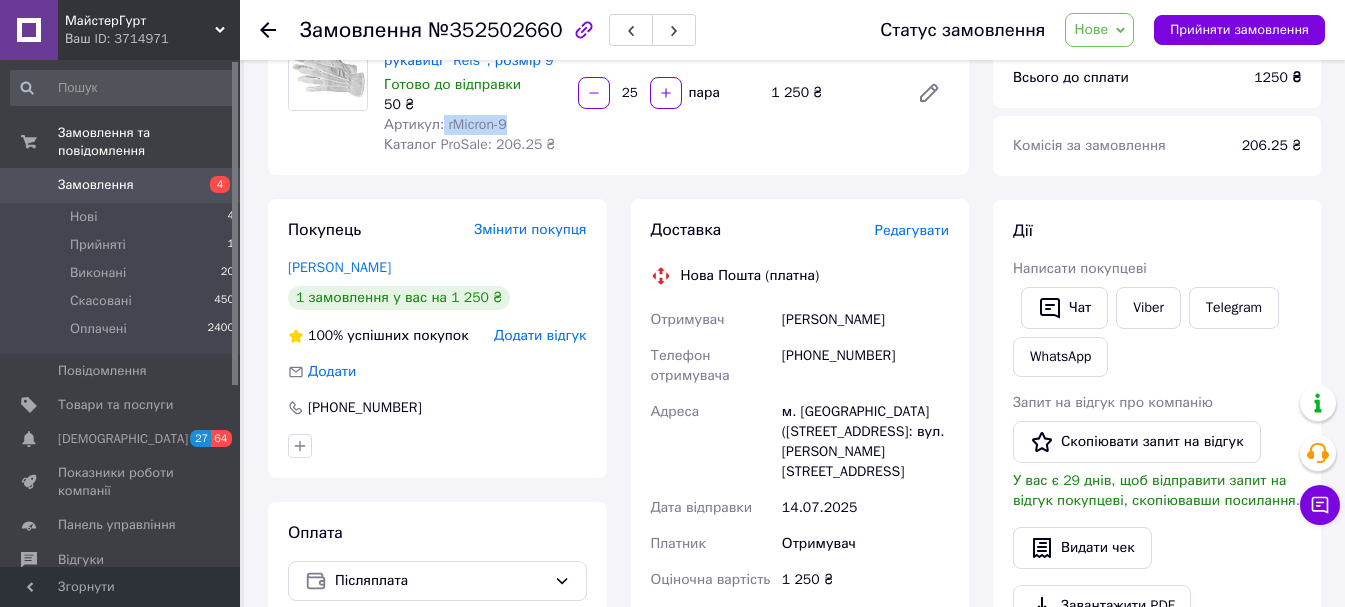 scroll, scrollTop: 100, scrollLeft: 0, axis: vertical 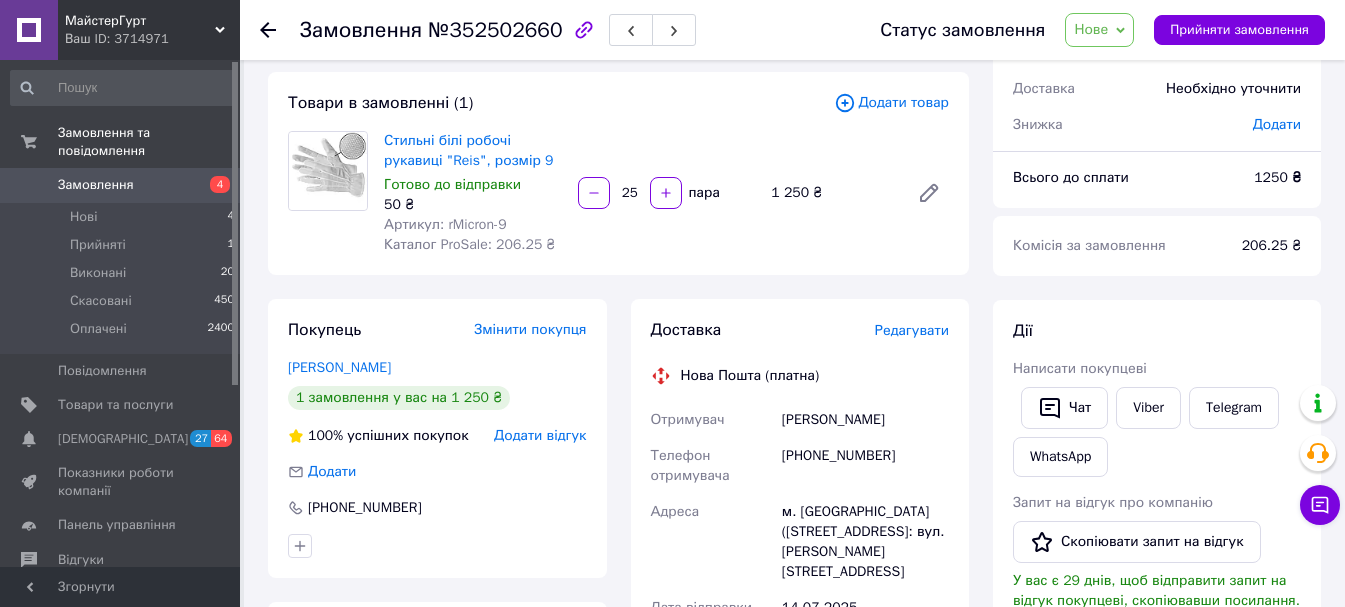 click 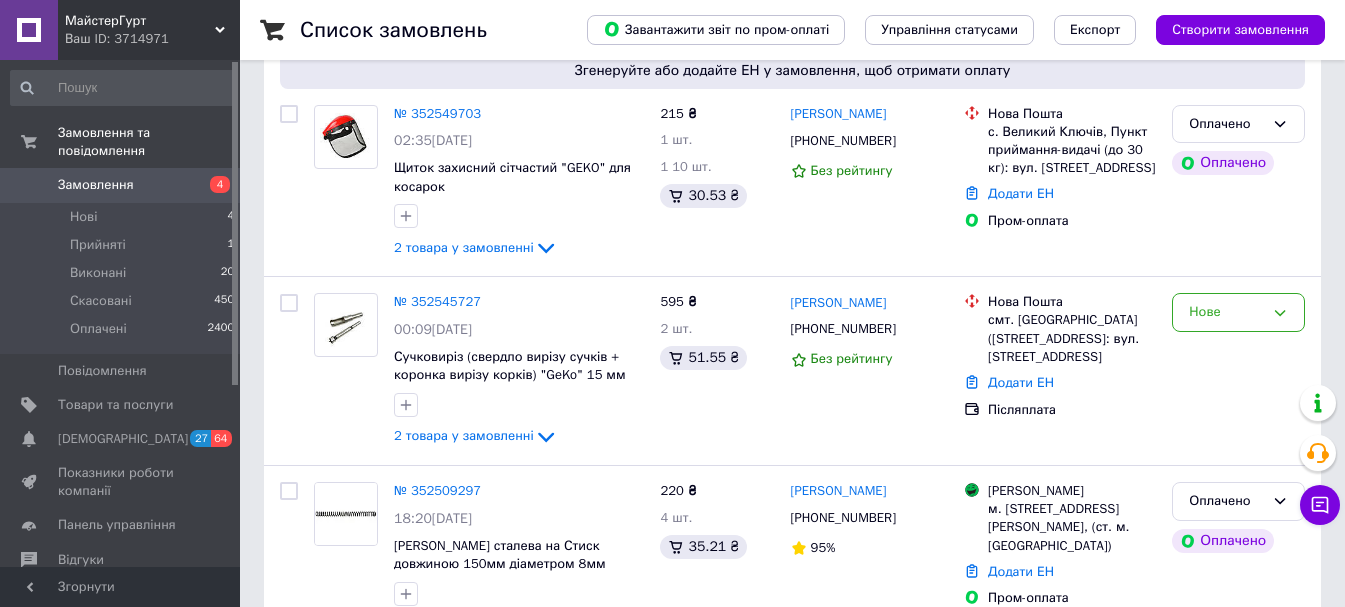 scroll, scrollTop: 500, scrollLeft: 0, axis: vertical 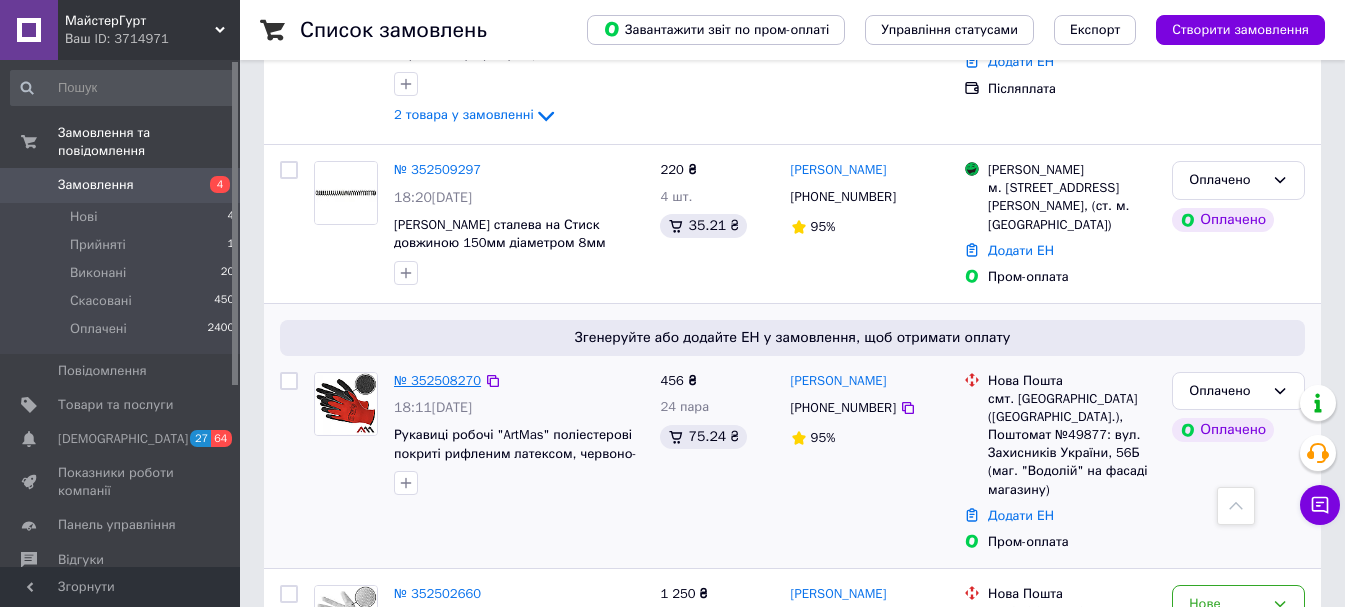 click on "№ 352508270" at bounding box center [437, 380] 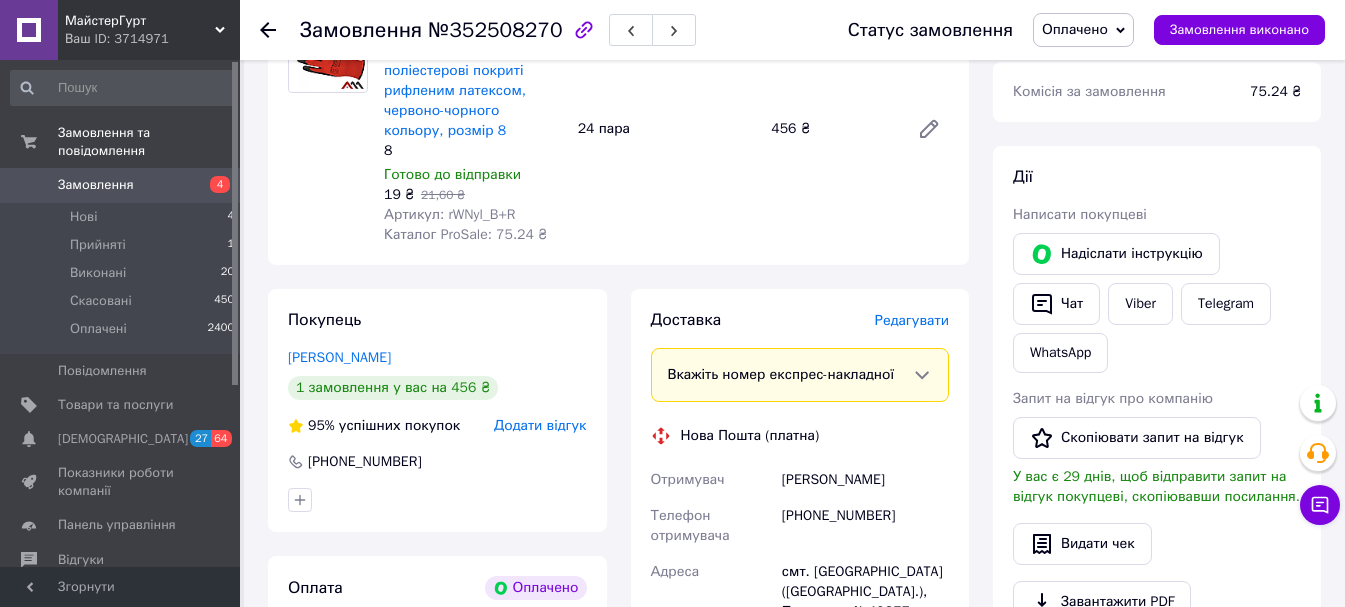 scroll, scrollTop: 200, scrollLeft: 0, axis: vertical 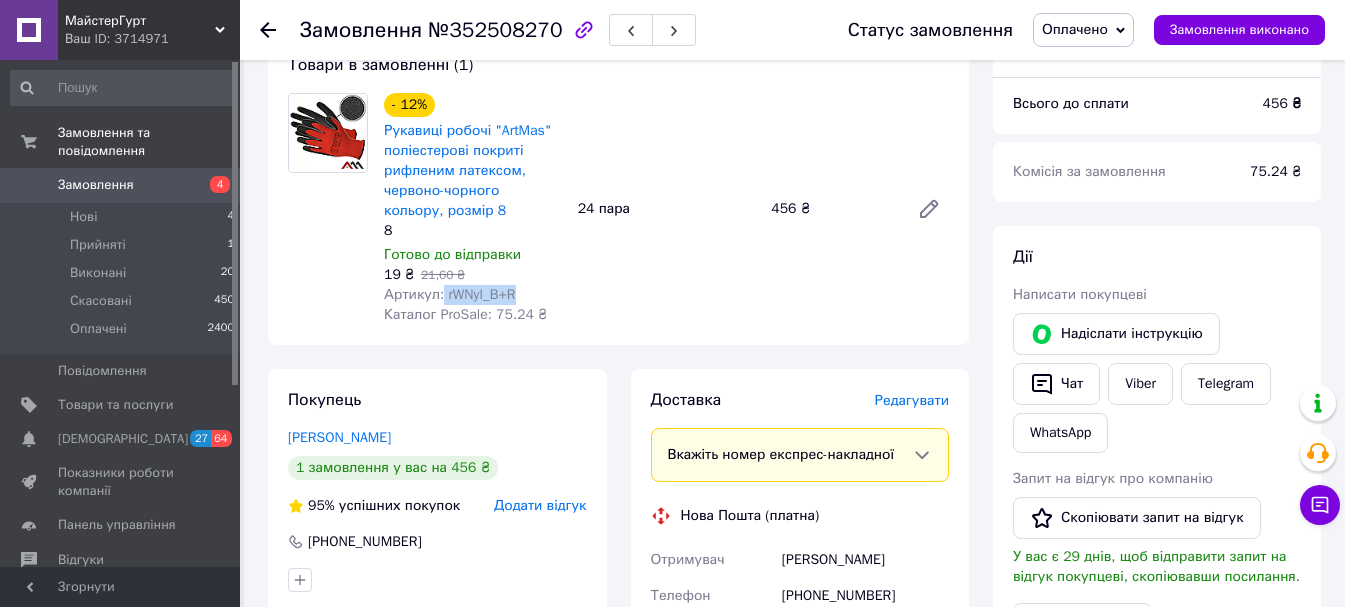 drag, startPoint x: 441, startPoint y: 293, endPoint x: 556, endPoint y: 298, distance: 115.10864 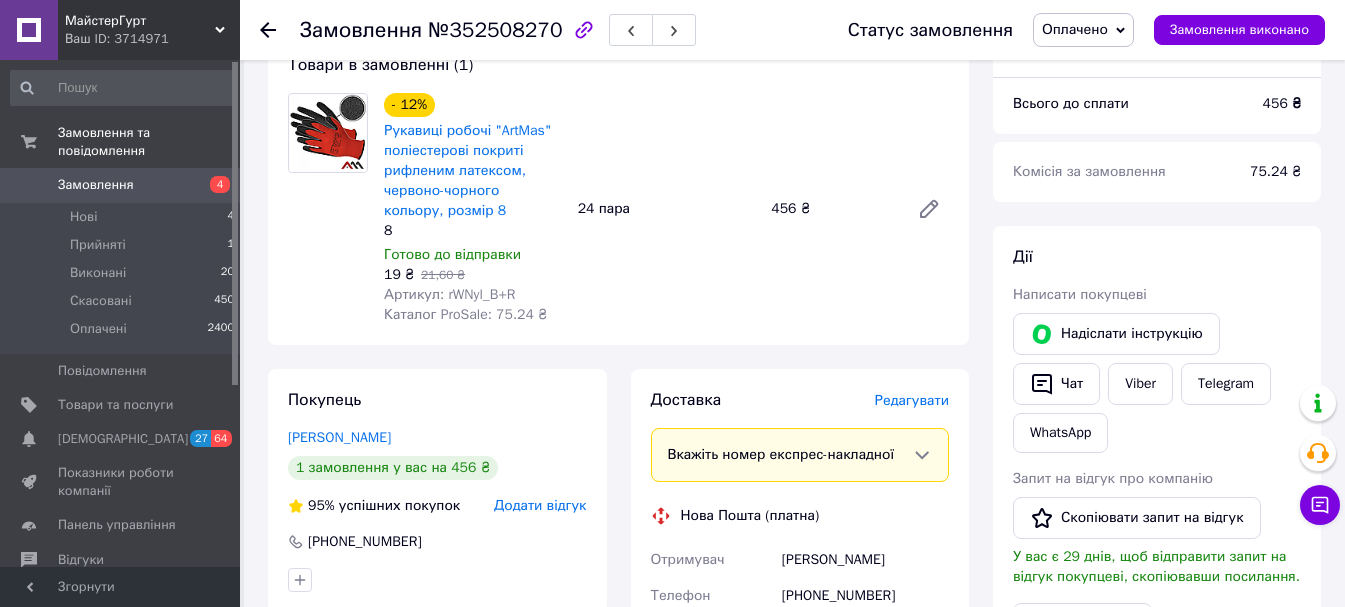 click 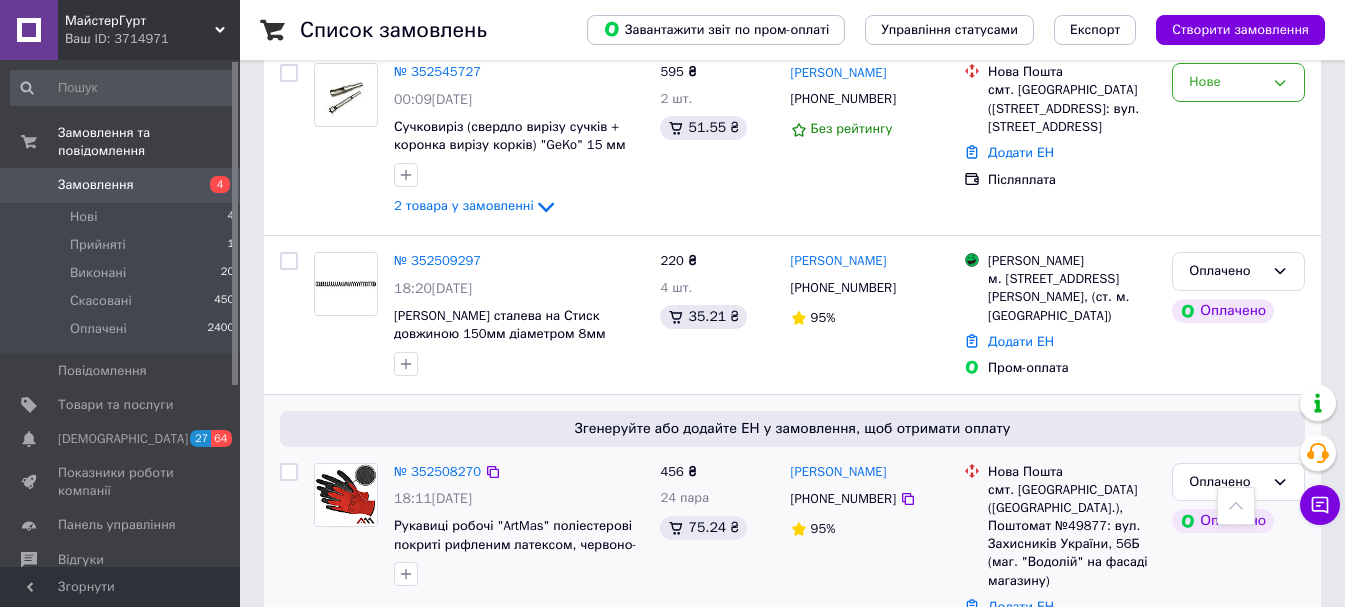scroll, scrollTop: 400, scrollLeft: 0, axis: vertical 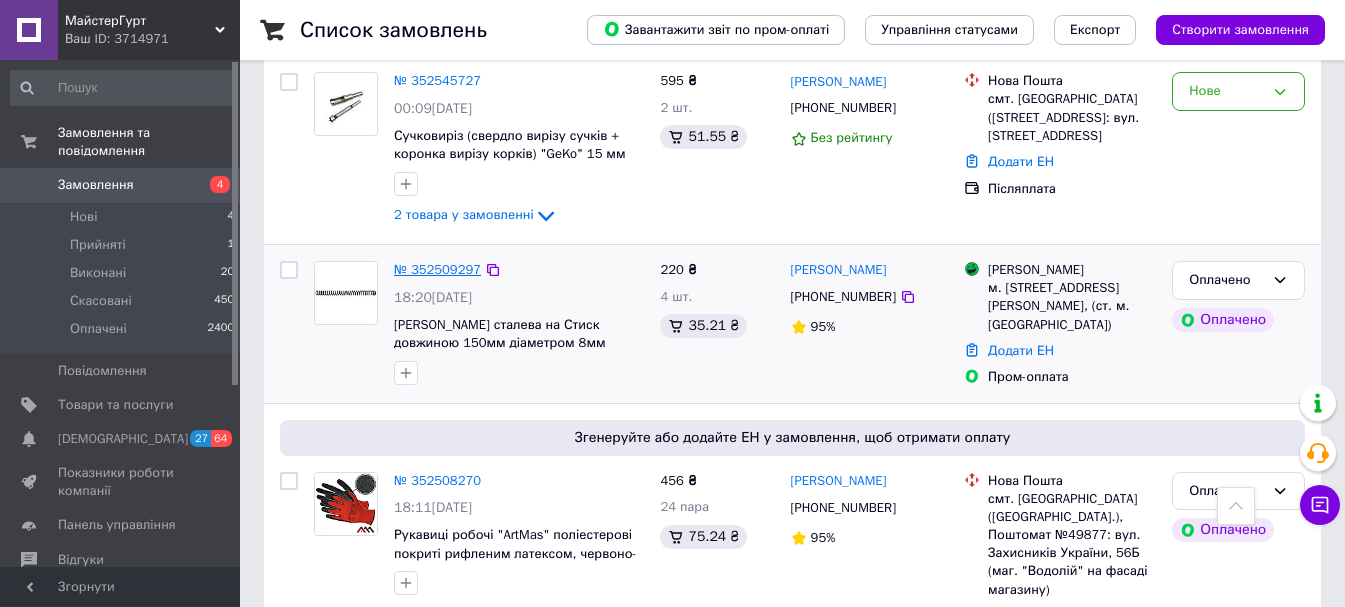 click on "№ 352509297" at bounding box center (437, 269) 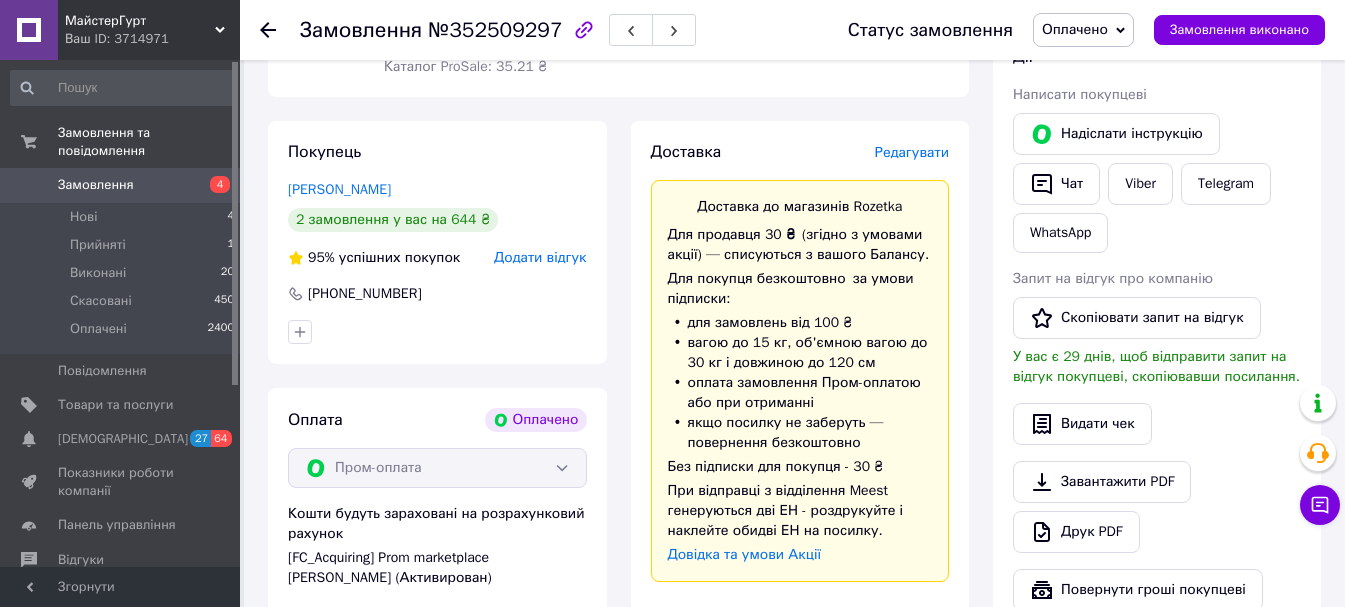 scroll, scrollTop: 0, scrollLeft: 0, axis: both 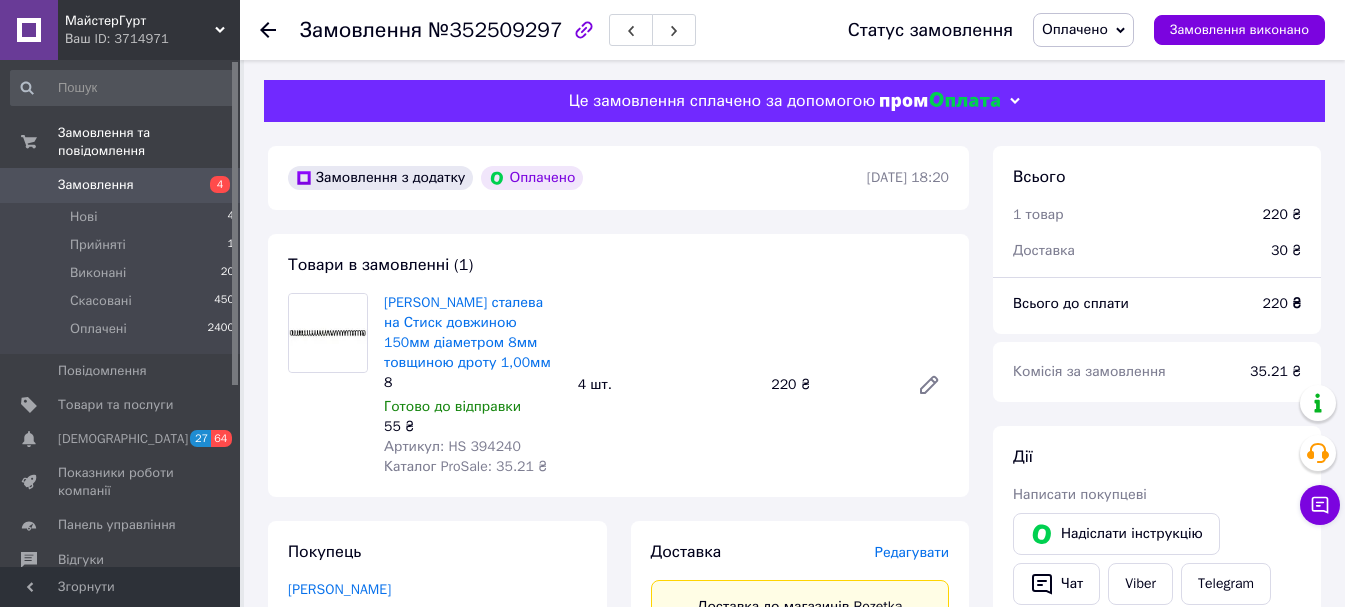 click on "Артикул: HS 394240" at bounding box center [452, 446] 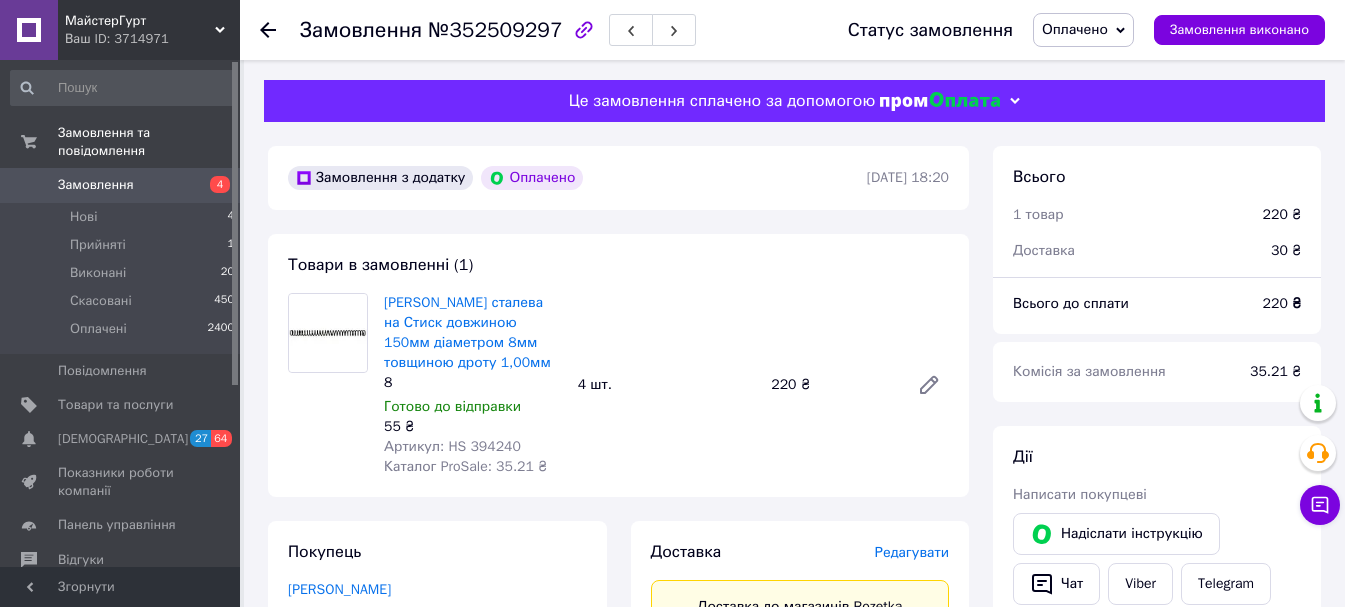click on "Артикул: HS 394240" at bounding box center [452, 446] 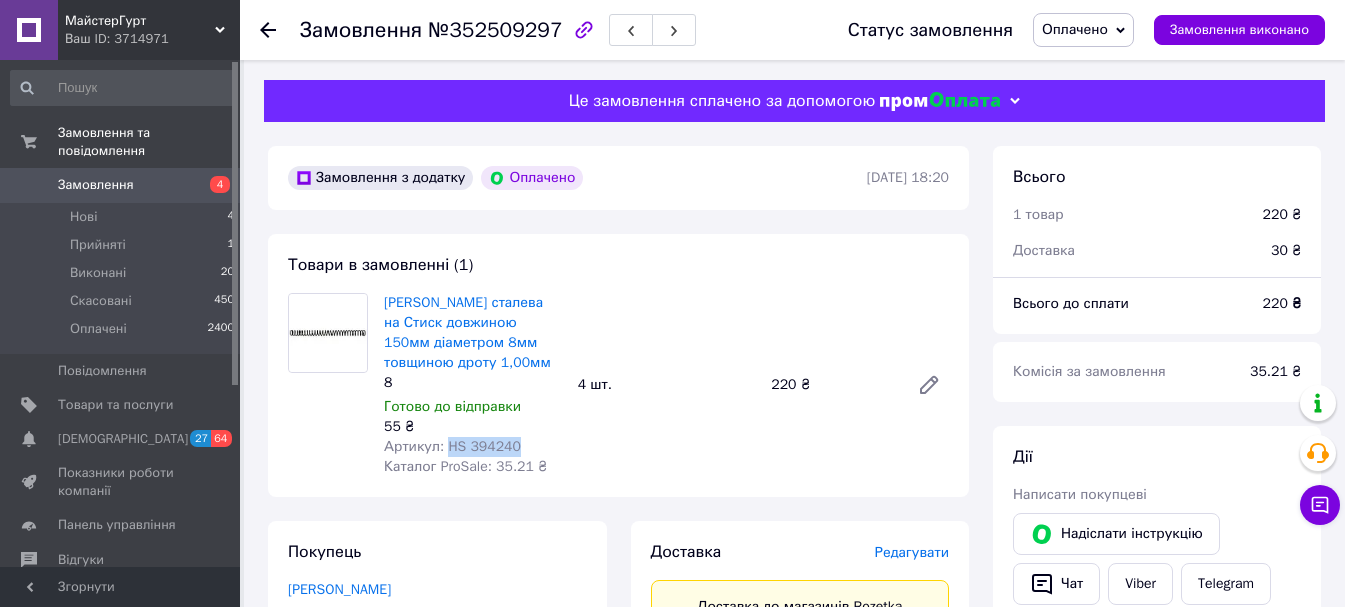drag, startPoint x: 442, startPoint y: 447, endPoint x: 513, endPoint y: 449, distance: 71.02816 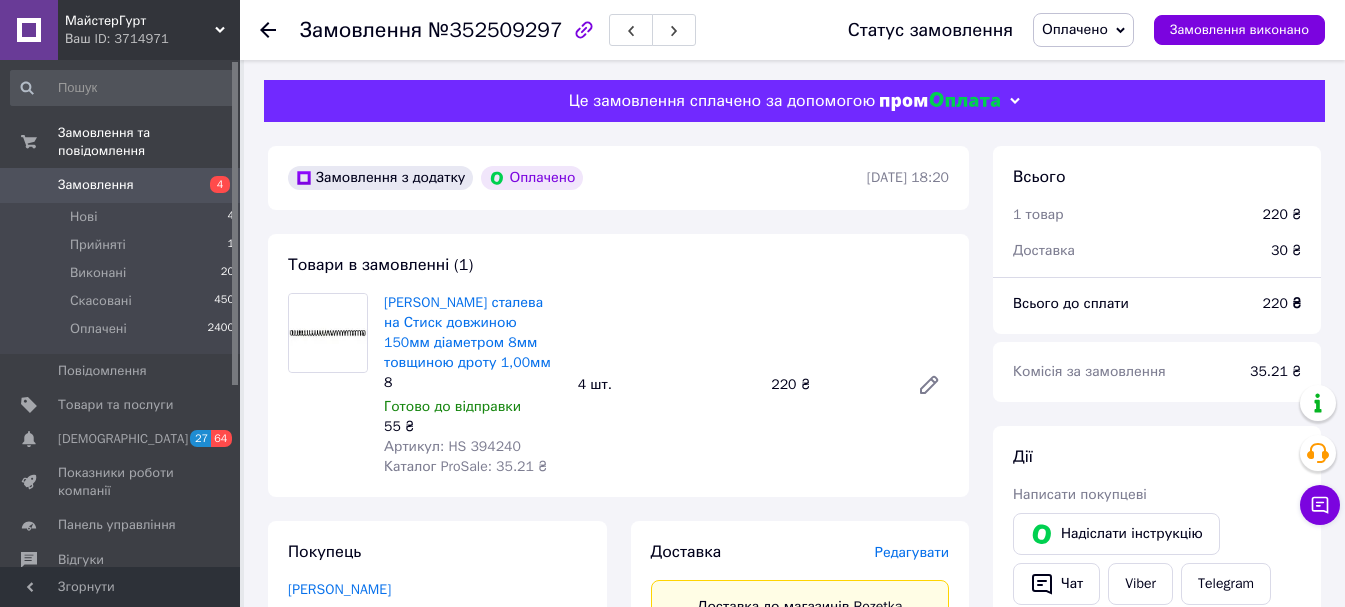 click 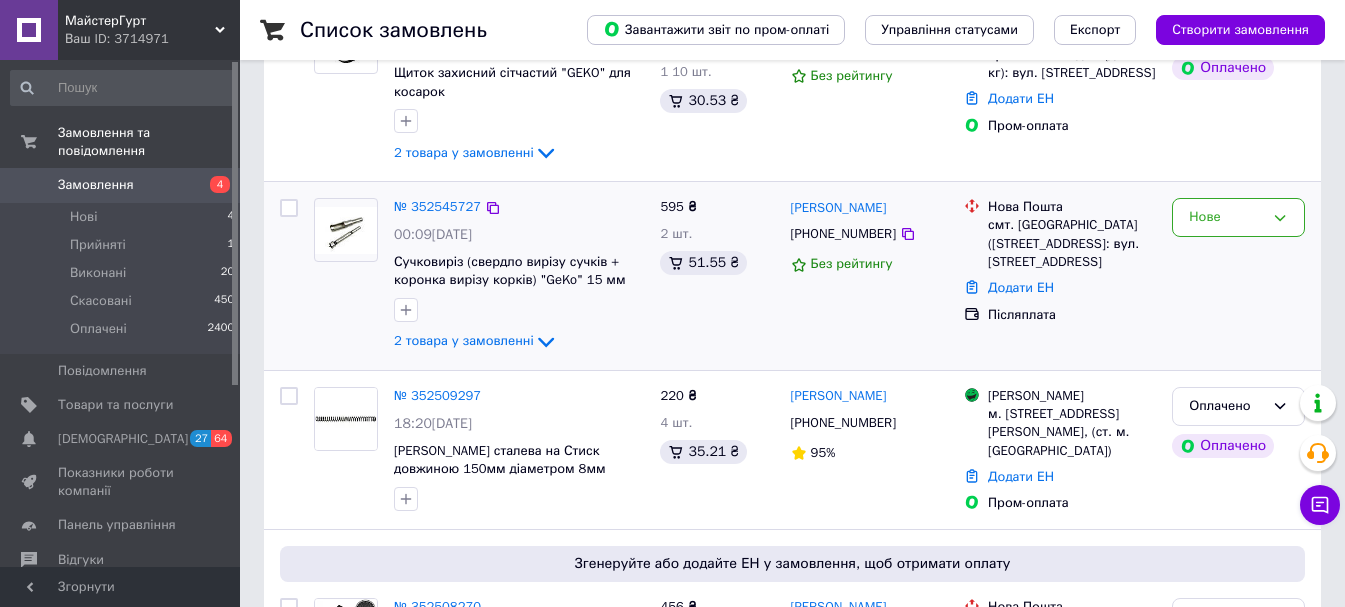 scroll, scrollTop: 300, scrollLeft: 0, axis: vertical 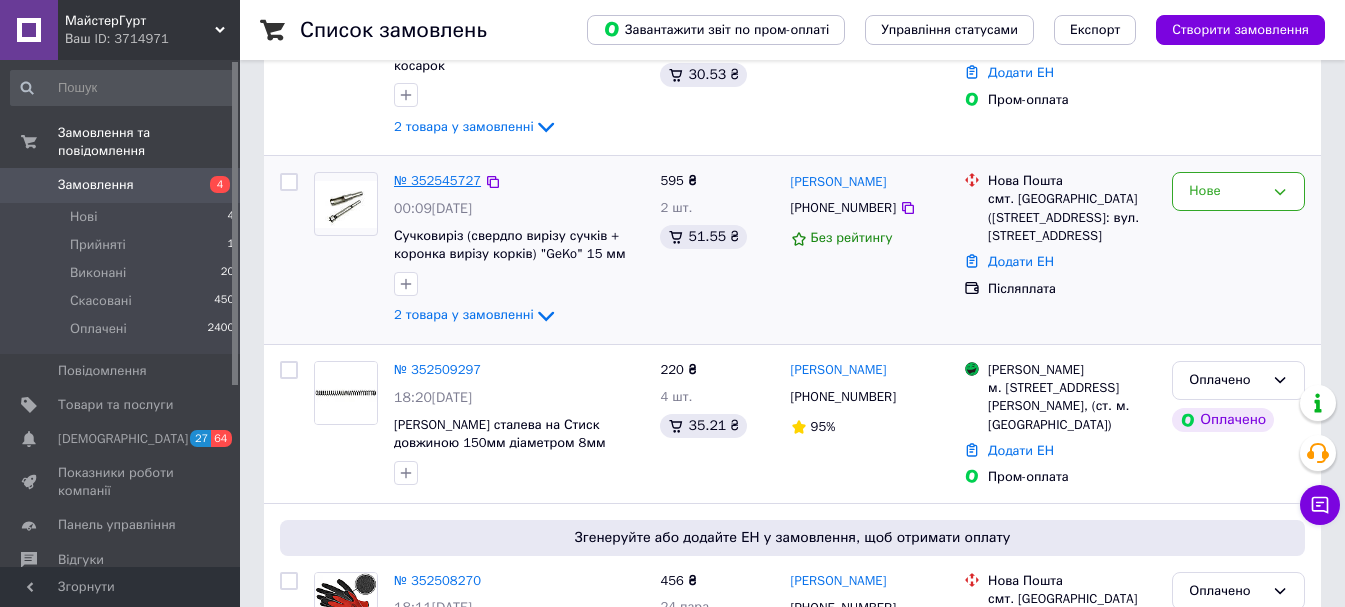 click on "№ 352545727" at bounding box center [437, 180] 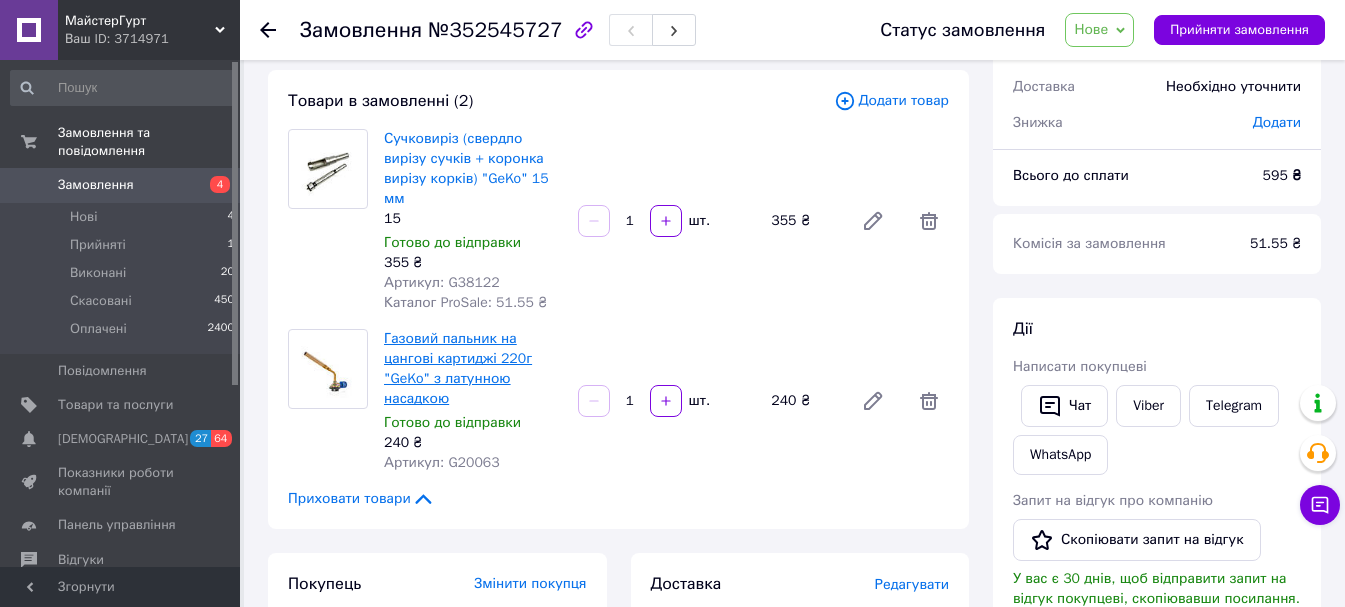 scroll, scrollTop: 100, scrollLeft: 0, axis: vertical 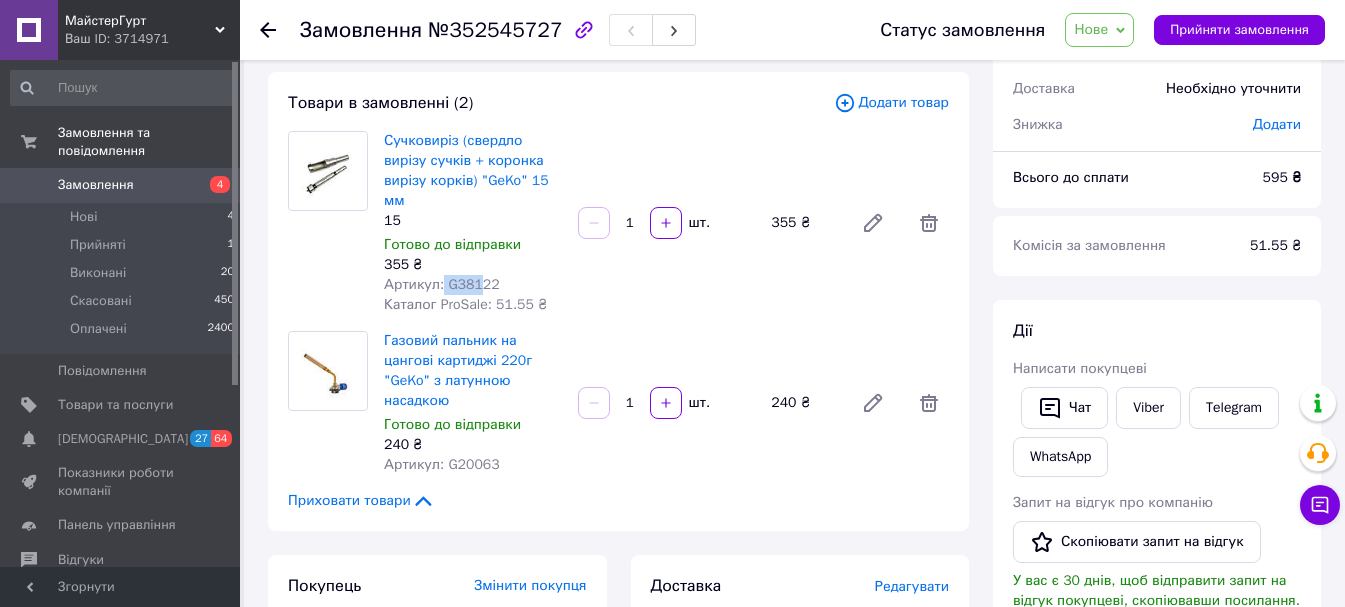 drag, startPoint x: 441, startPoint y: 257, endPoint x: 472, endPoint y: 264, distance: 31.780497 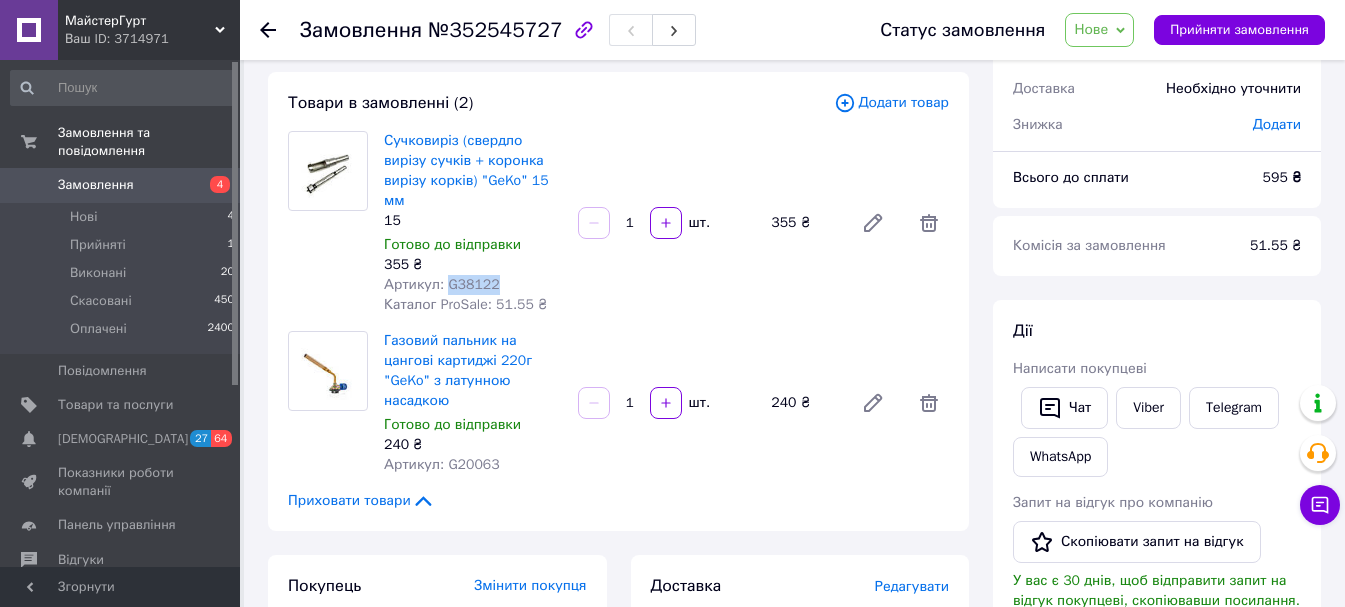drag, startPoint x: 444, startPoint y: 263, endPoint x: 496, endPoint y: 259, distance: 52.153618 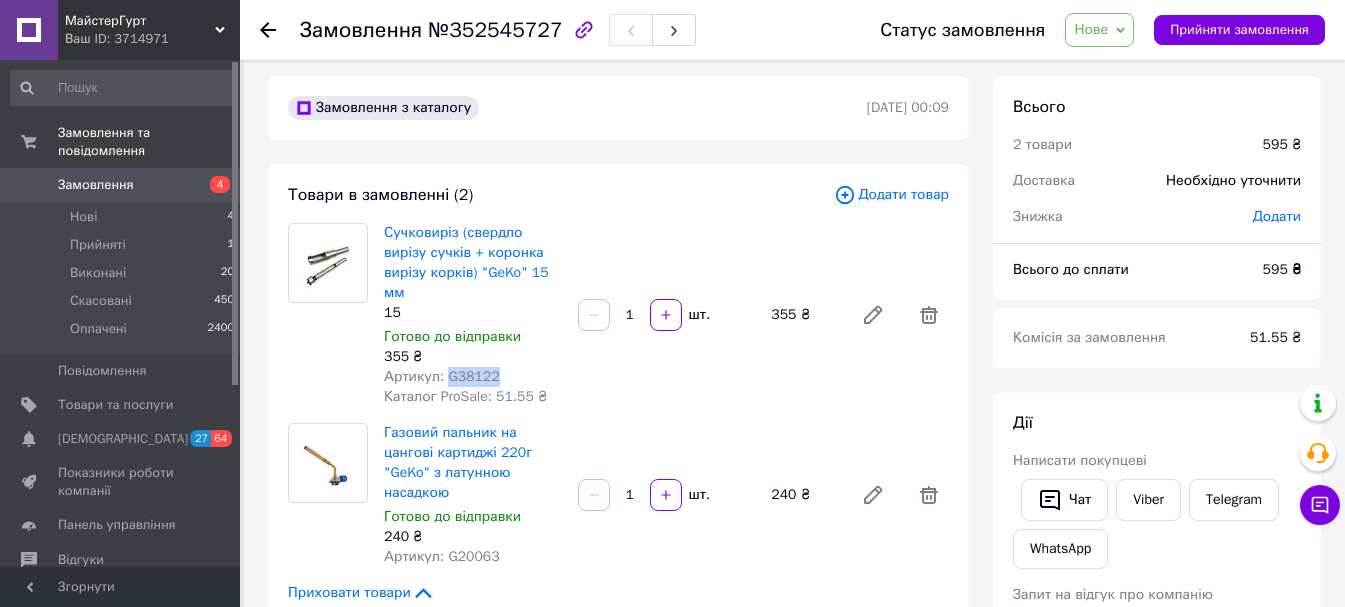 scroll, scrollTop: 0, scrollLeft: 0, axis: both 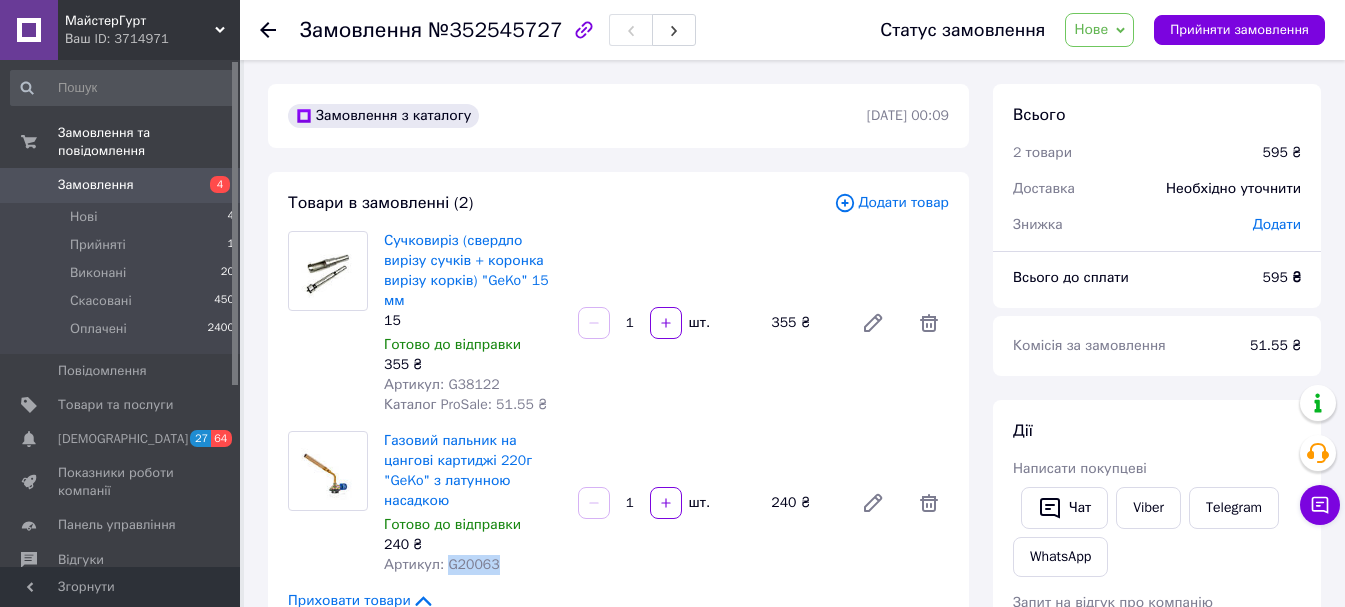 drag, startPoint x: 446, startPoint y: 542, endPoint x: 525, endPoint y: 542, distance: 79 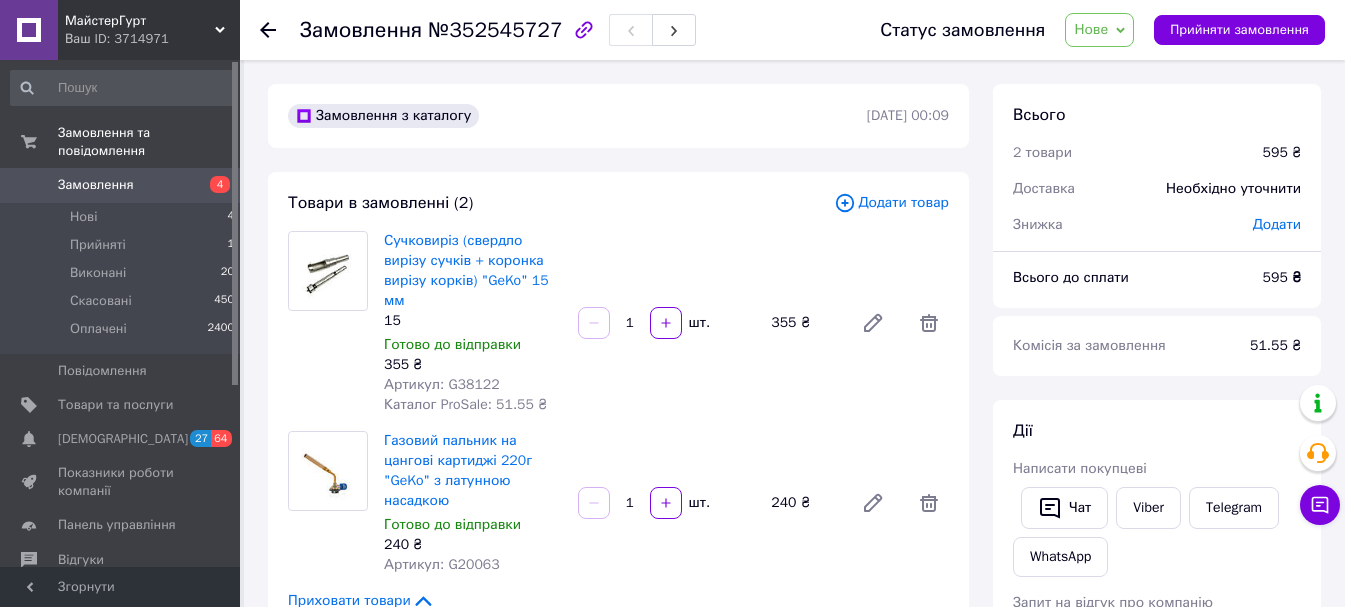 click 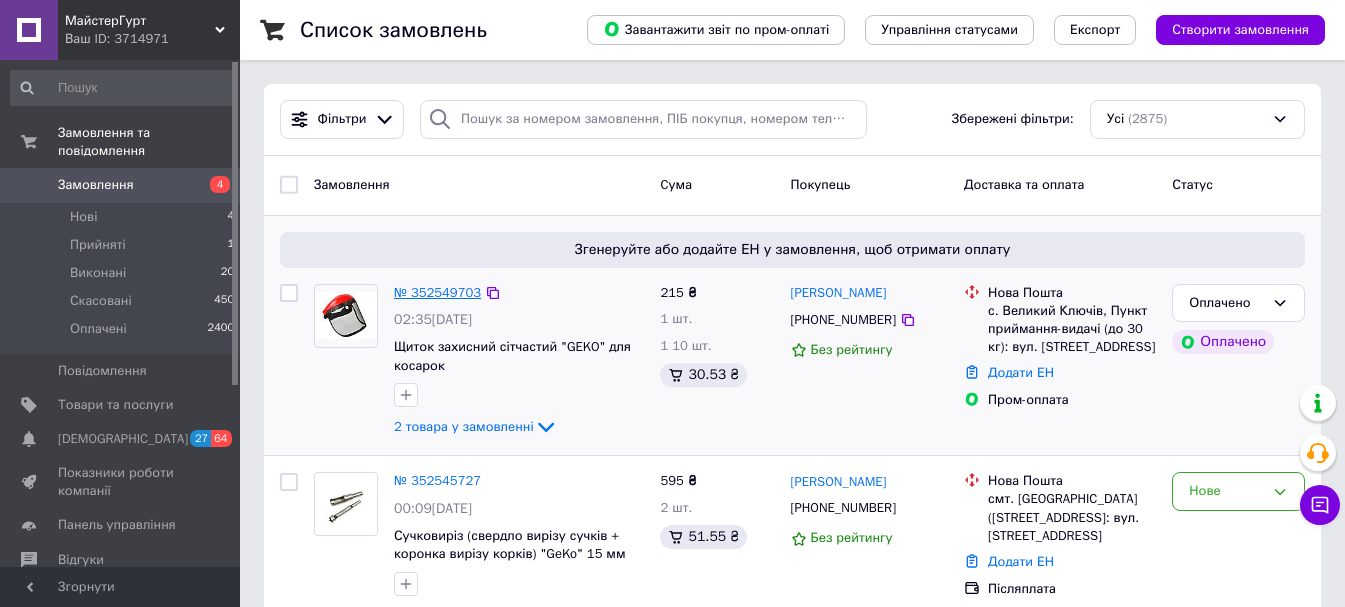 click on "№ 352549703" at bounding box center (437, 292) 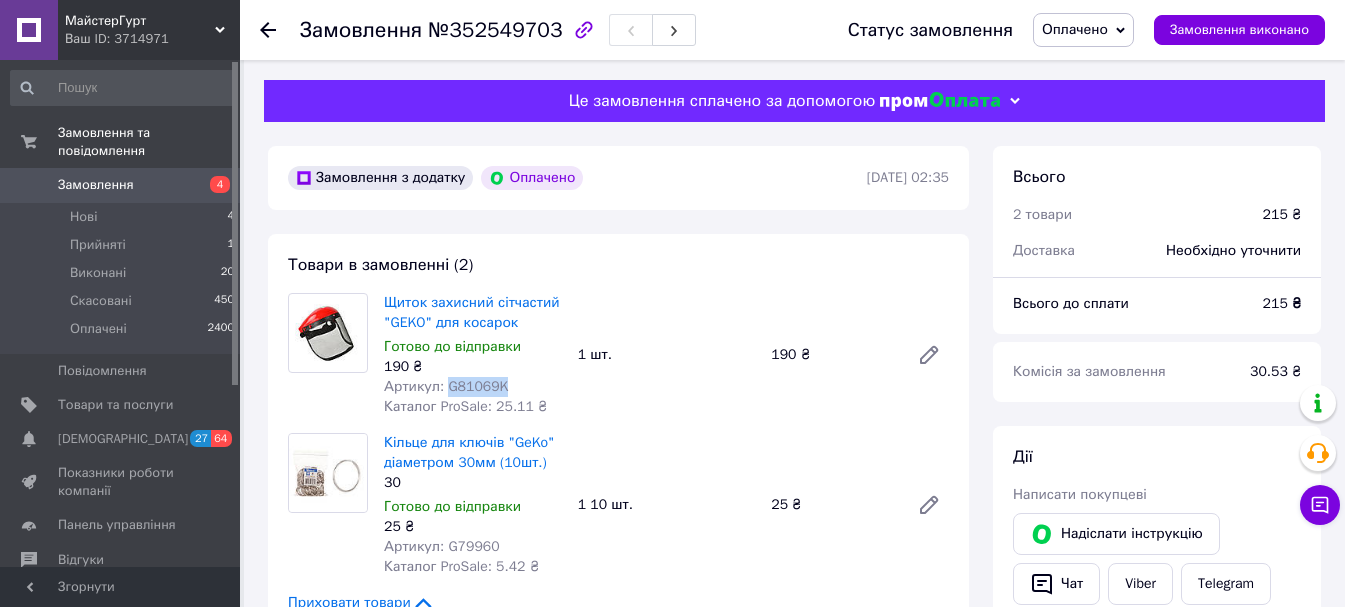 drag, startPoint x: 445, startPoint y: 389, endPoint x: 495, endPoint y: 389, distance: 50 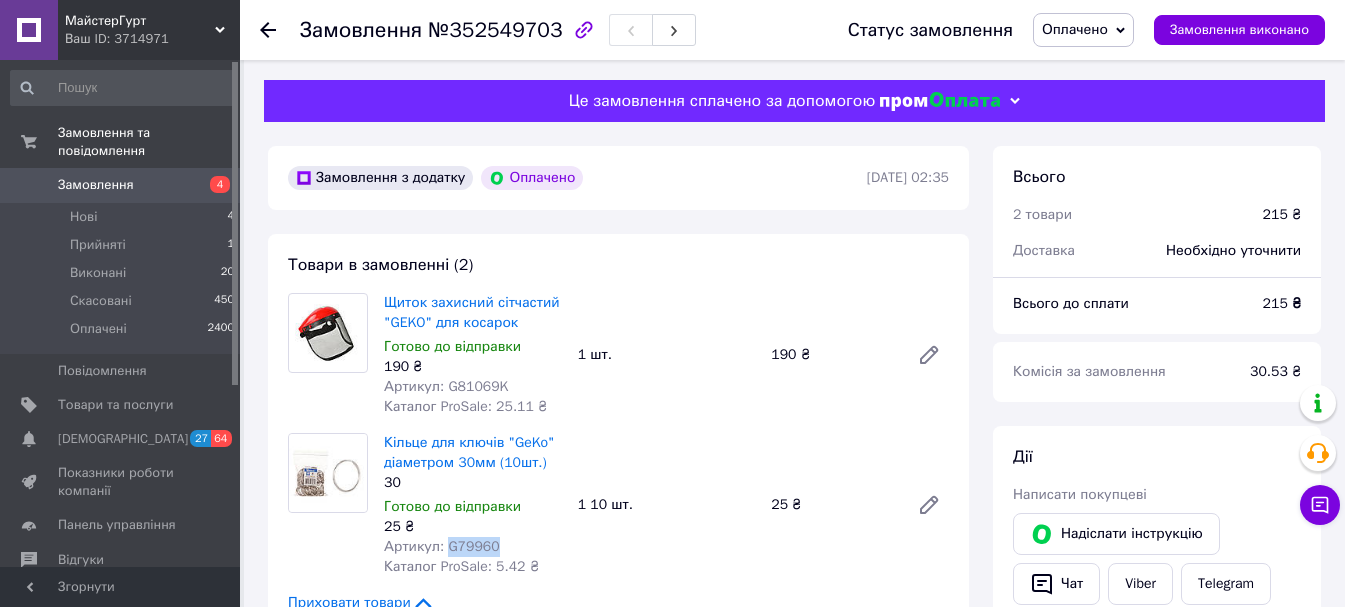 drag, startPoint x: 444, startPoint y: 548, endPoint x: 495, endPoint y: 545, distance: 51.088158 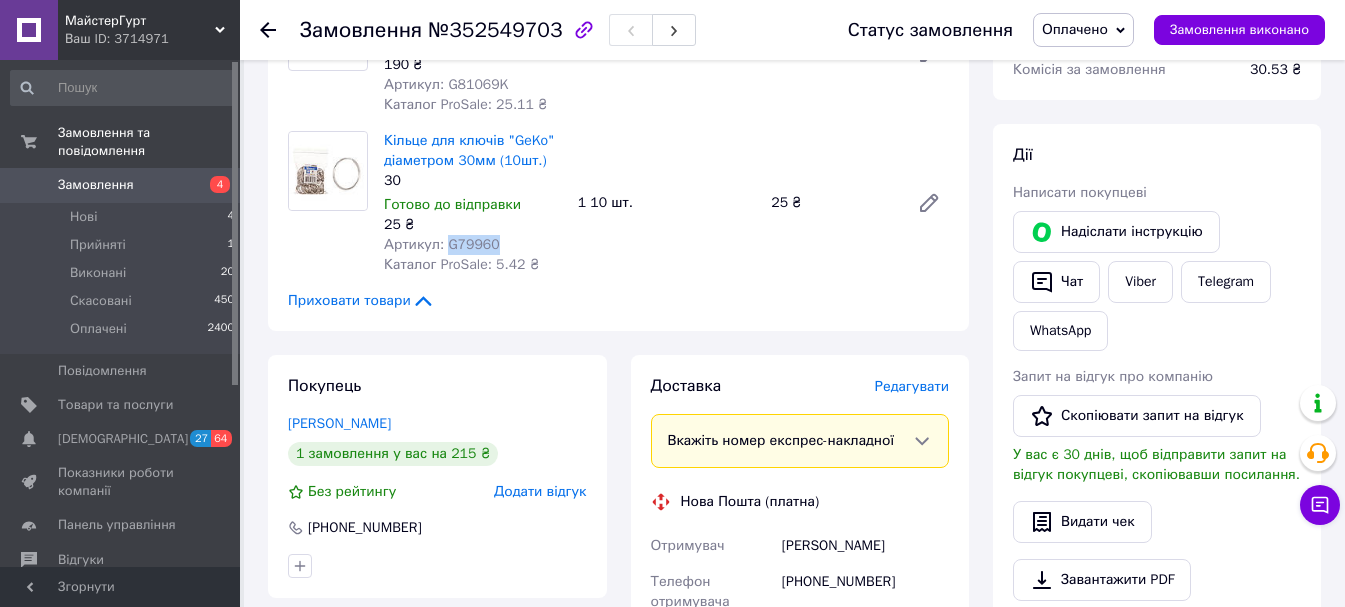 scroll, scrollTop: 300, scrollLeft: 0, axis: vertical 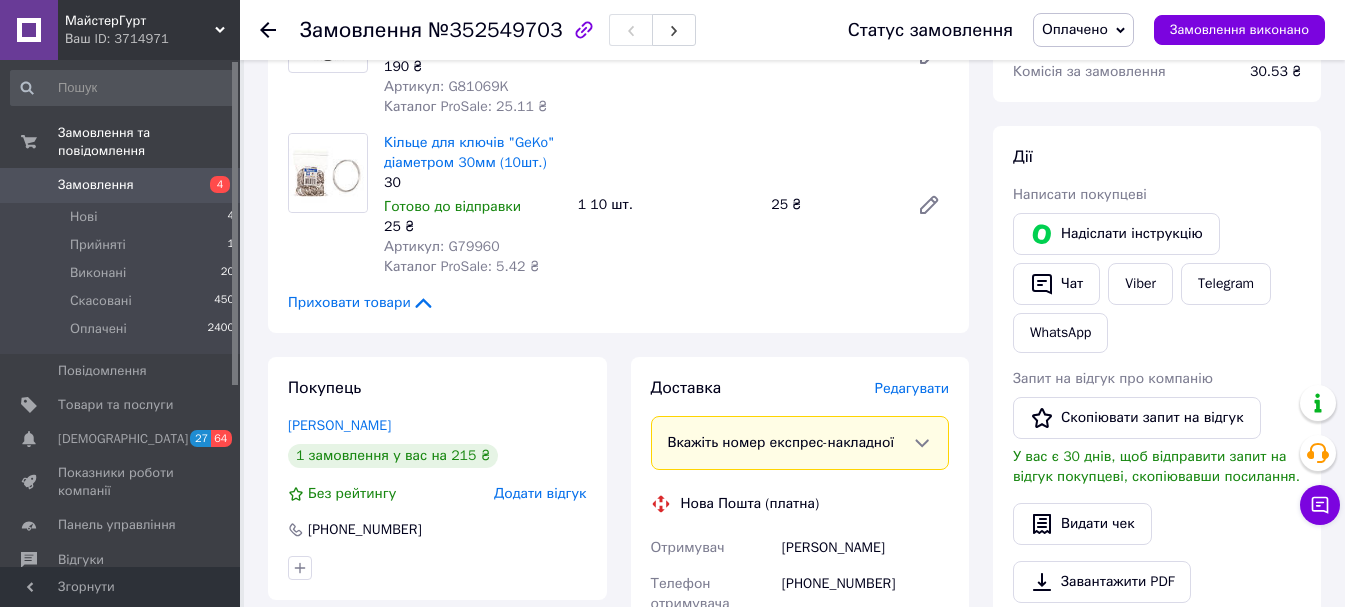 click 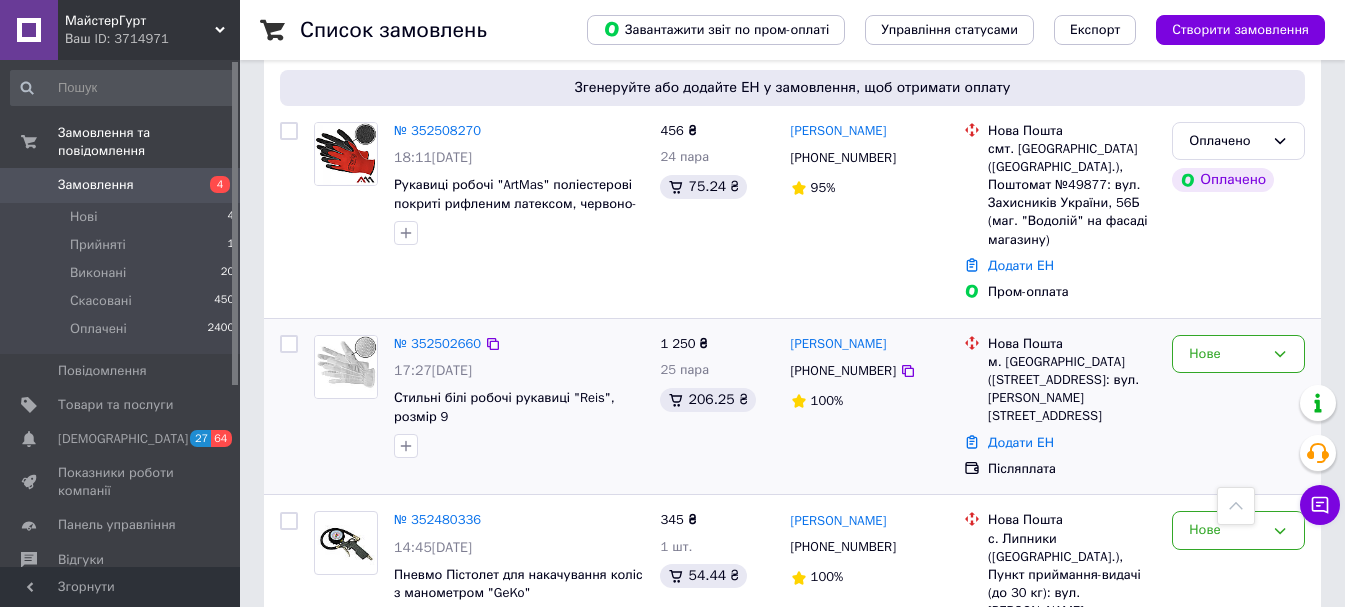 scroll, scrollTop: 700, scrollLeft: 0, axis: vertical 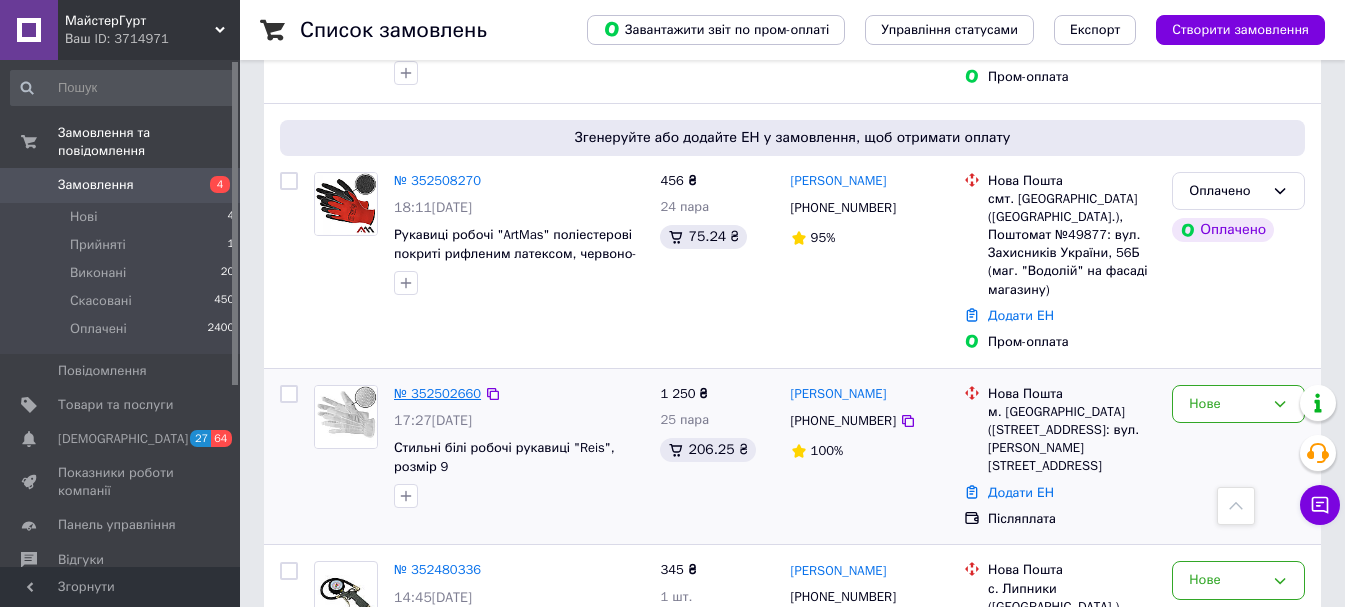 click on "№ 352502660" at bounding box center [437, 393] 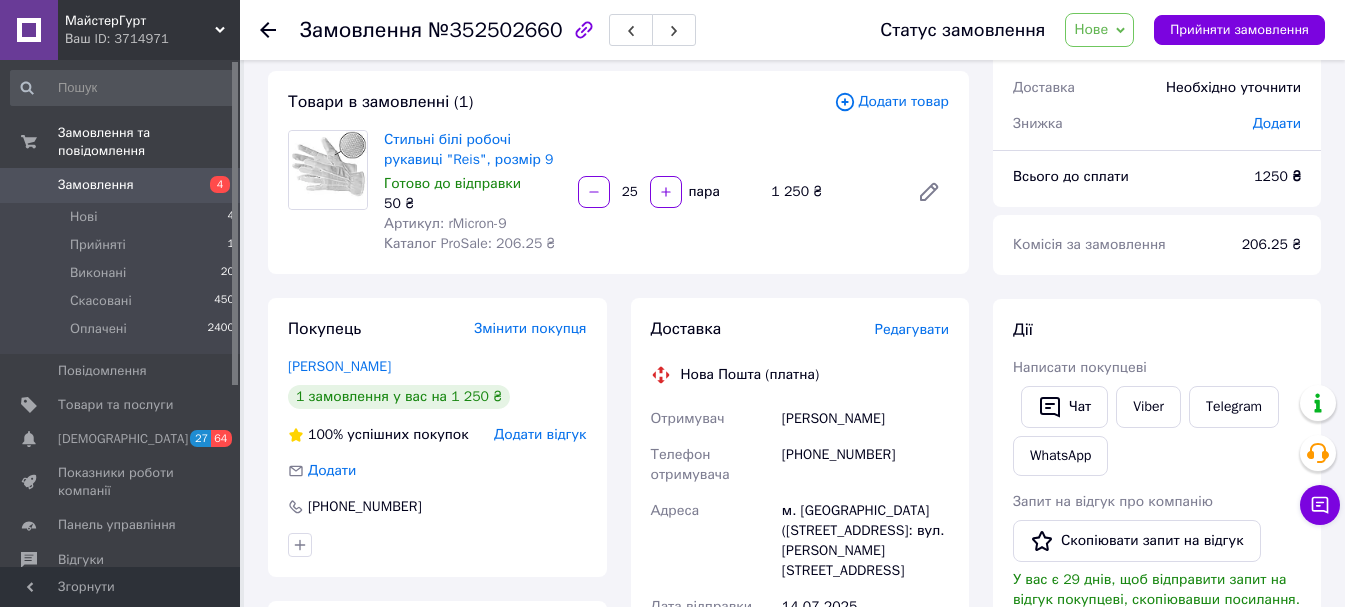 scroll, scrollTop: 100, scrollLeft: 0, axis: vertical 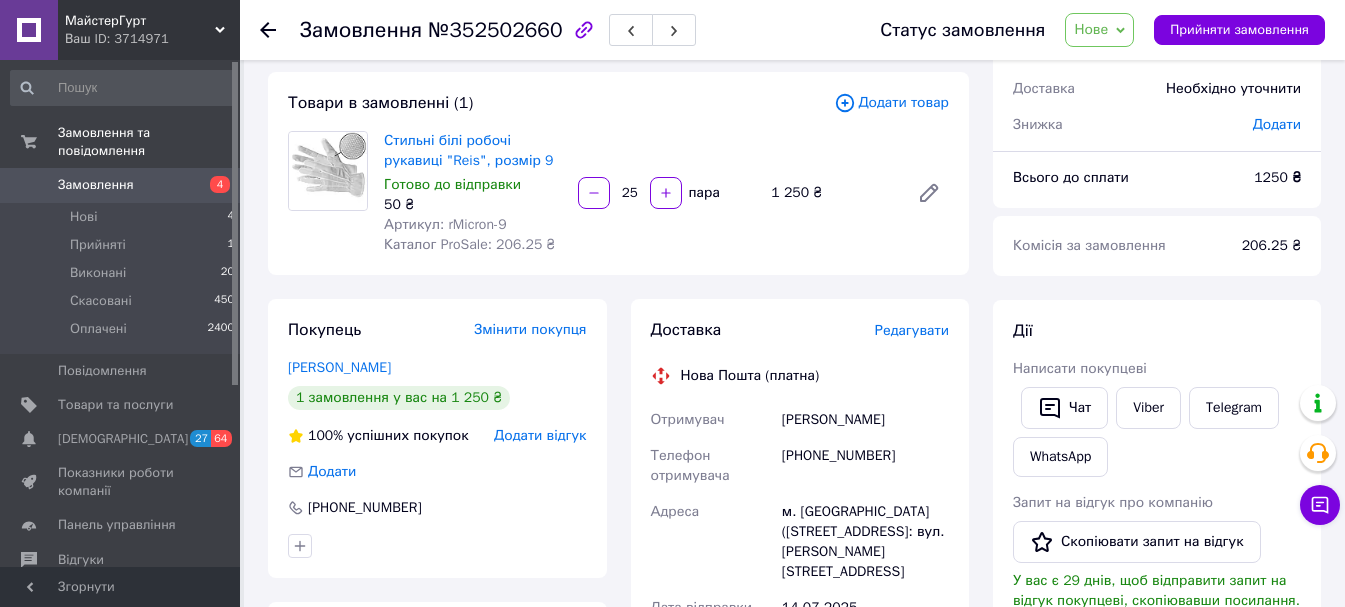 click 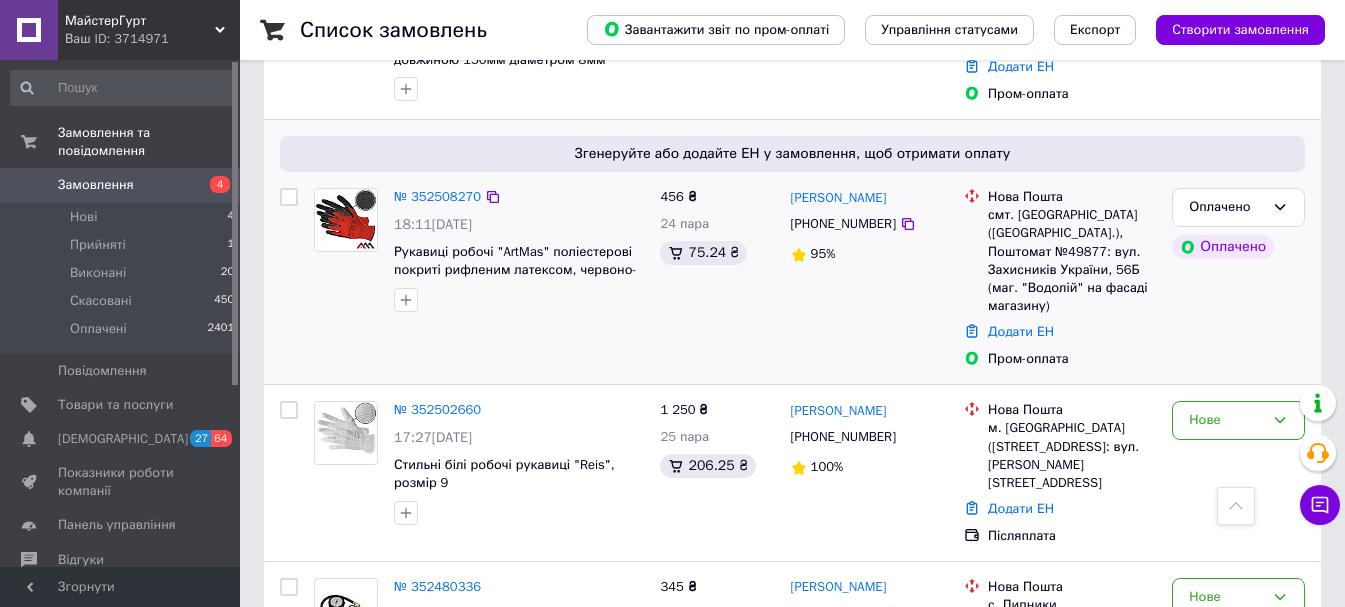 scroll, scrollTop: 1000, scrollLeft: 0, axis: vertical 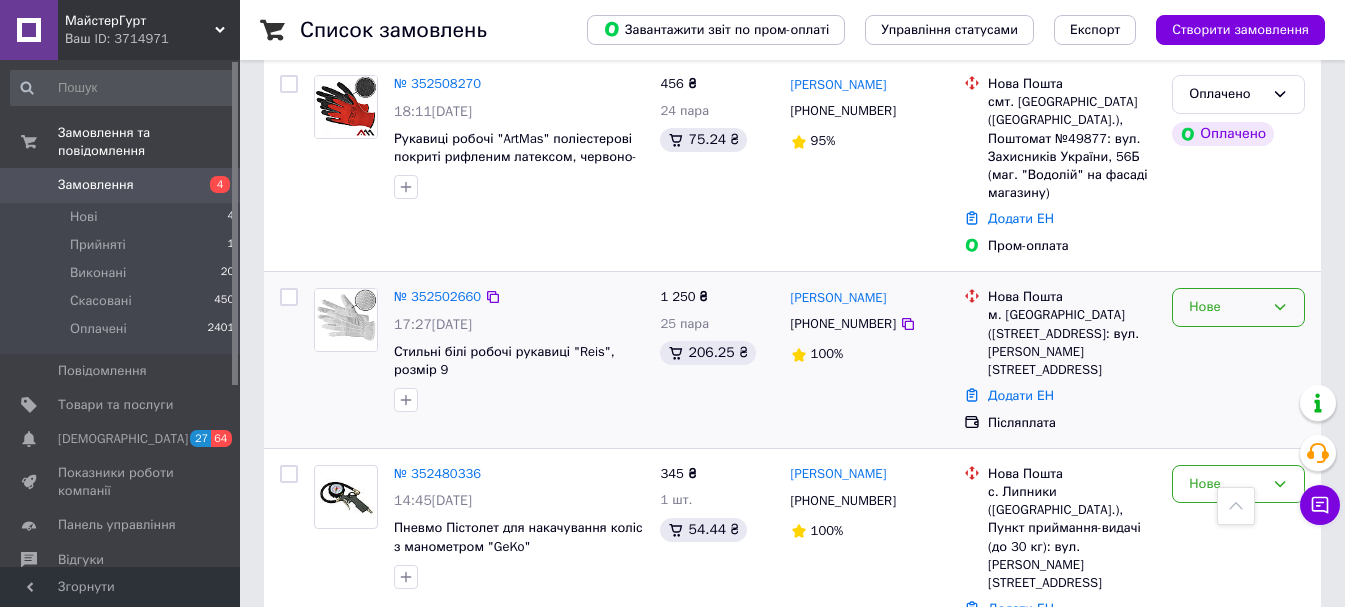 click 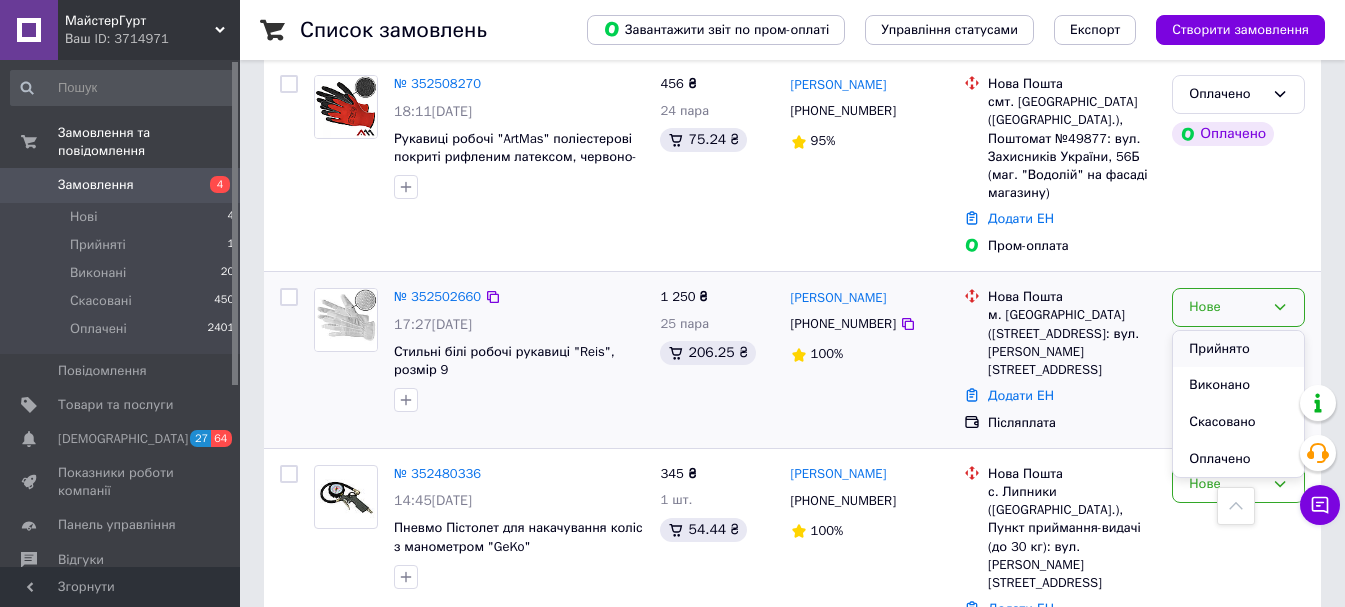 click on "Прийнято" at bounding box center (1238, 349) 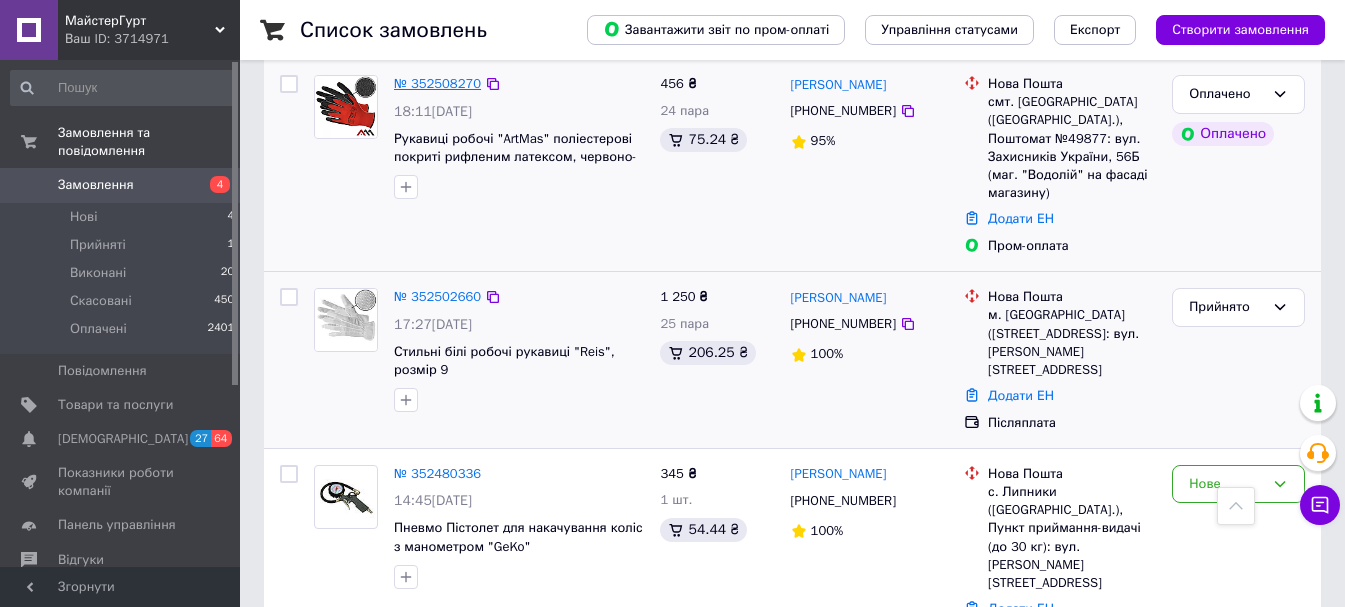 click on "№ 352508270" at bounding box center (437, 83) 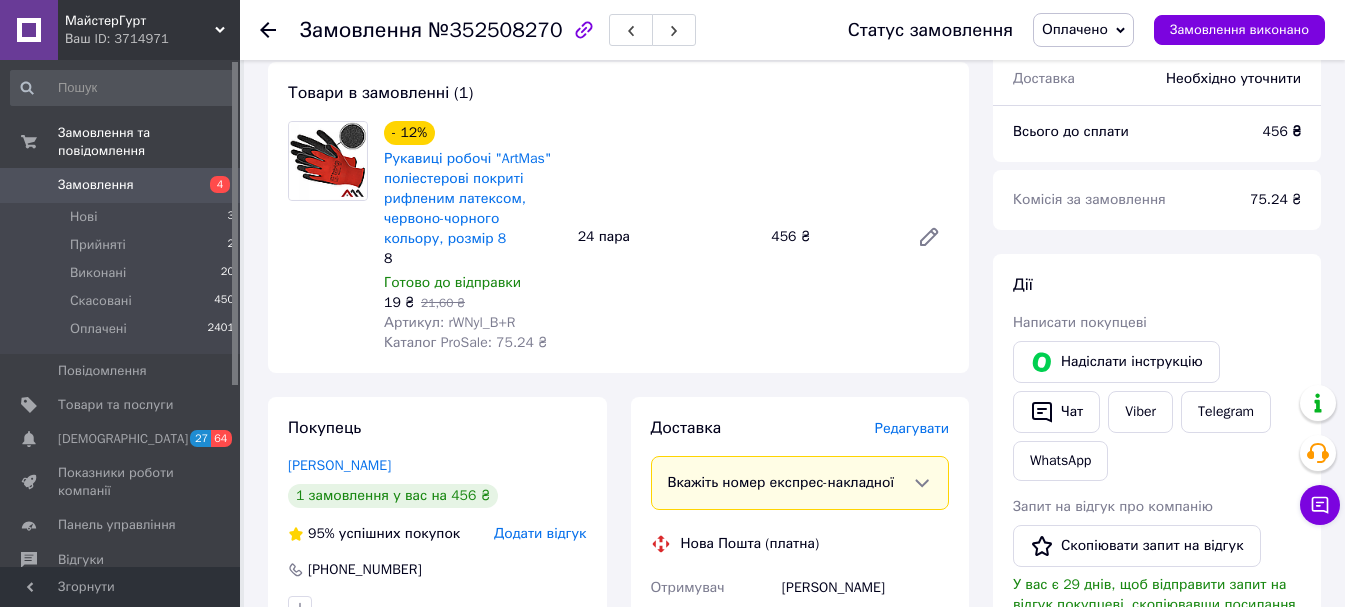 scroll, scrollTop: 147, scrollLeft: 0, axis: vertical 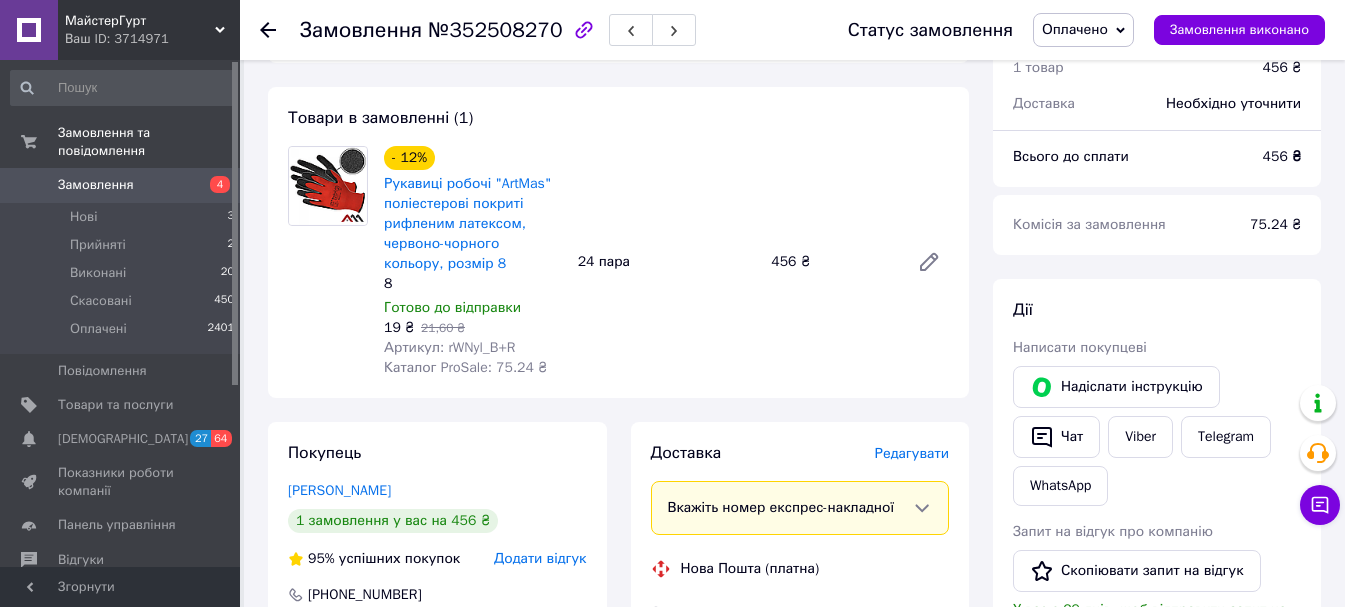 click 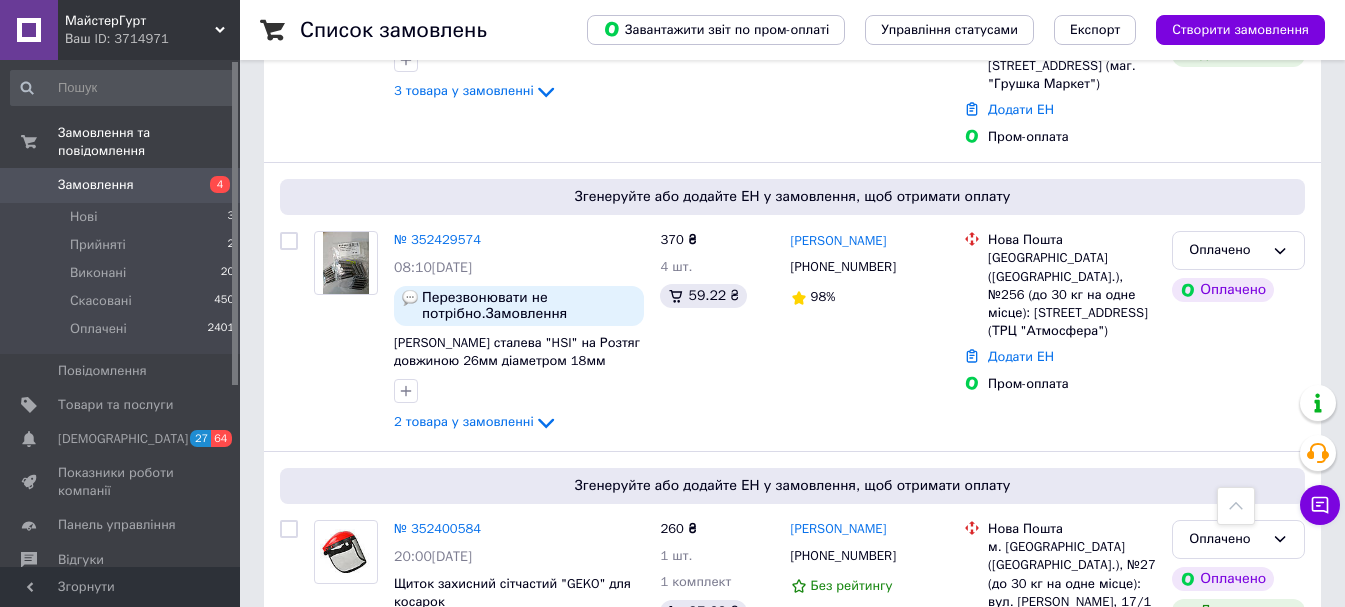 scroll, scrollTop: 1800, scrollLeft: 0, axis: vertical 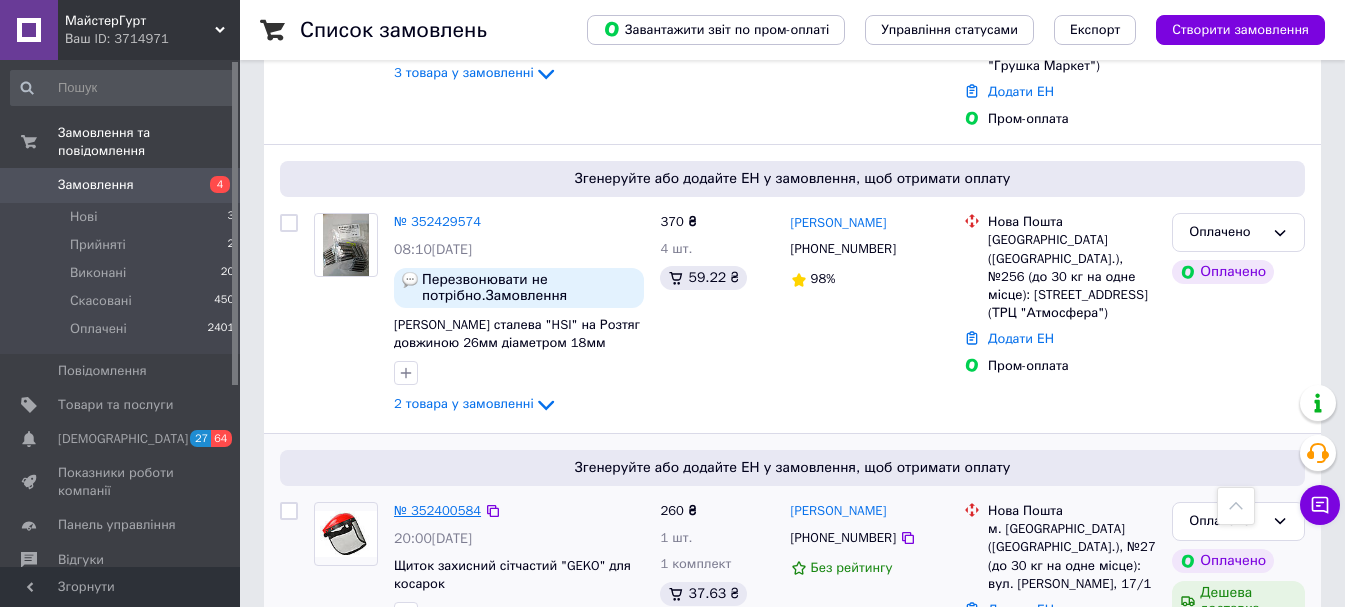 click on "№ 352400584" at bounding box center (437, 510) 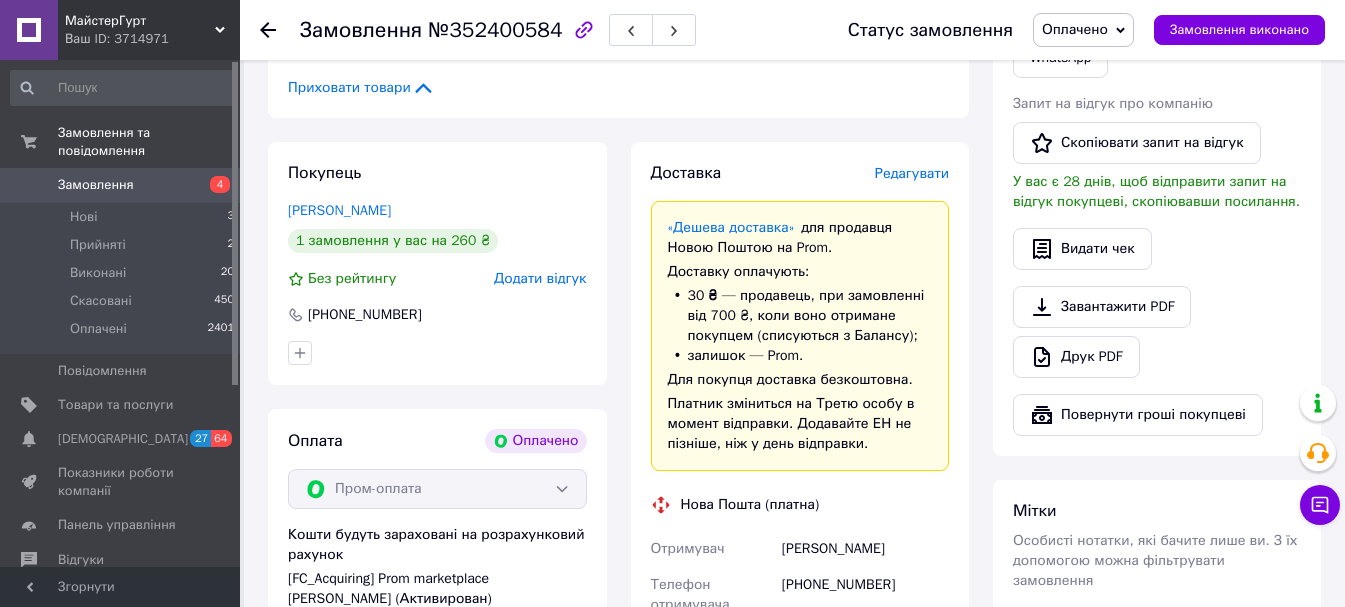 scroll, scrollTop: 539, scrollLeft: 0, axis: vertical 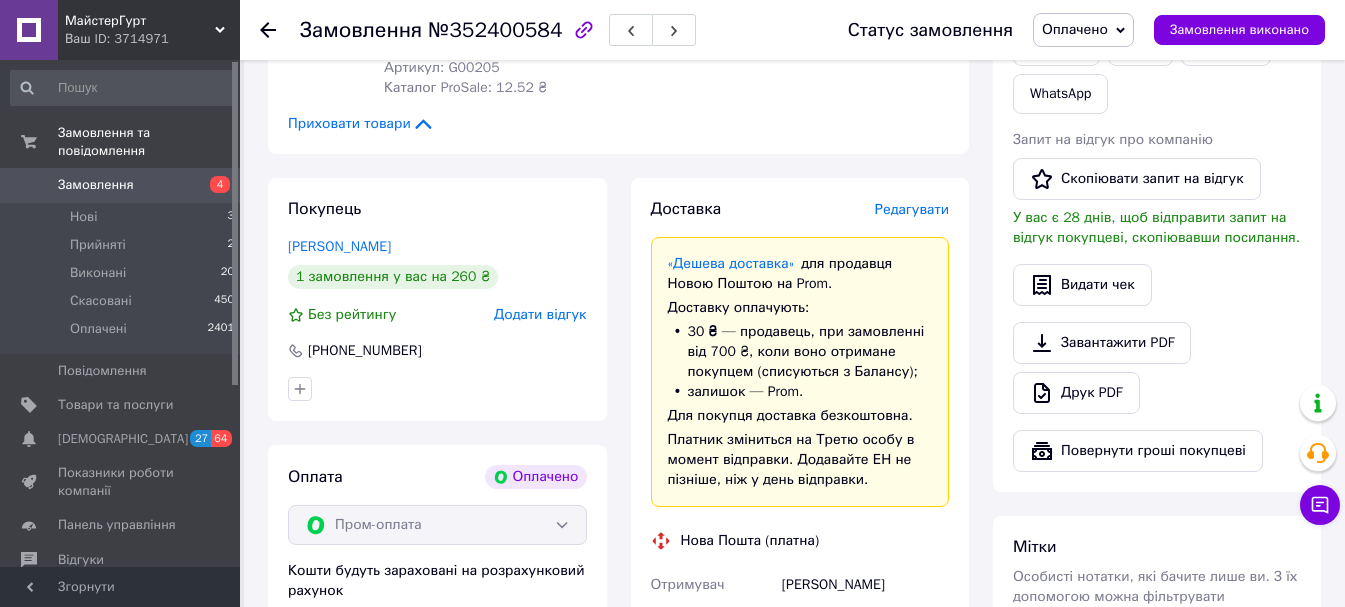 click 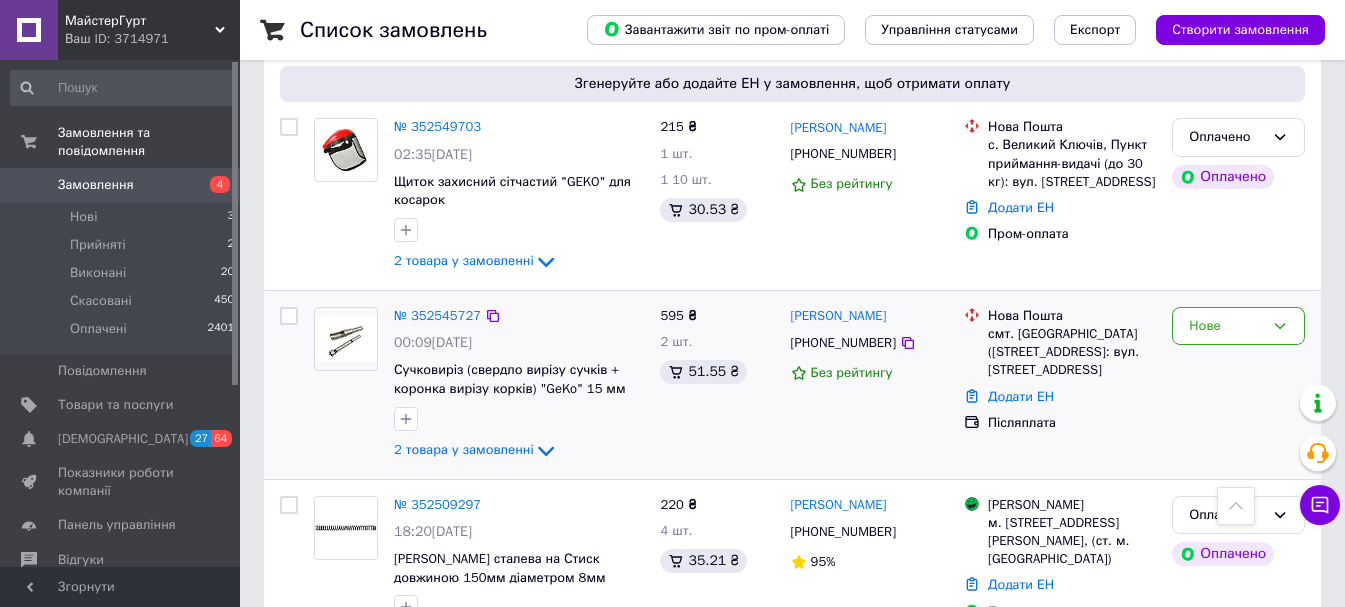 scroll, scrollTop: 300, scrollLeft: 0, axis: vertical 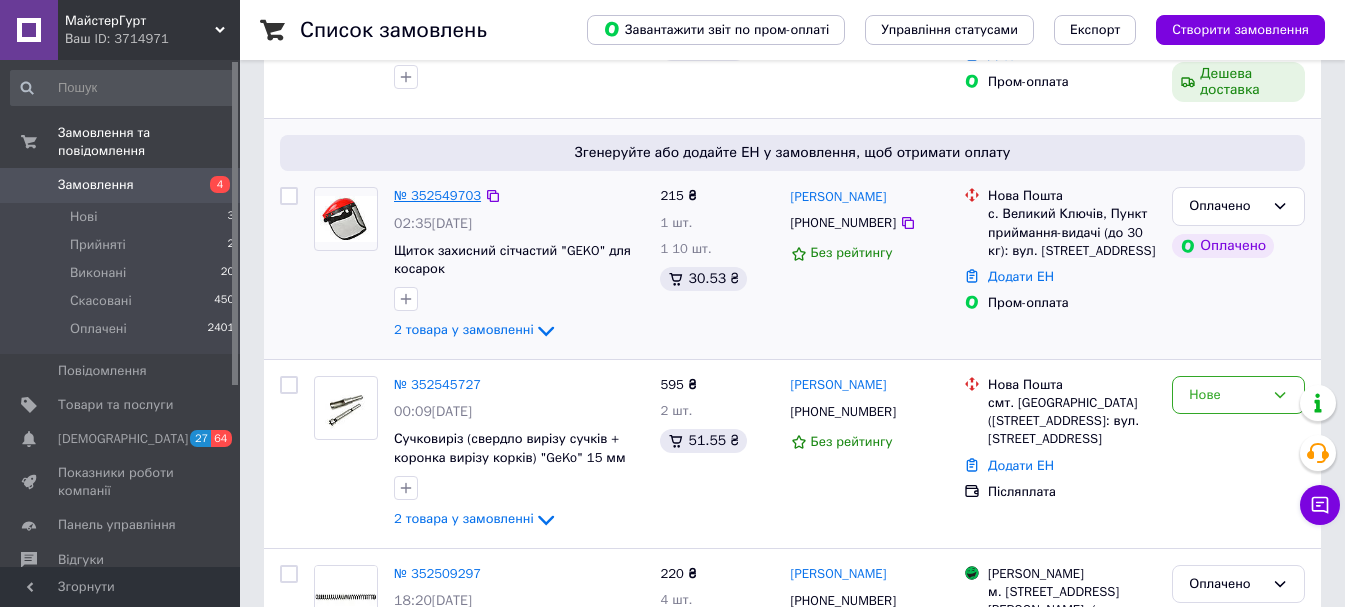 click on "№ 352549703" at bounding box center (437, 195) 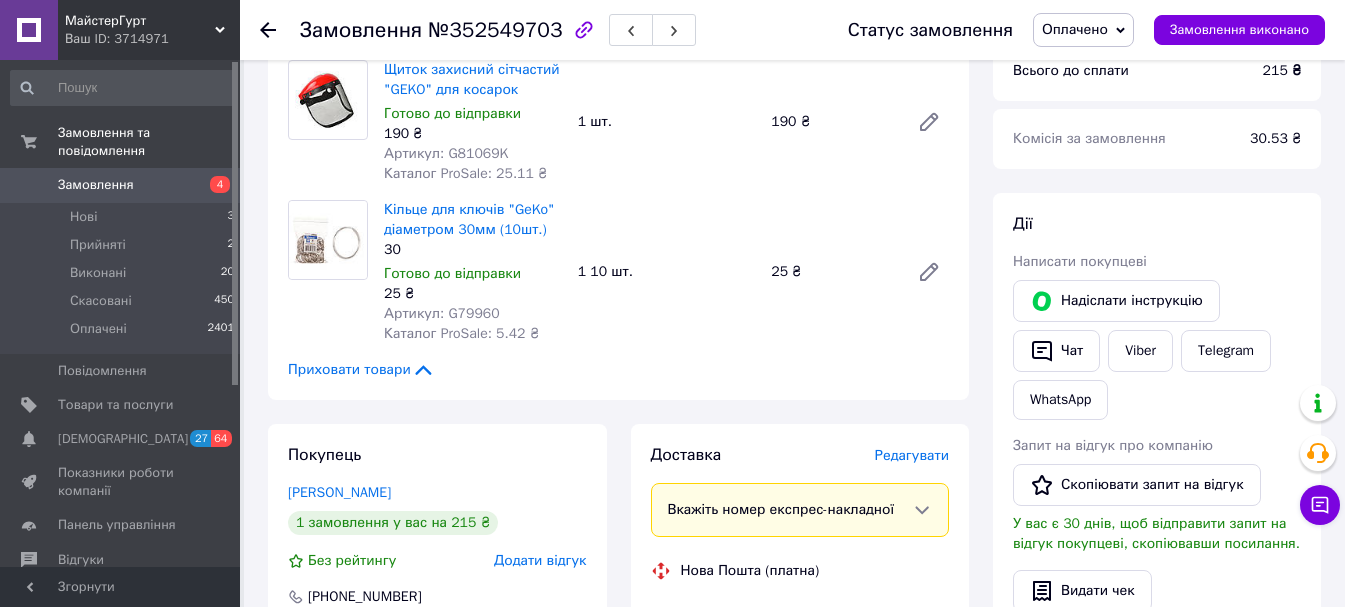 scroll, scrollTop: 200, scrollLeft: 0, axis: vertical 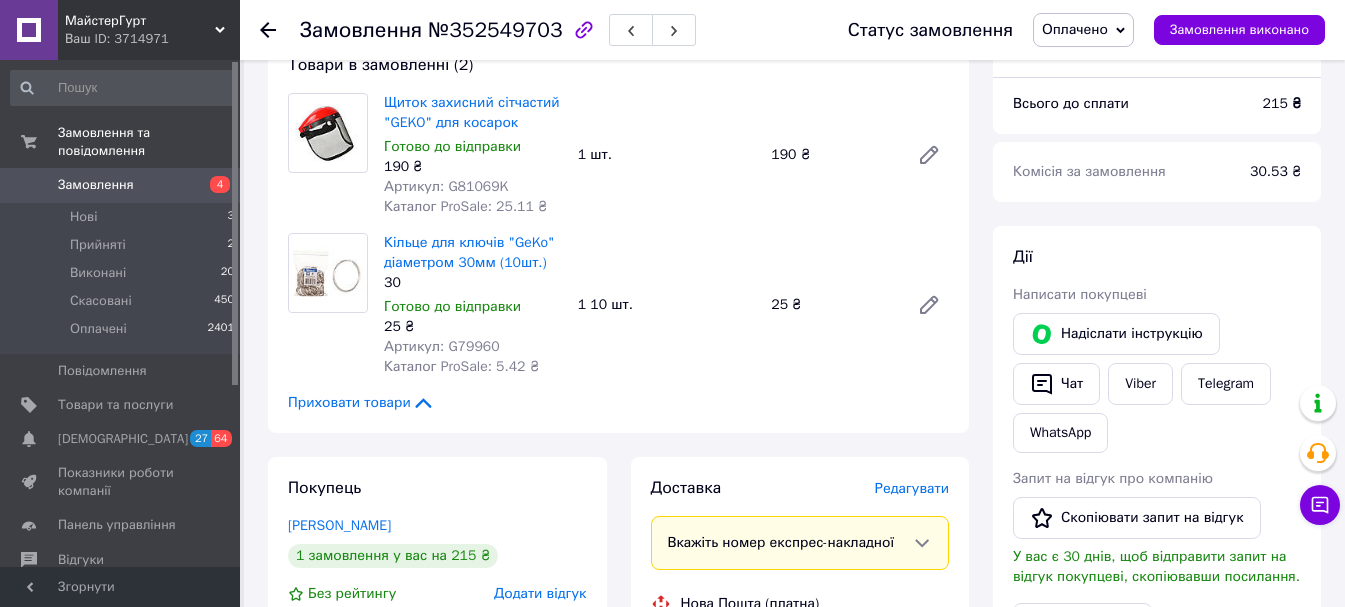 click 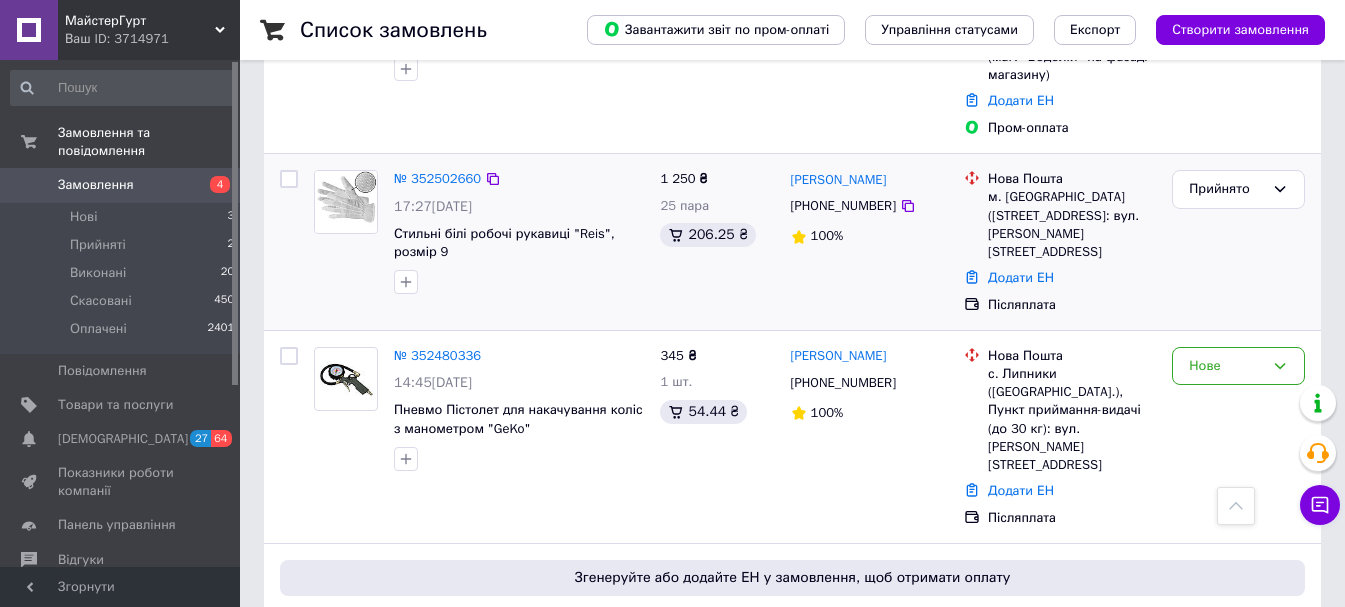 scroll, scrollTop: 1200, scrollLeft: 0, axis: vertical 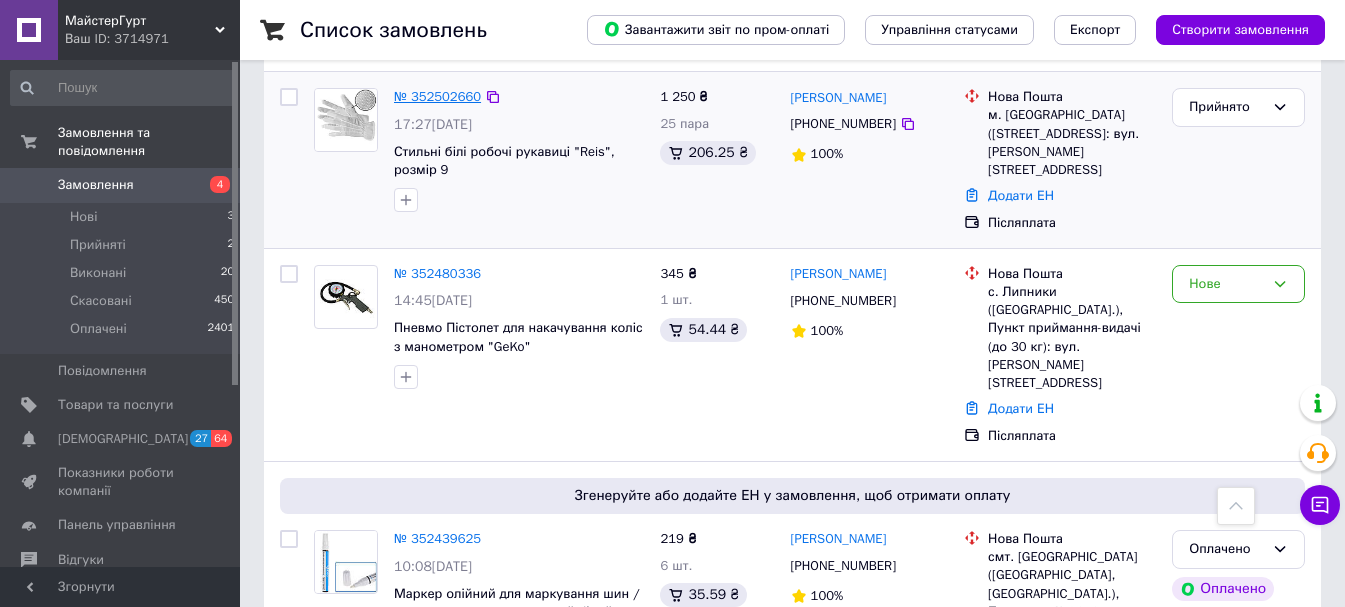 click on "№ 352502660" at bounding box center [437, 96] 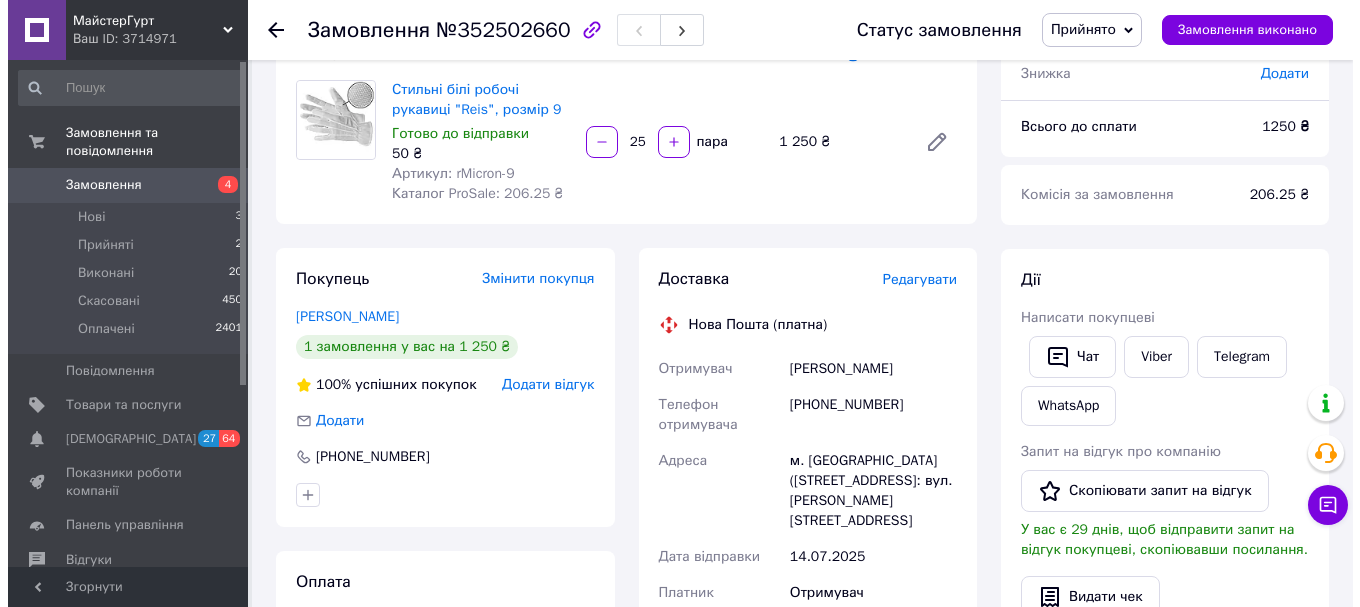 scroll, scrollTop: 128, scrollLeft: 0, axis: vertical 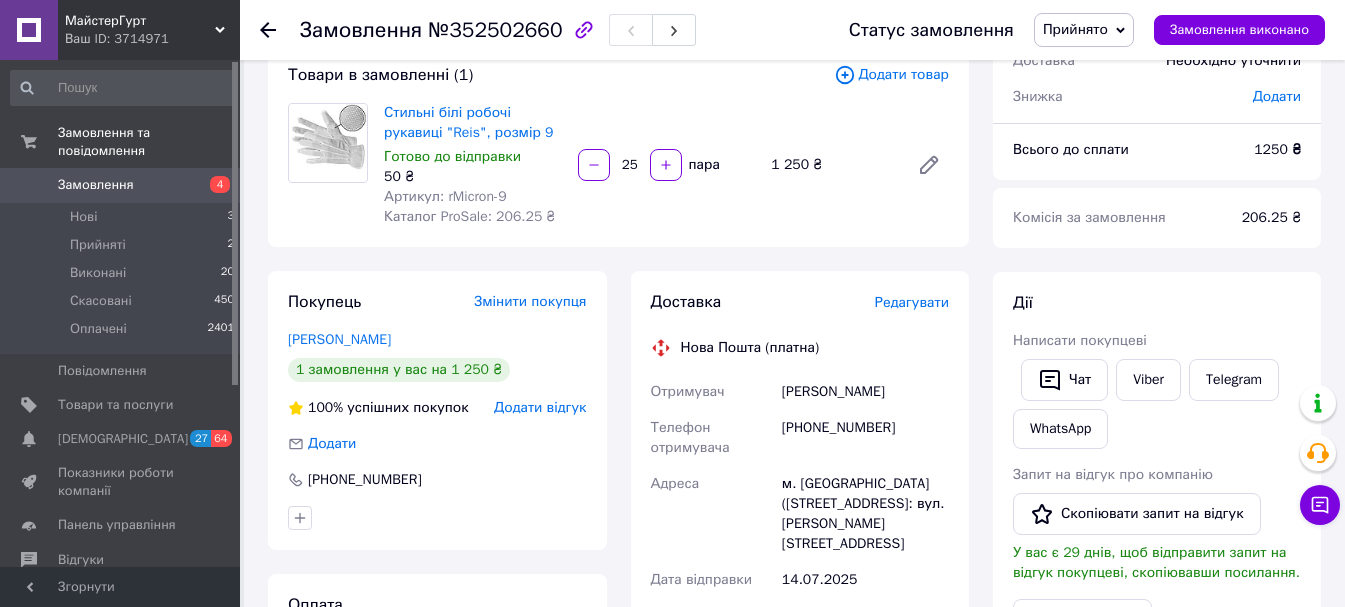 click on "Редагувати" at bounding box center [912, 302] 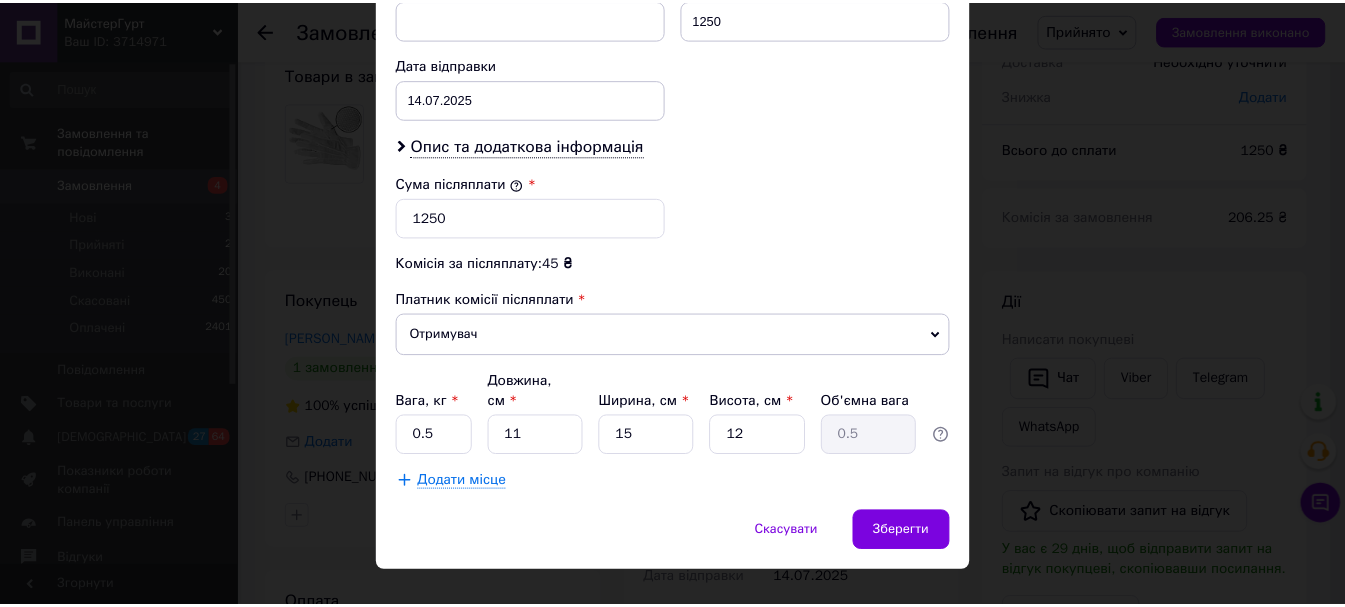 scroll, scrollTop: 919, scrollLeft: 0, axis: vertical 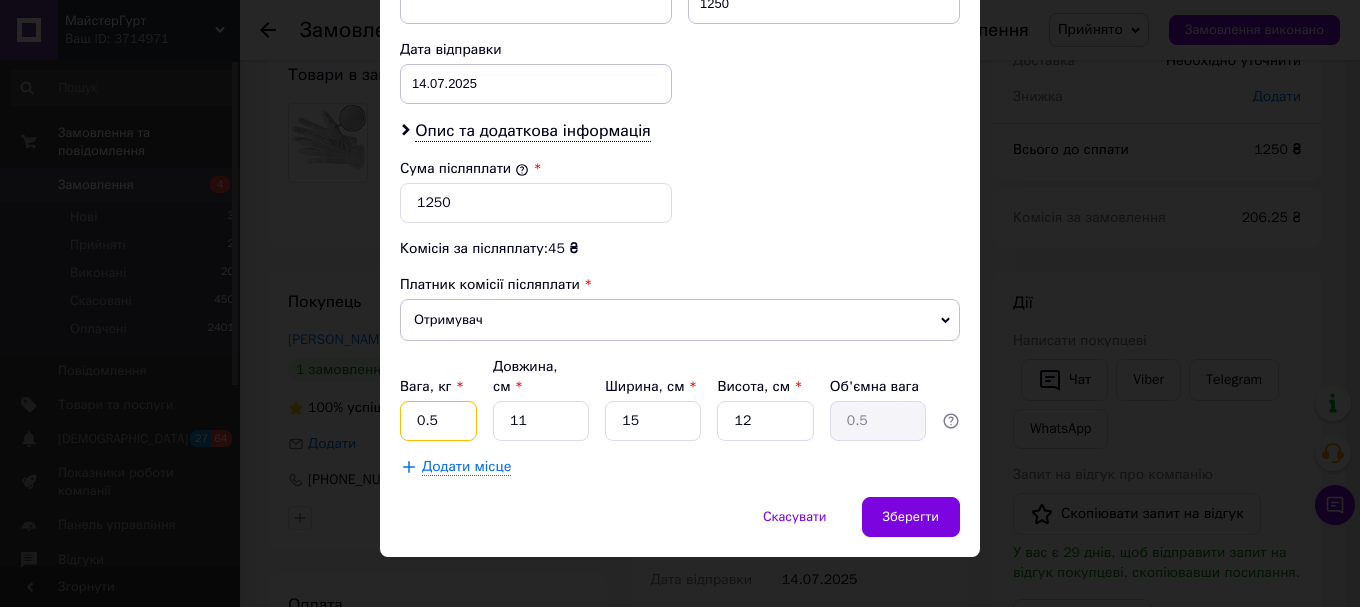 click on "0.5" at bounding box center [438, 421] 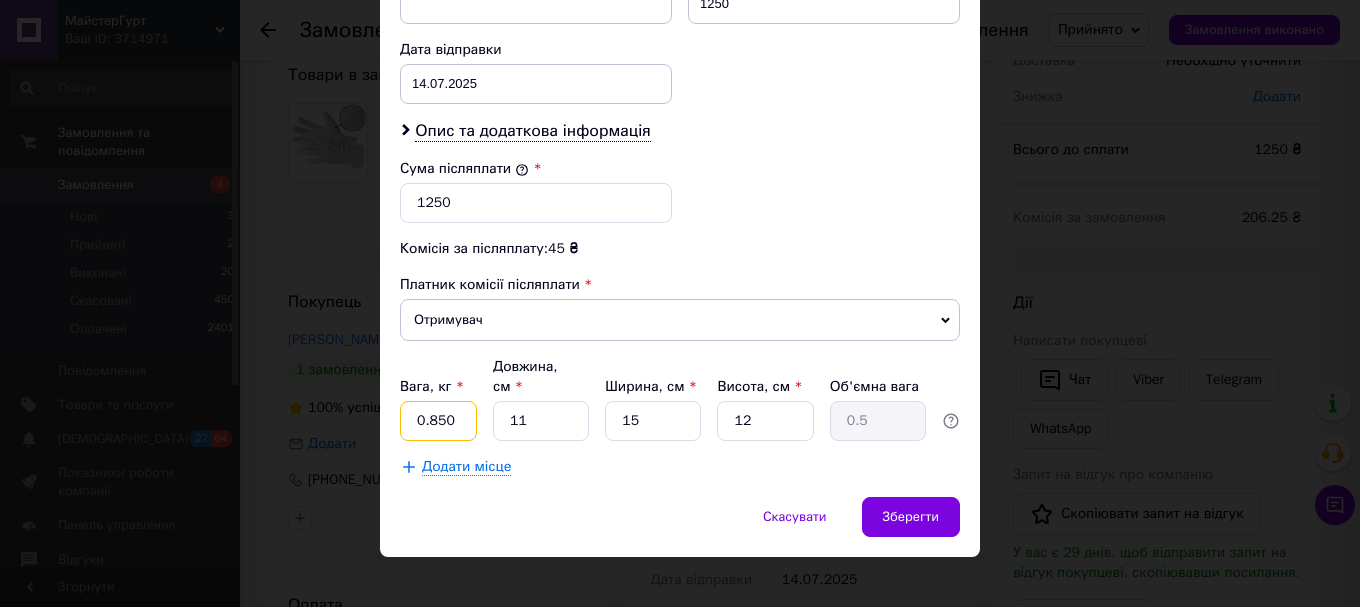 type on "0.850" 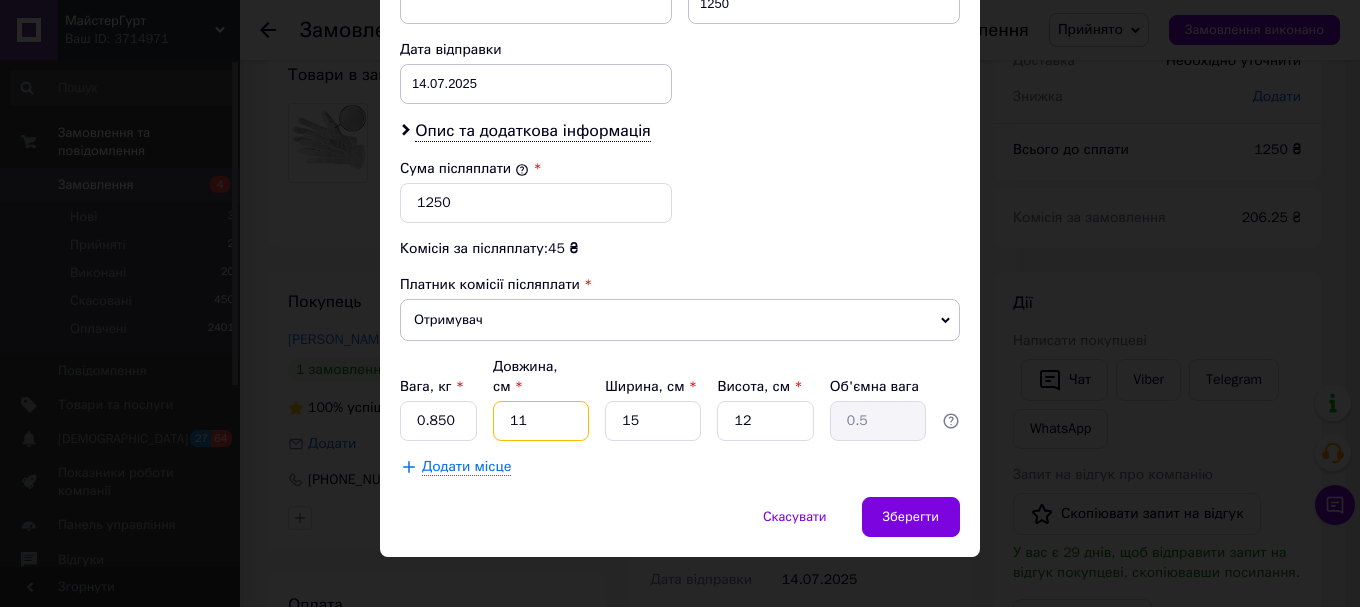 drag, startPoint x: 559, startPoint y: 395, endPoint x: 497, endPoint y: 401, distance: 62.289646 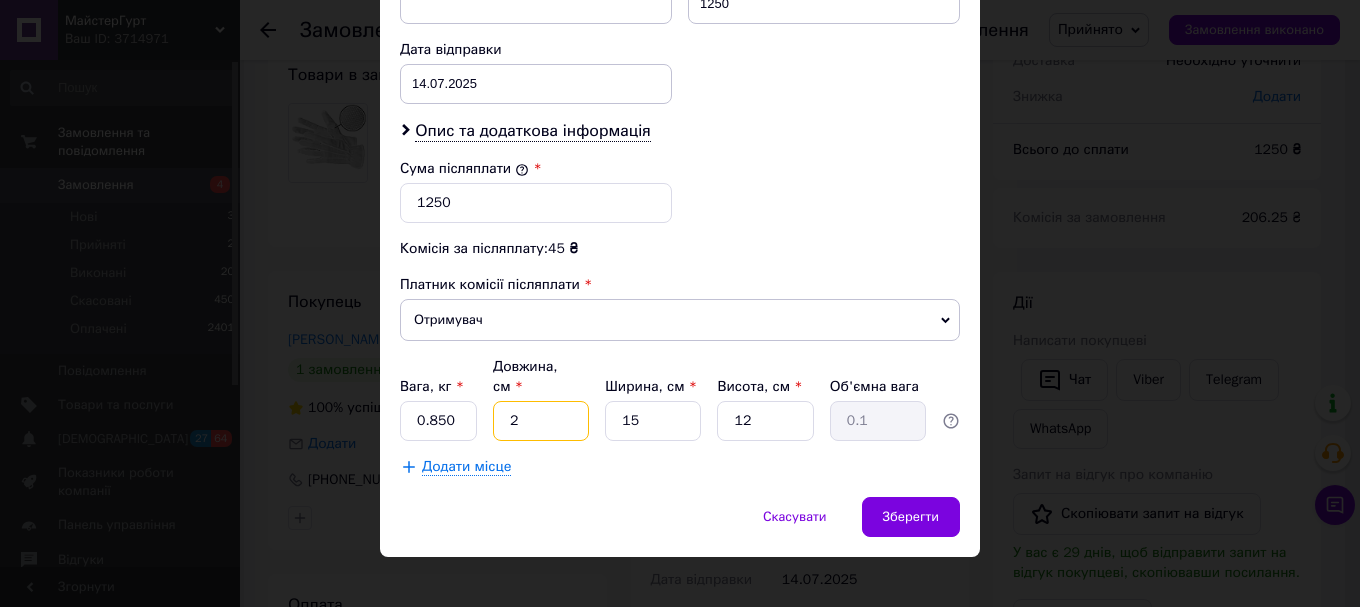 type on "21" 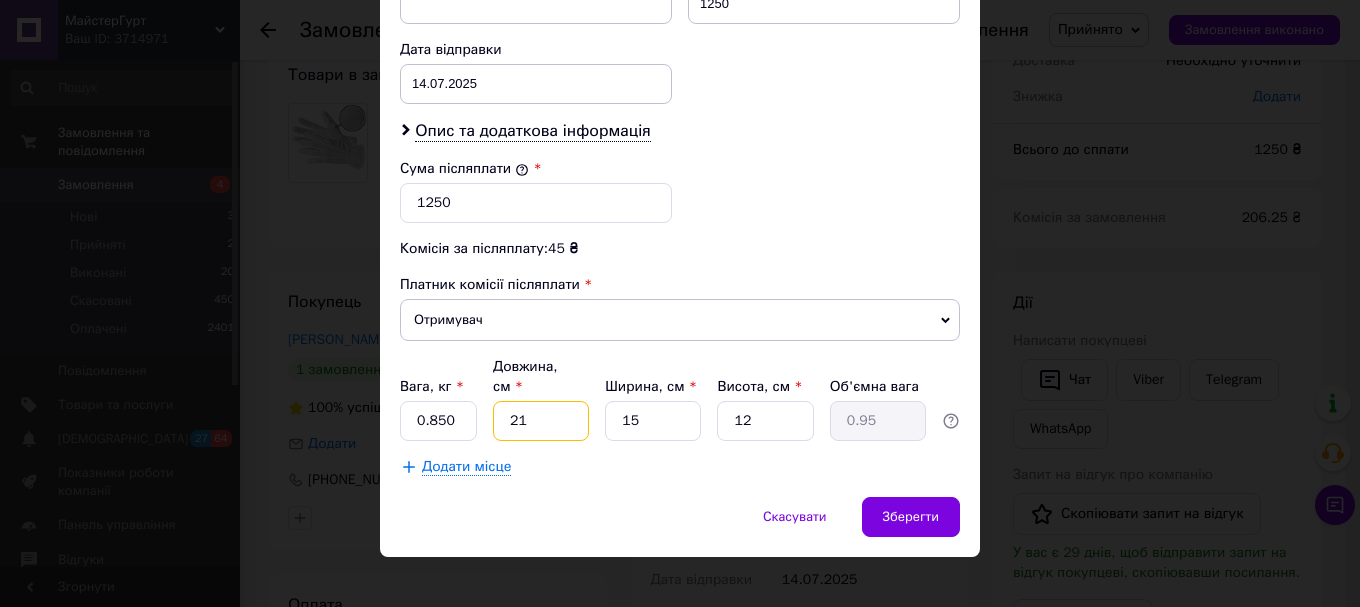 type on "21" 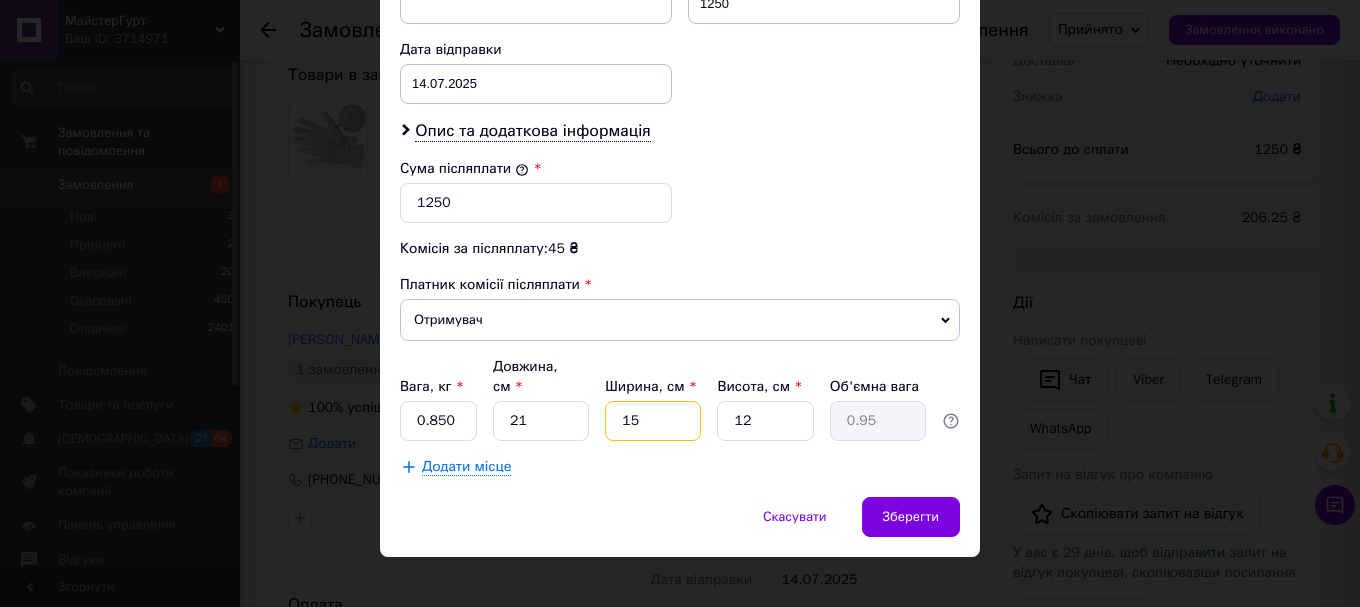 drag, startPoint x: 655, startPoint y: 401, endPoint x: 609, endPoint y: 406, distance: 46.270943 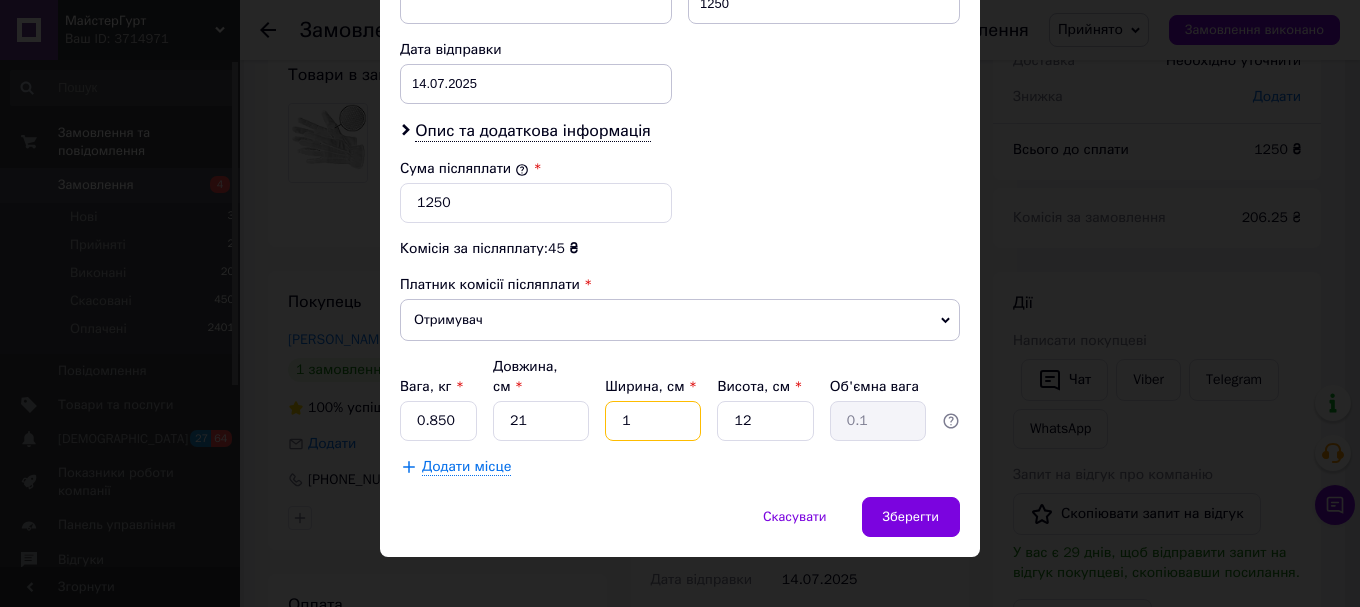 type on "19" 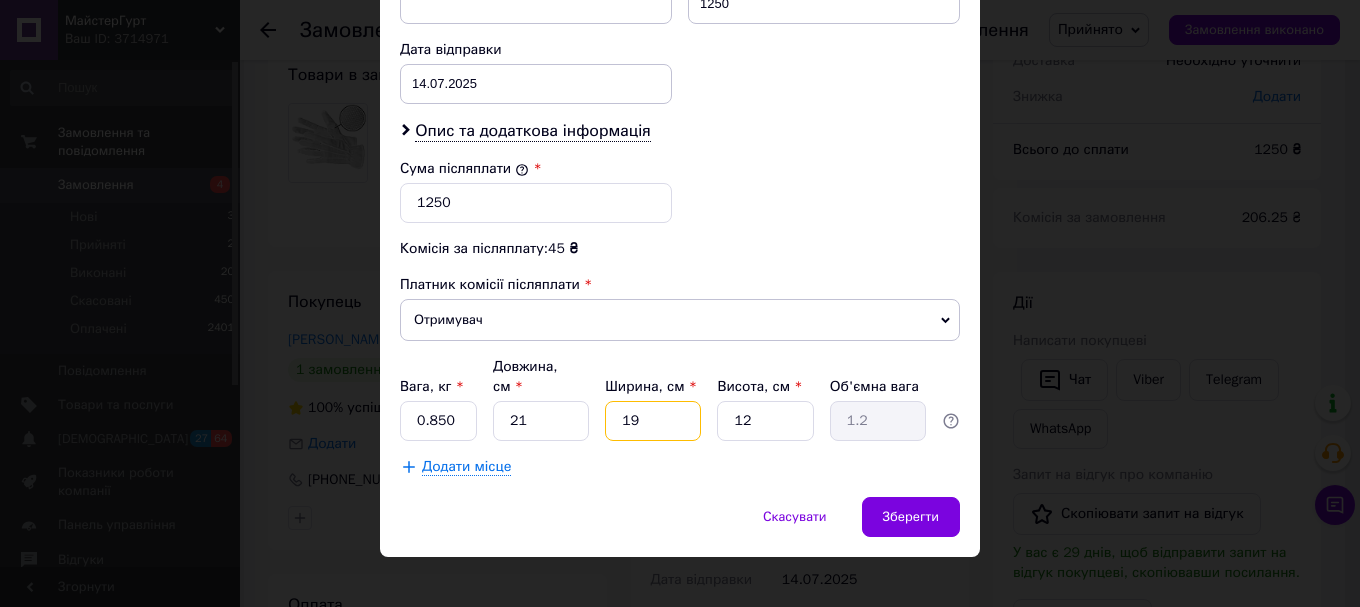 type on "19" 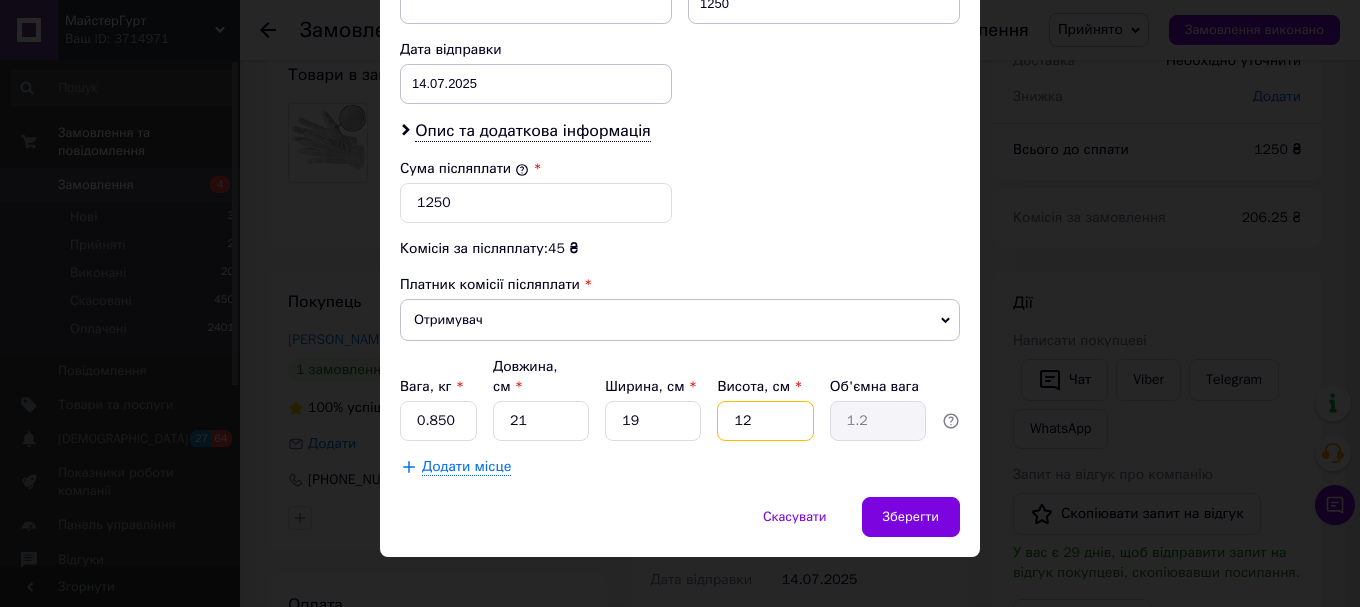 drag, startPoint x: 755, startPoint y: 402, endPoint x: 721, endPoint y: 405, distance: 34.132095 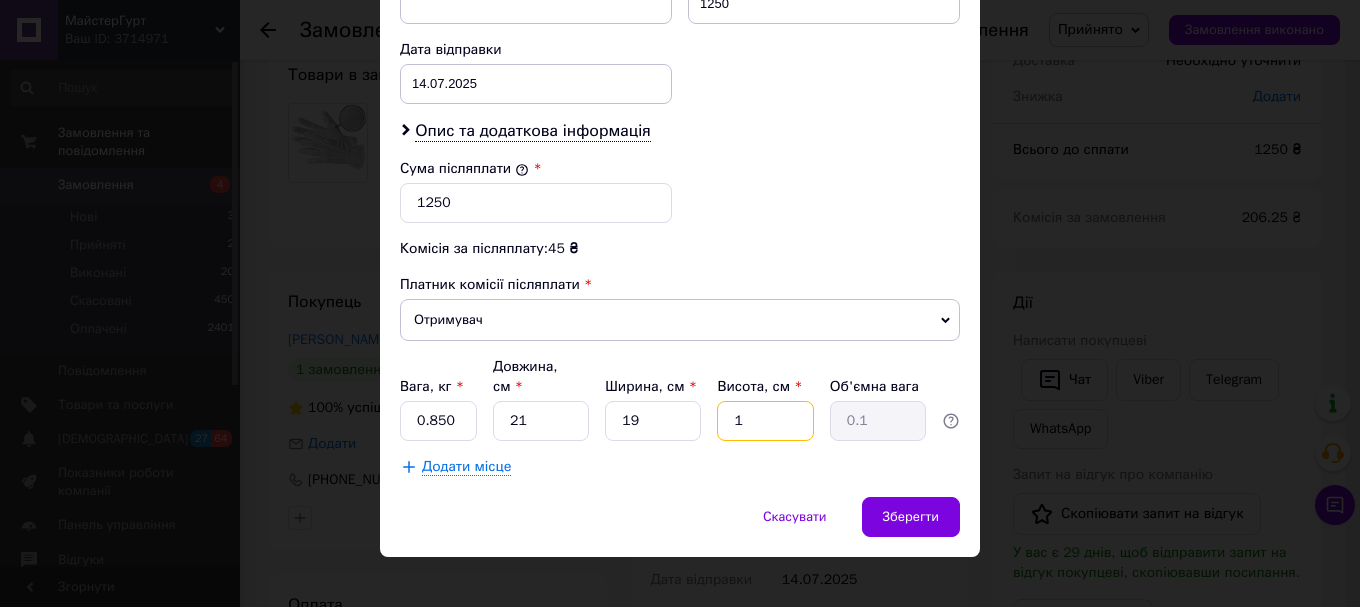 type on "16" 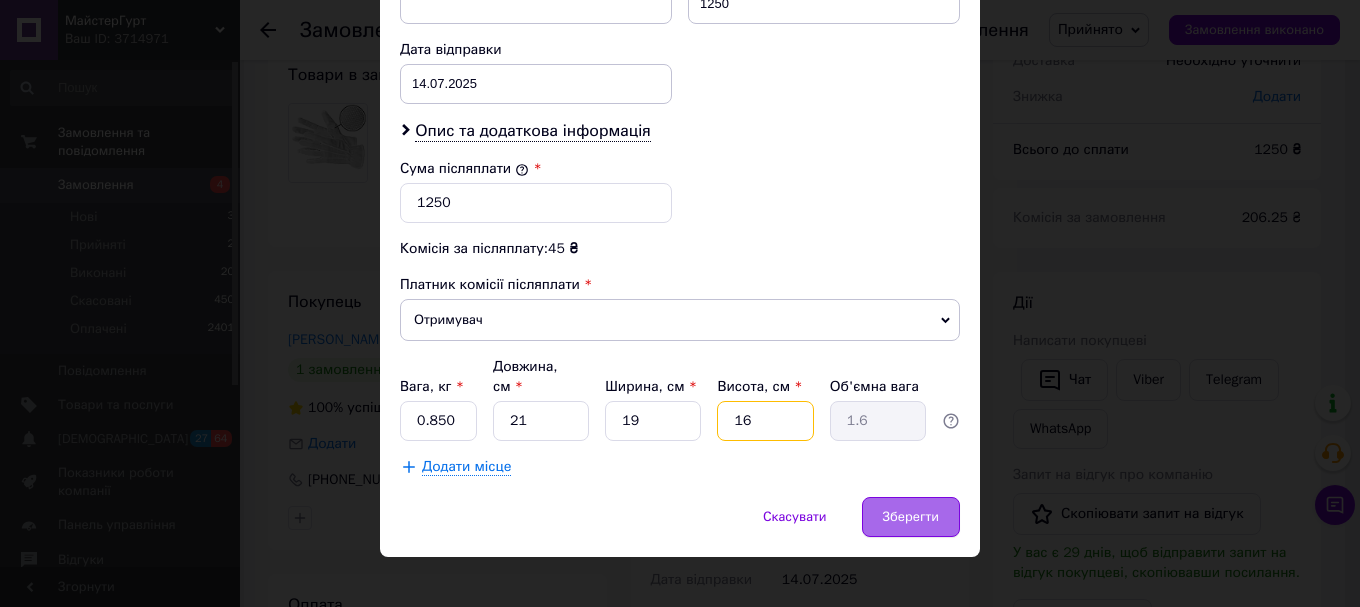 type on "16" 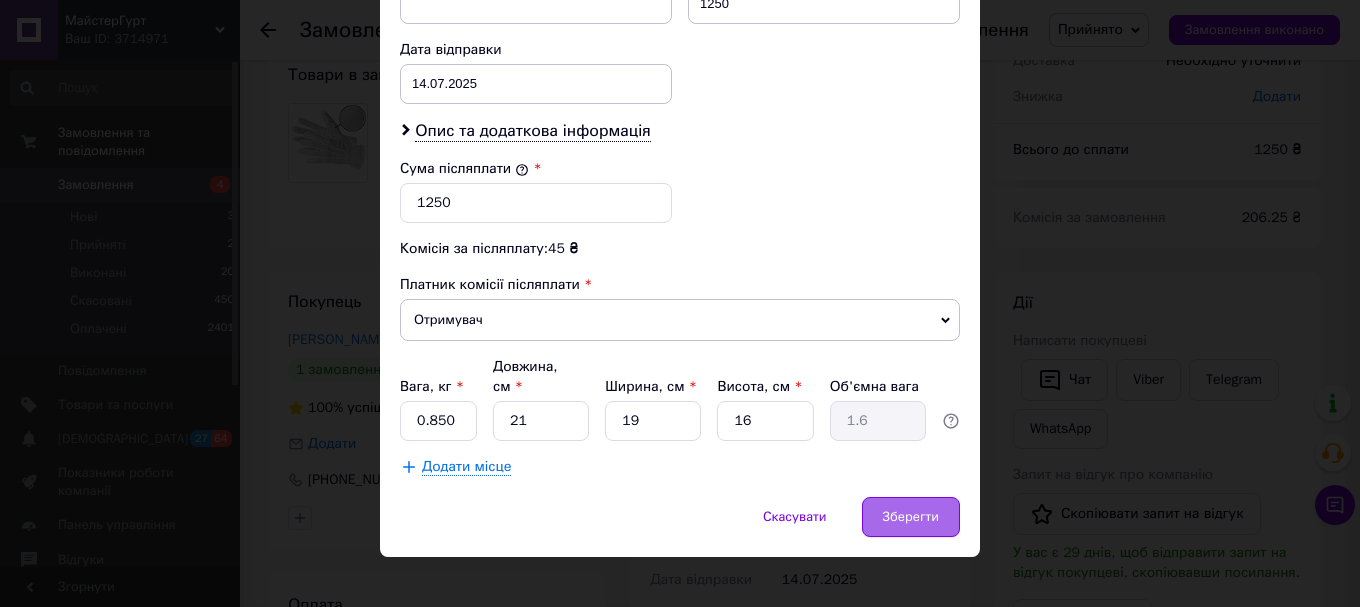 click on "Зберегти" at bounding box center [911, 517] 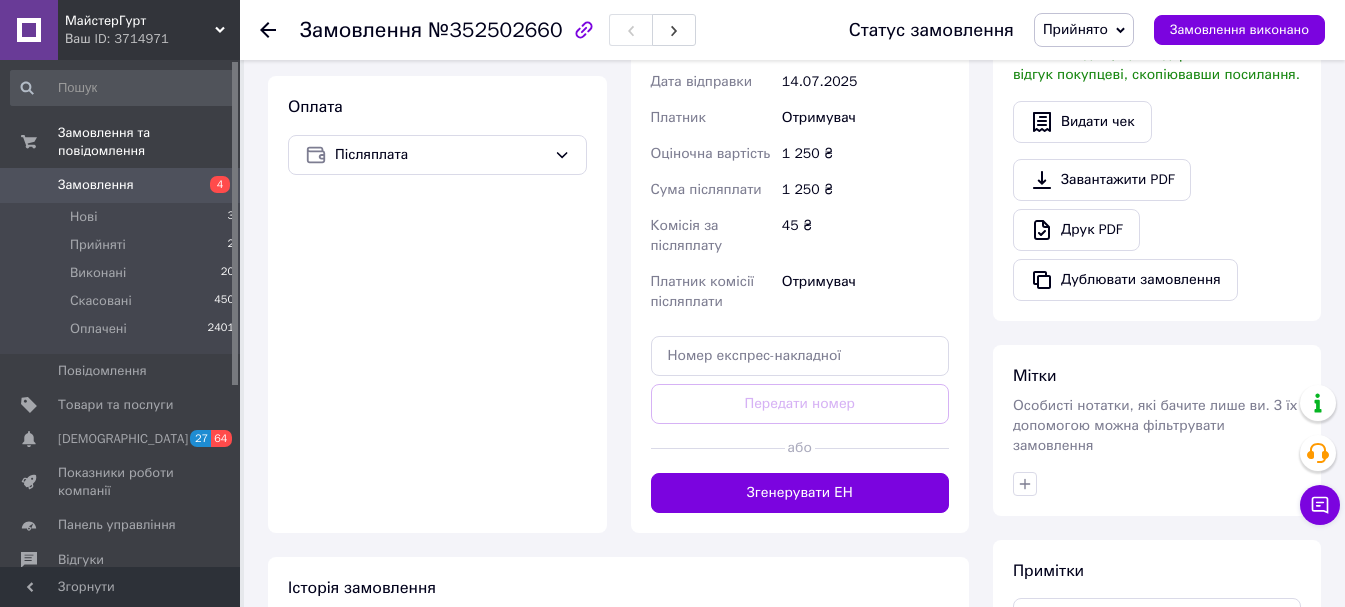 scroll, scrollTop: 628, scrollLeft: 0, axis: vertical 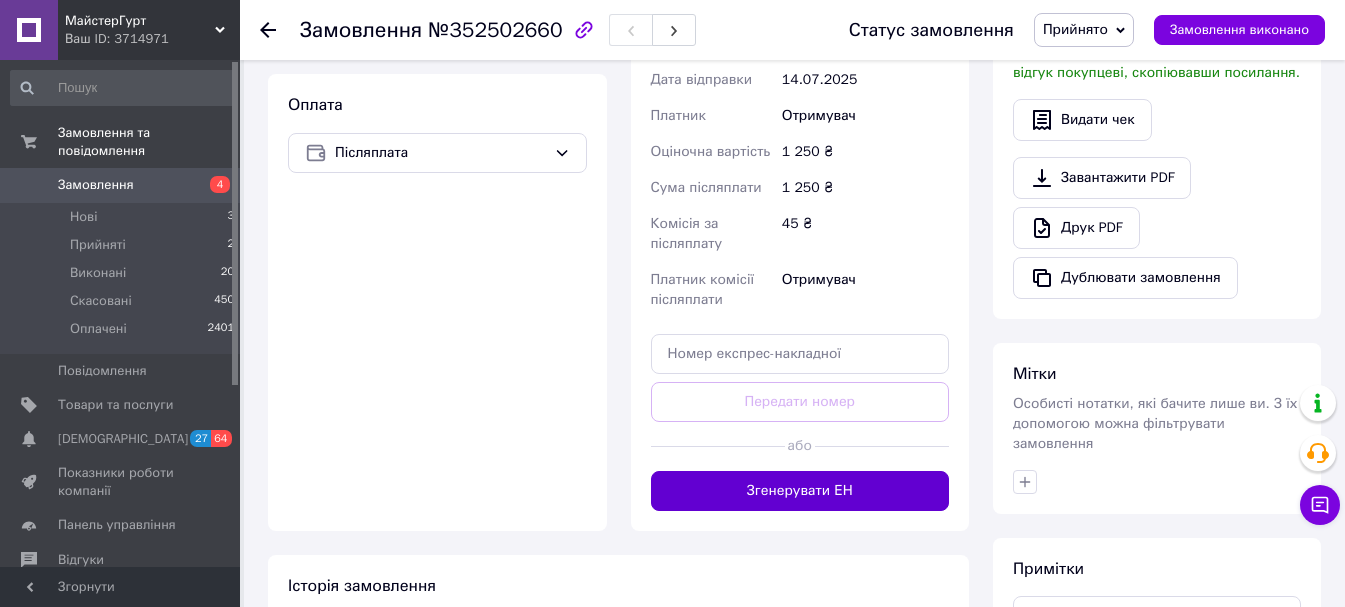 click on "Згенерувати ЕН" at bounding box center (800, 491) 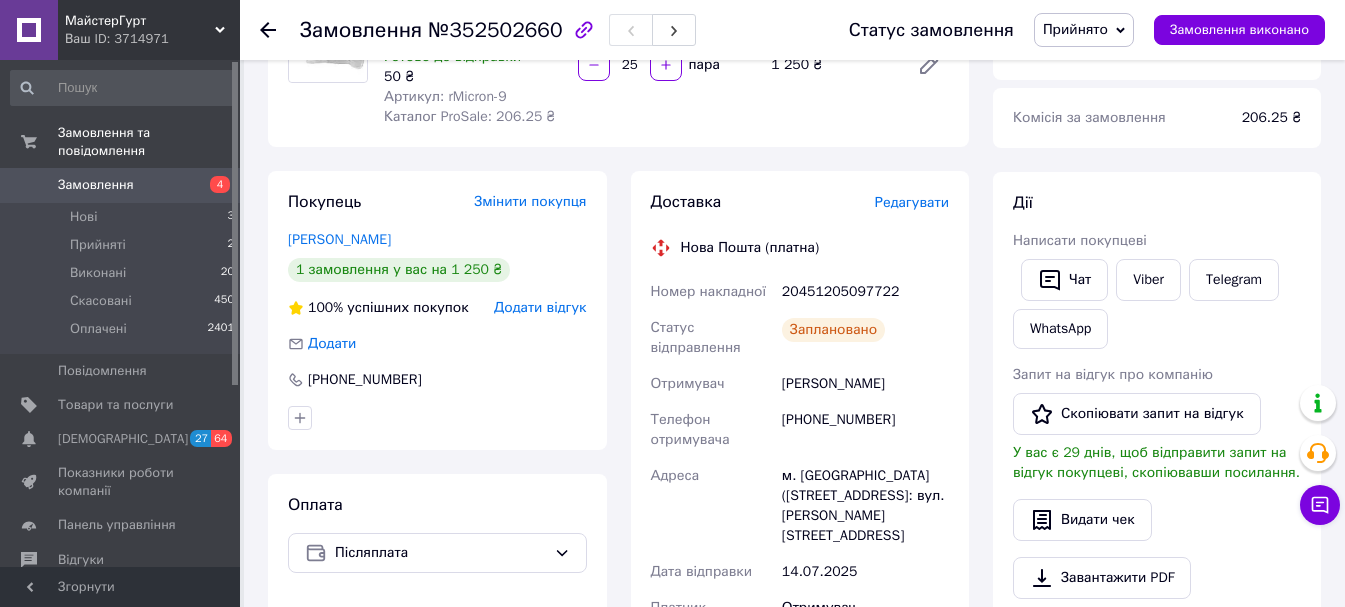 scroll, scrollTop: 128, scrollLeft: 0, axis: vertical 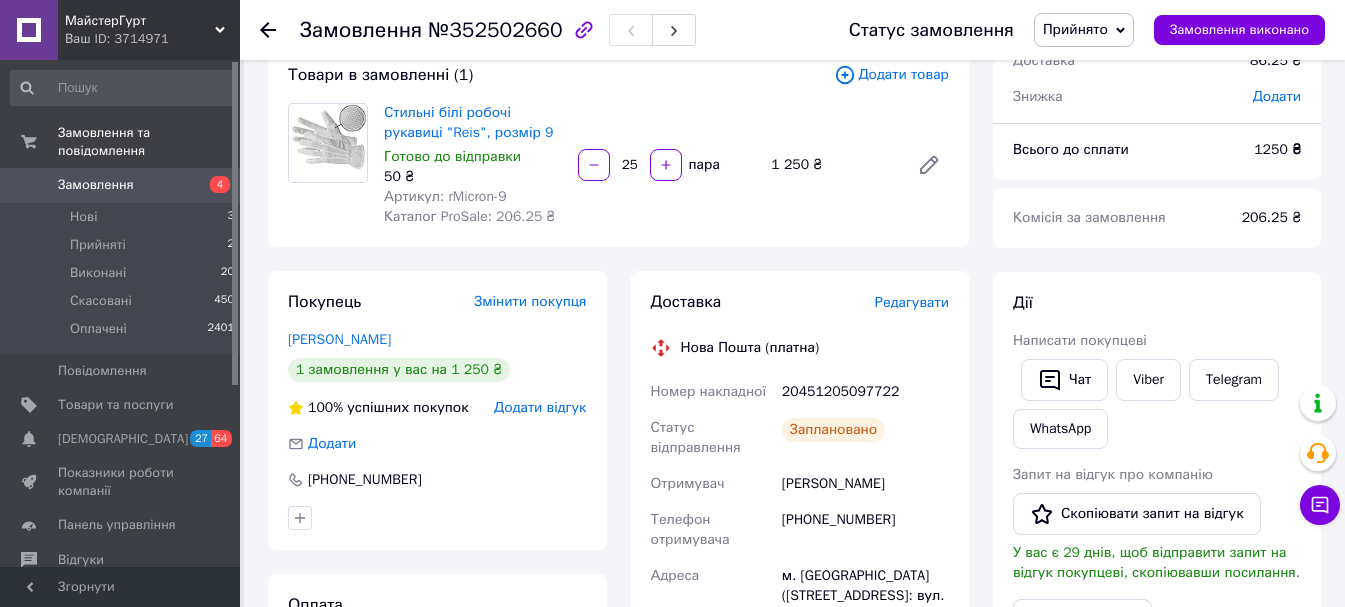 click 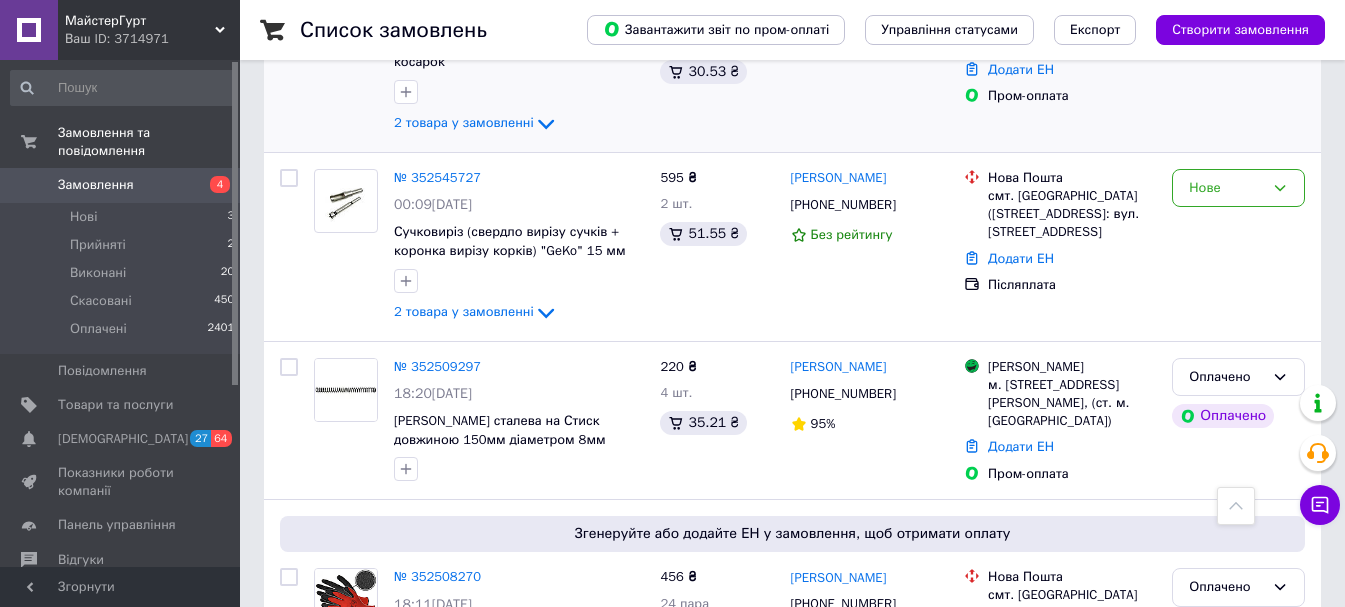 scroll, scrollTop: 800, scrollLeft: 0, axis: vertical 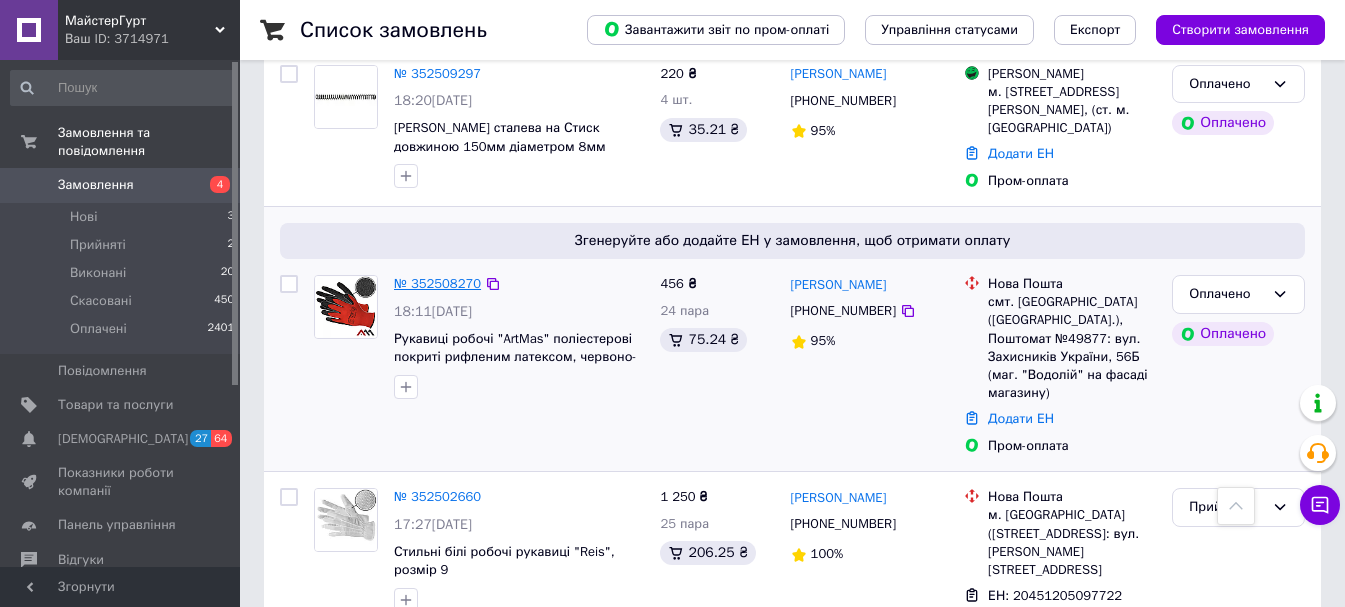 click on "№ 352508270" at bounding box center (437, 283) 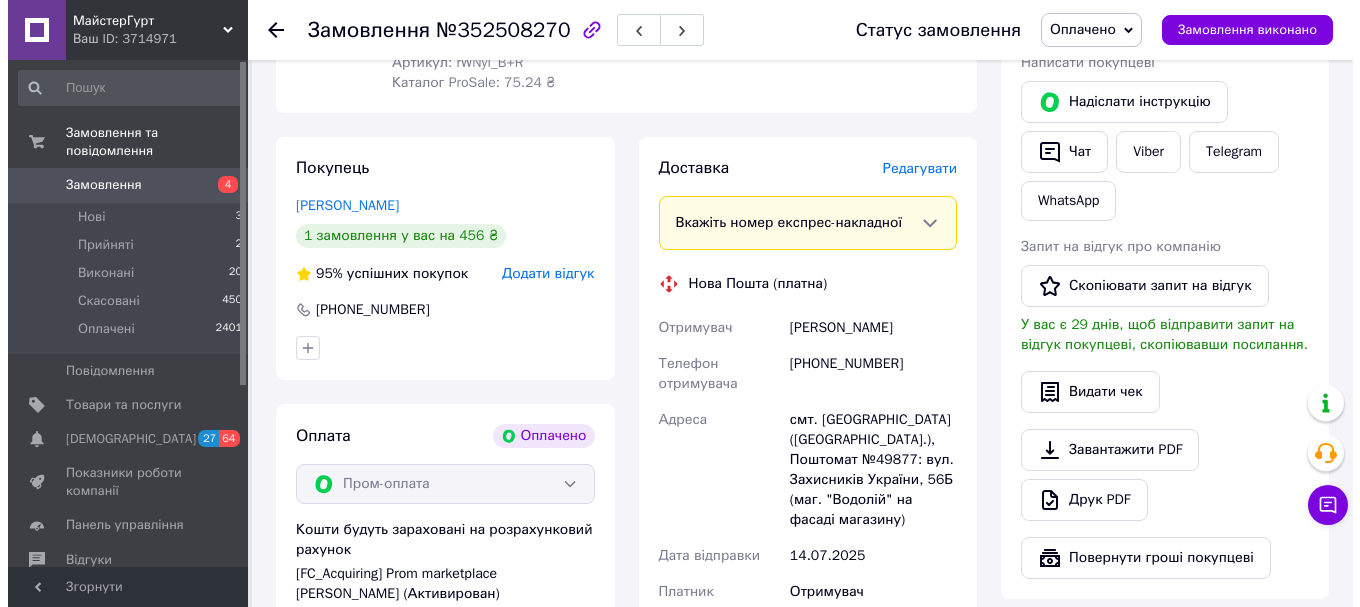 scroll, scrollTop: 400, scrollLeft: 0, axis: vertical 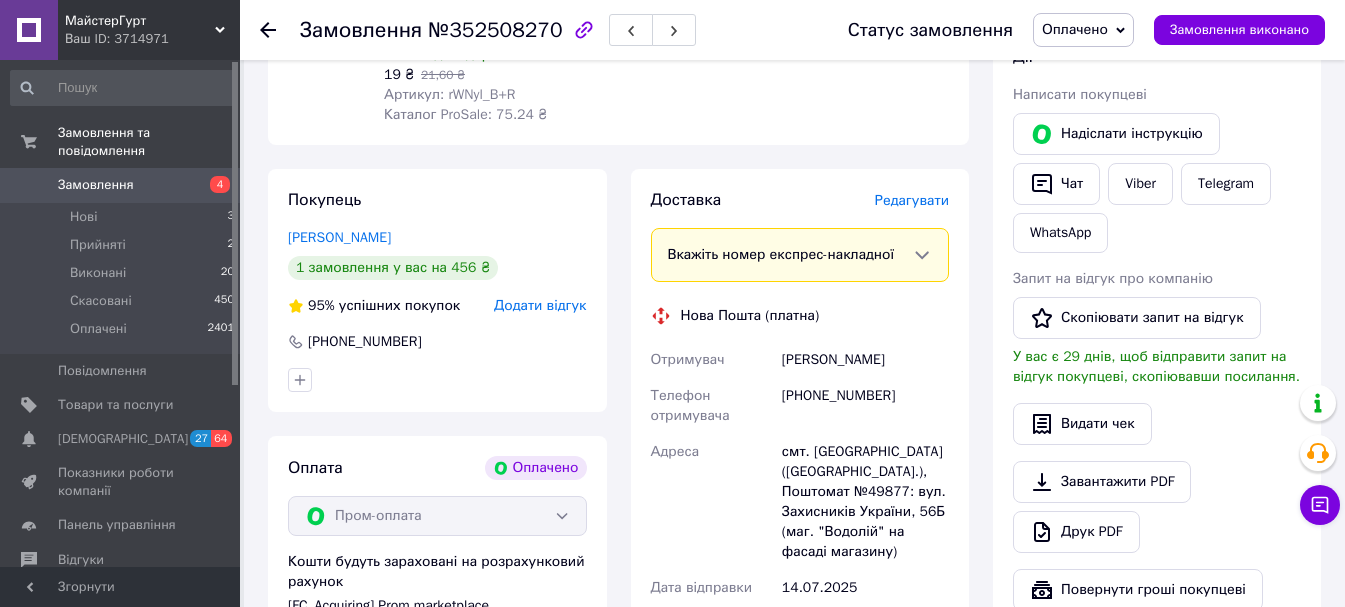 click on "Редагувати" at bounding box center [912, 200] 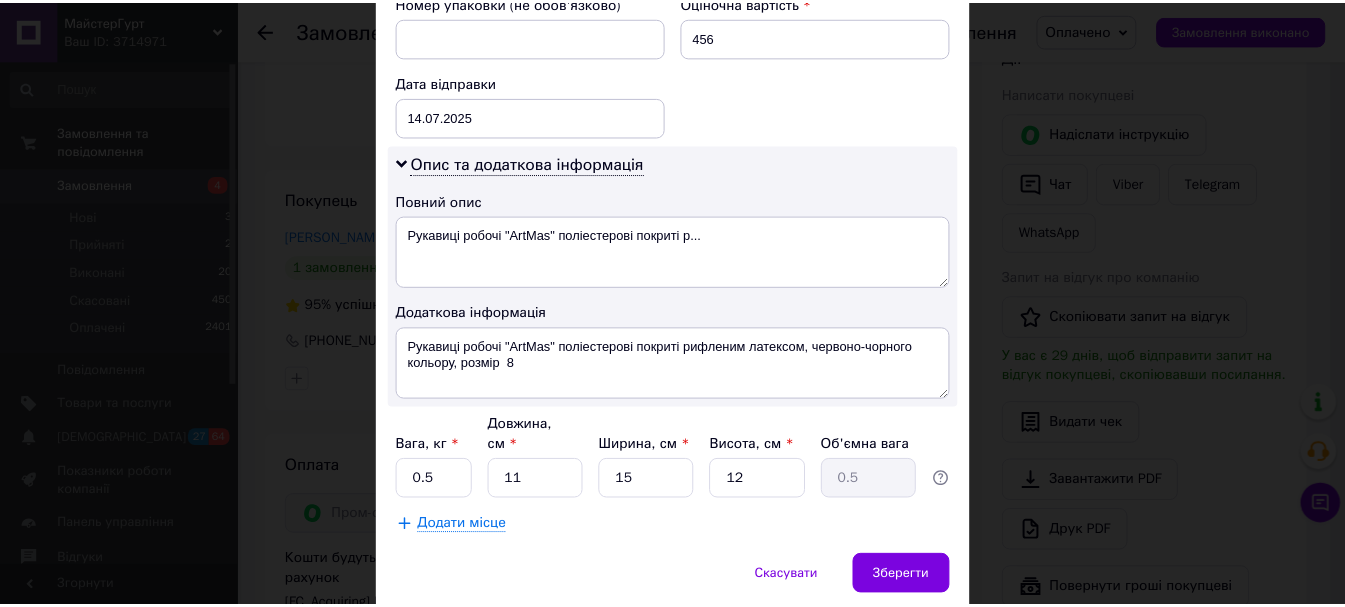 scroll, scrollTop: 967, scrollLeft: 0, axis: vertical 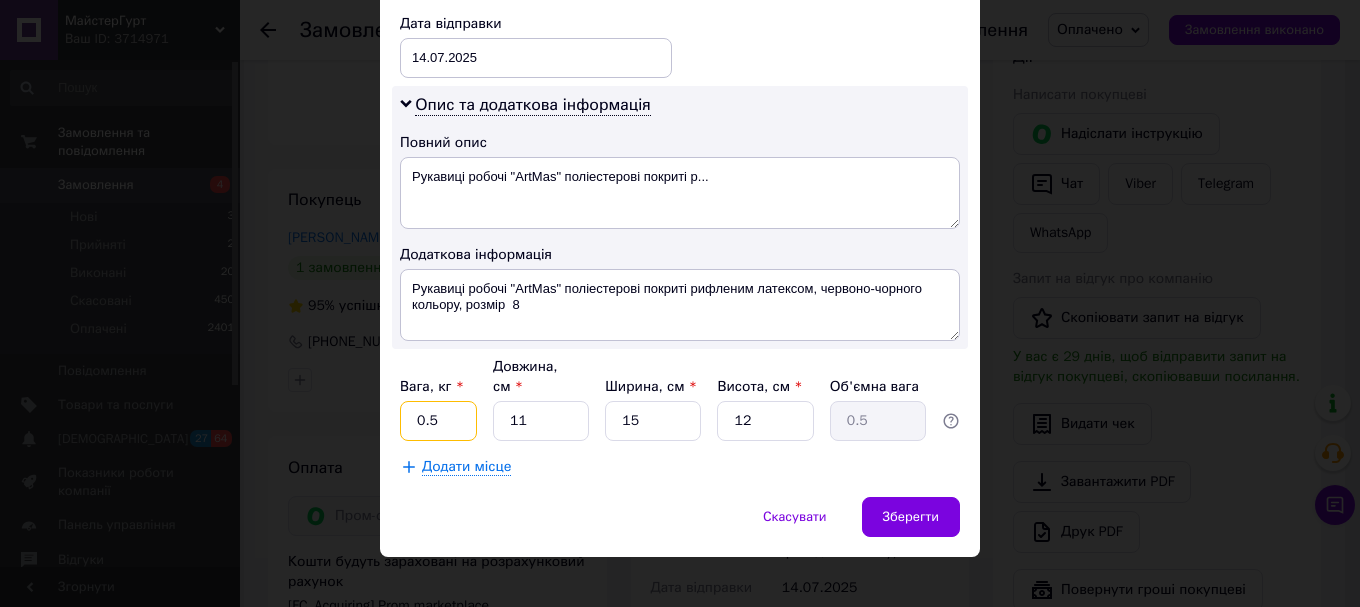 drag, startPoint x: 453, startPoint y: 405, endPoint x: 405, endPoint y: 404, distance: 48.010414 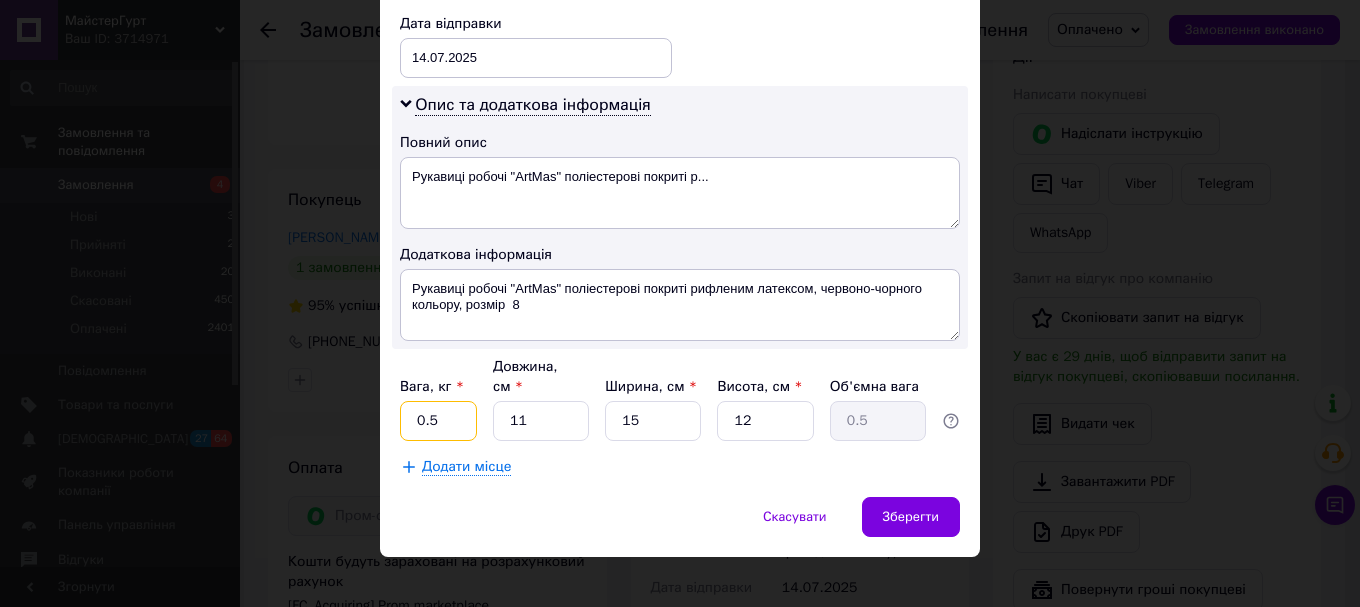 click on "0.5" at bounding box center [438, 421] 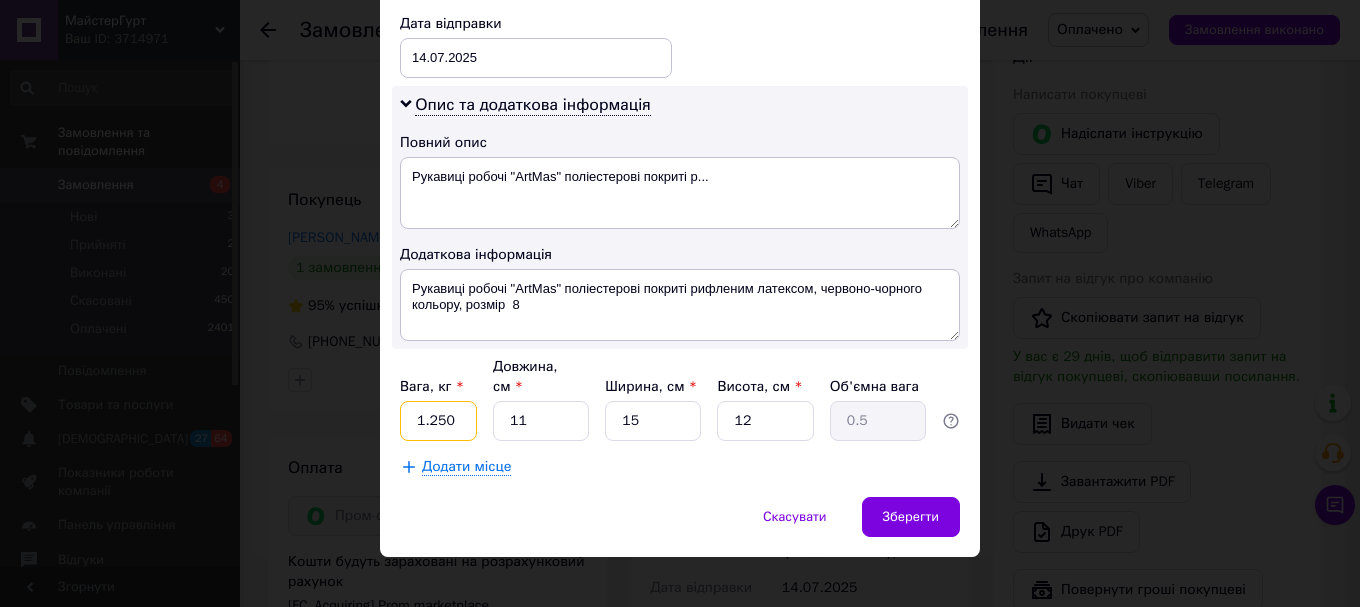 type on "1.250" 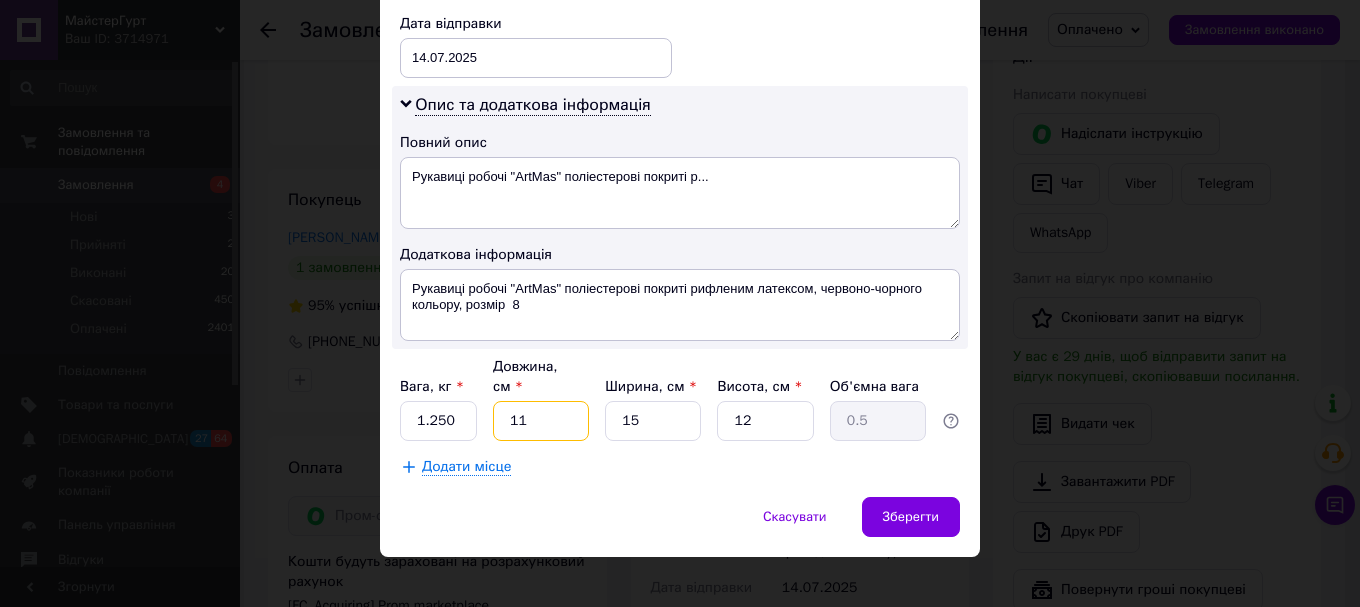 drag, startPoint x: 531, startPoint y: 397, endPoint x: 508, endPoint y: 398, distance: 23.021729 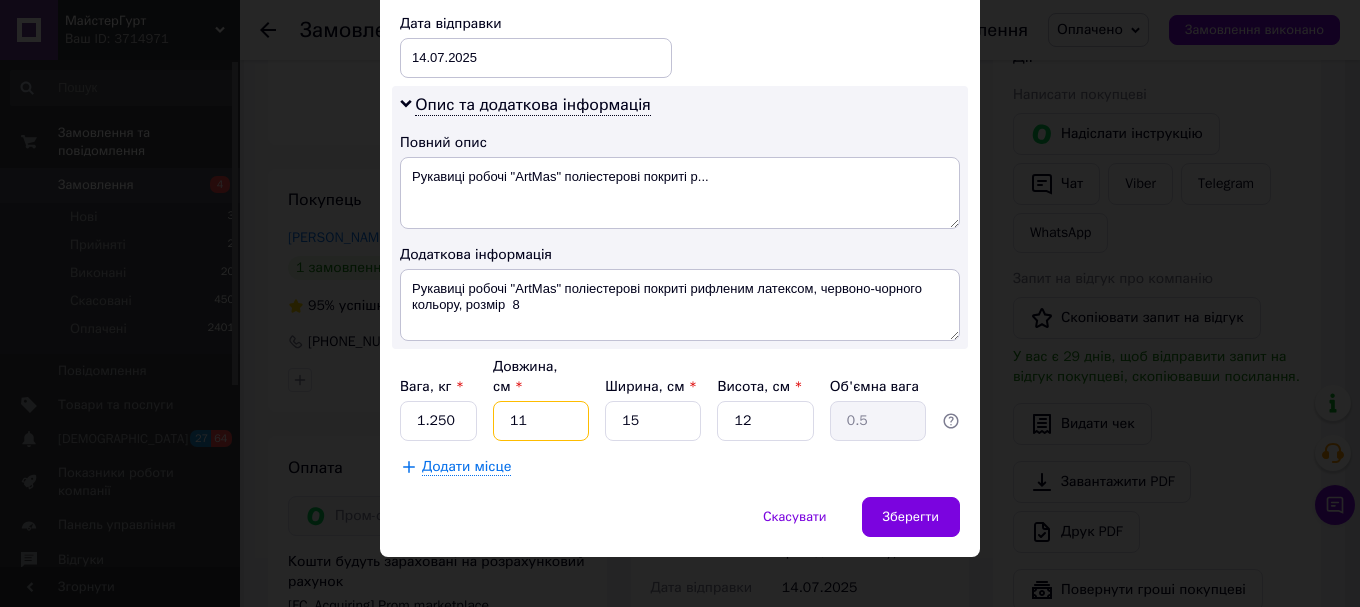click on "11" at bounding box center (541, 421) 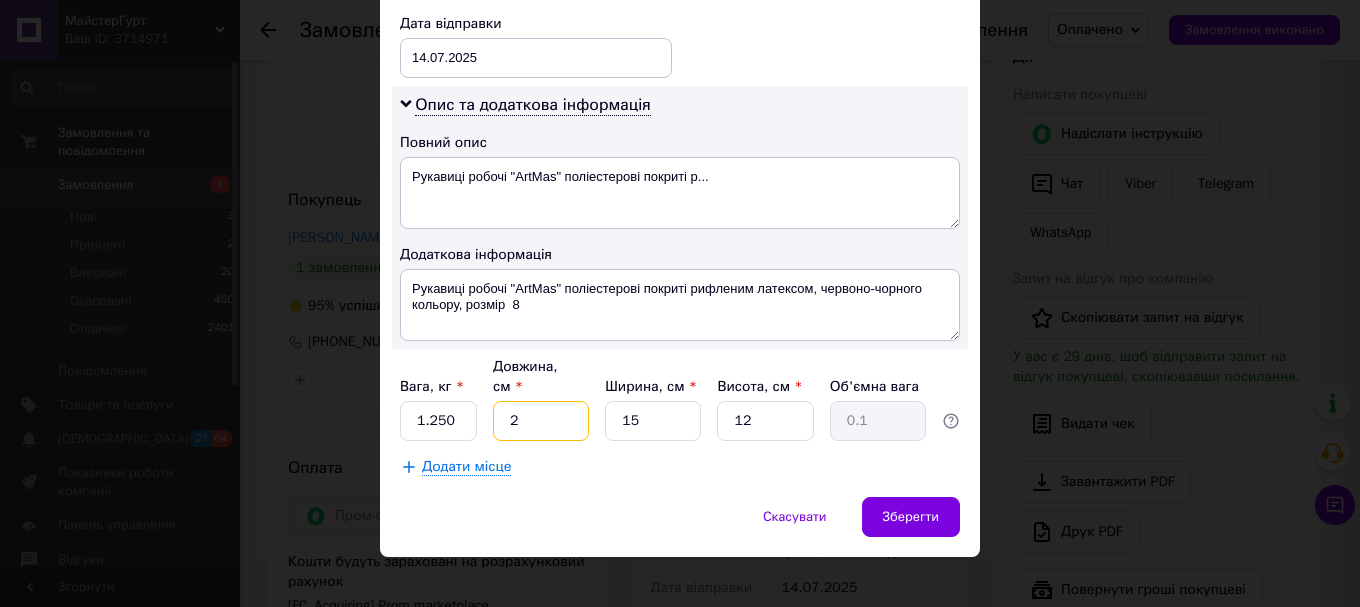 type on "28" 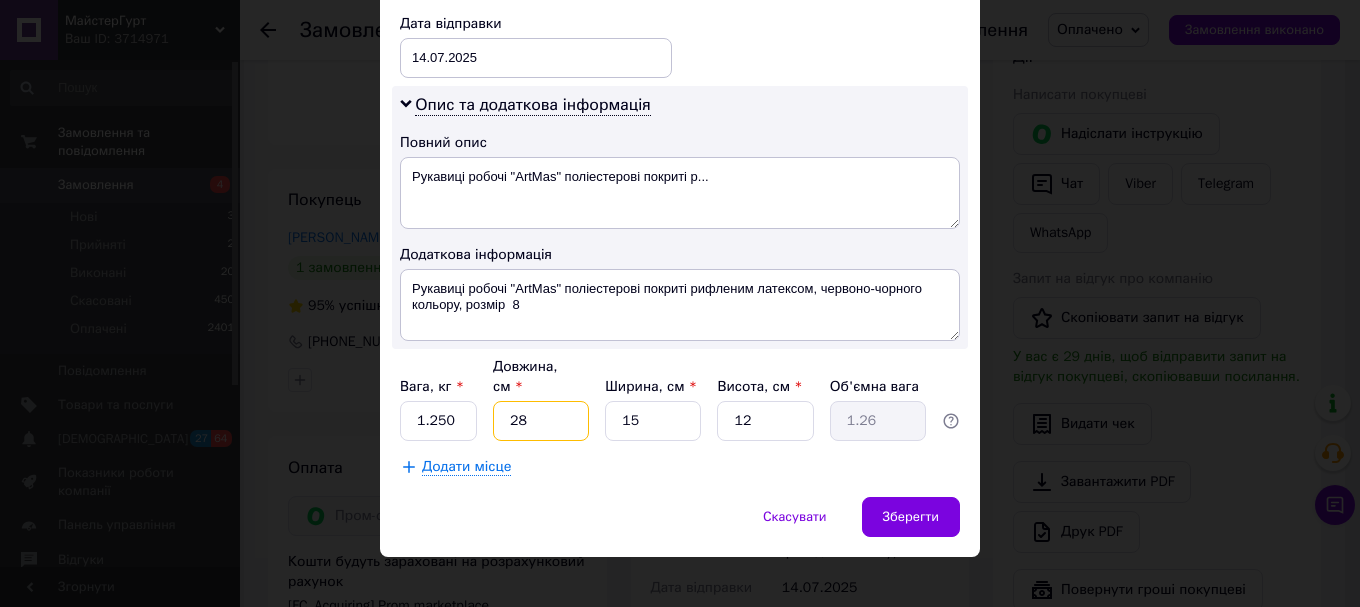 type on "28" 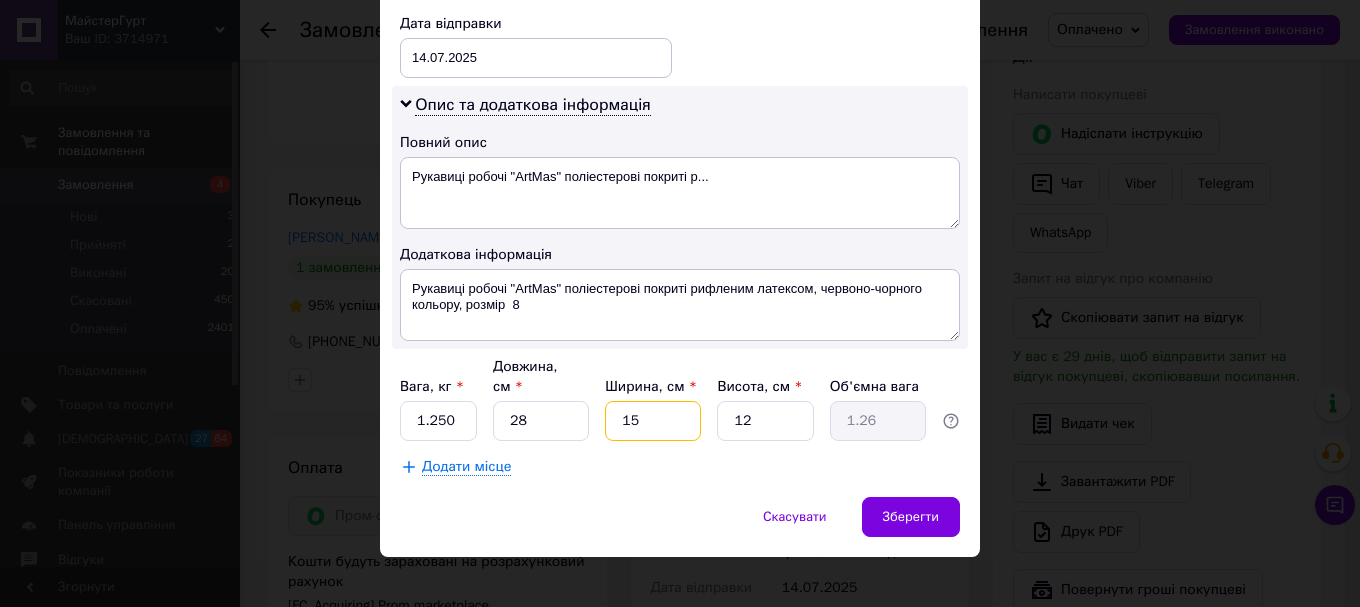 drag, startPoint x: 643, startPoint y: 399, endPoint x: 615, endPoint y: 406, distance: 28.86174 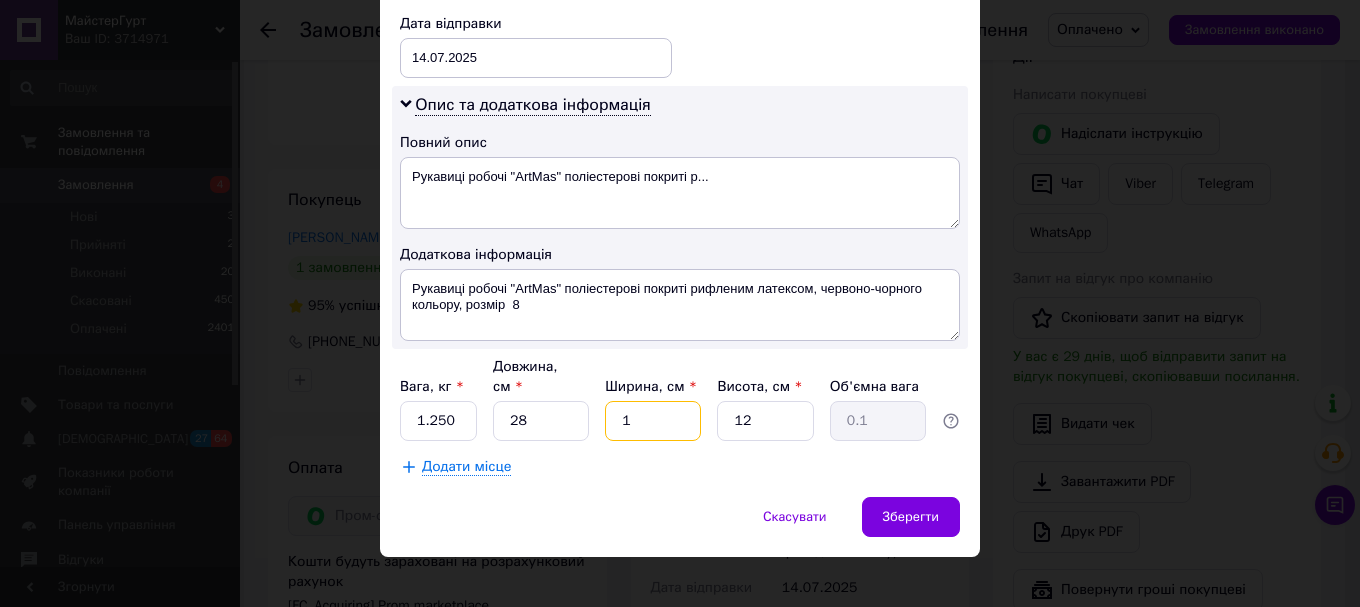 type on "19" 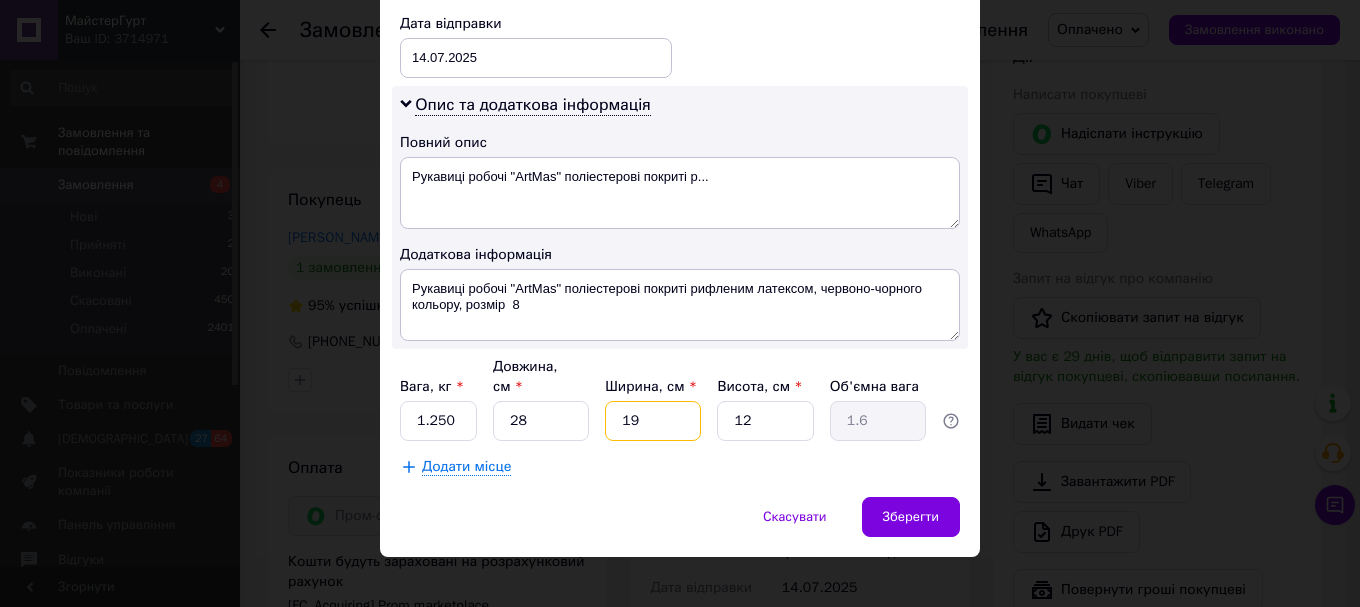type on "19" 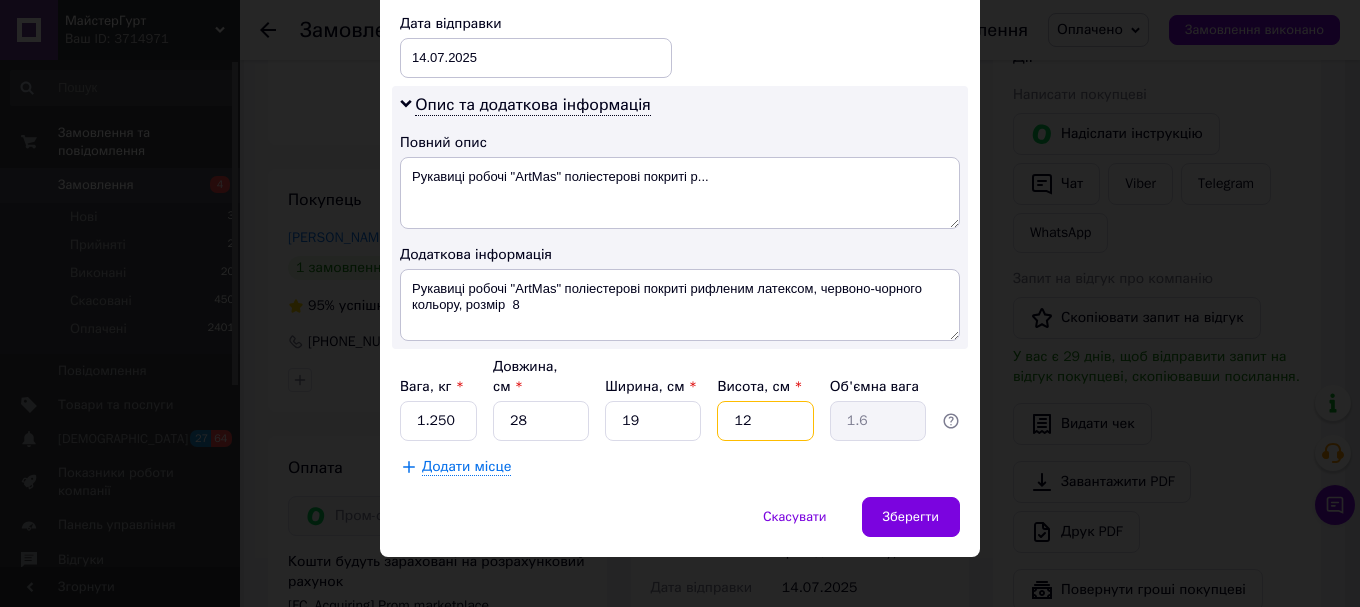 drag, startPoint x: 754, startPoint y: 395, endPoint x: 727, endPoint y: 402, distance: 27.89265 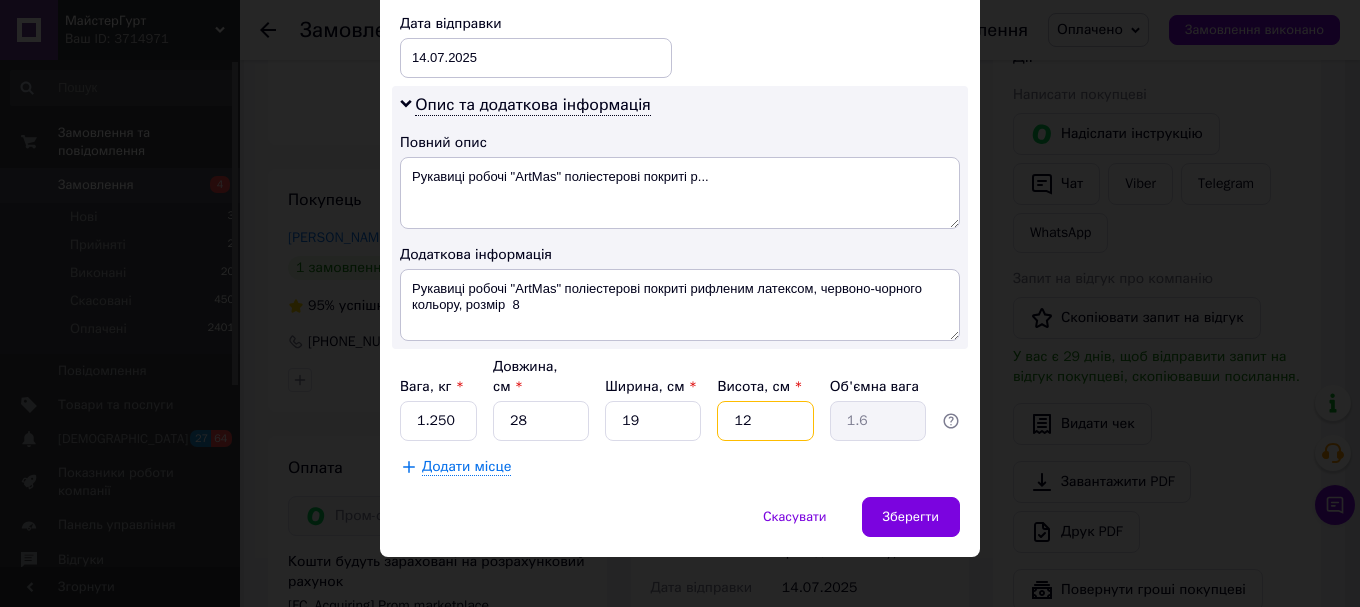 click on "12" at bounding box center (765, 421) 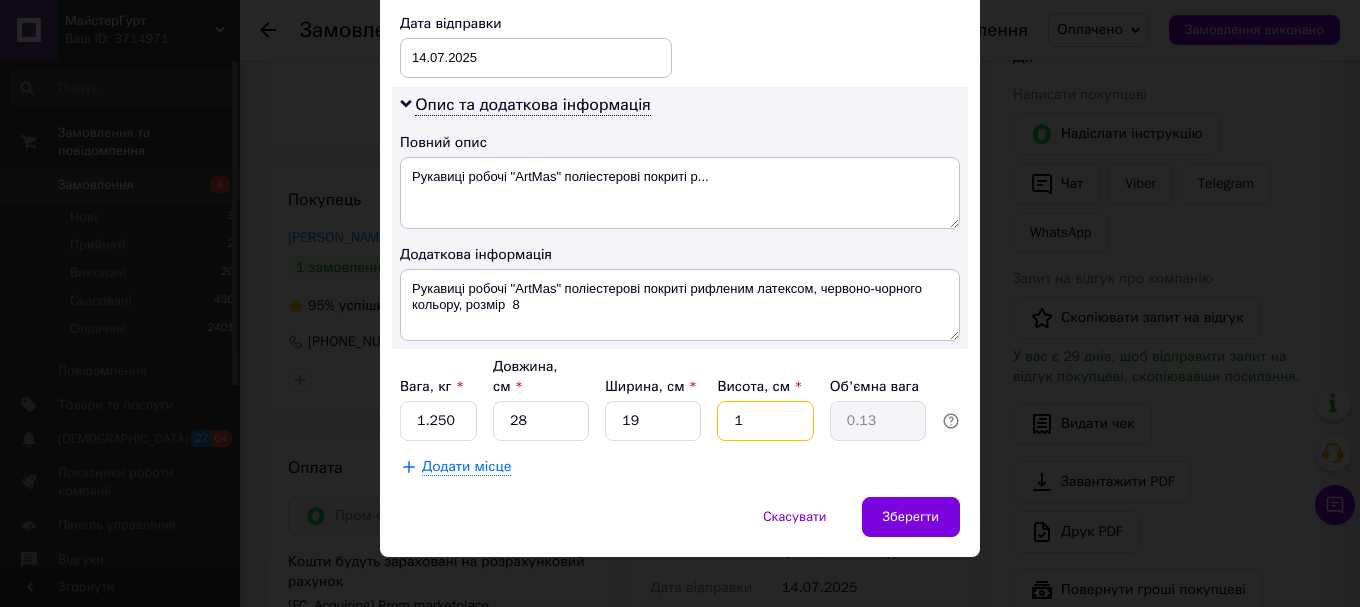 type on "13" 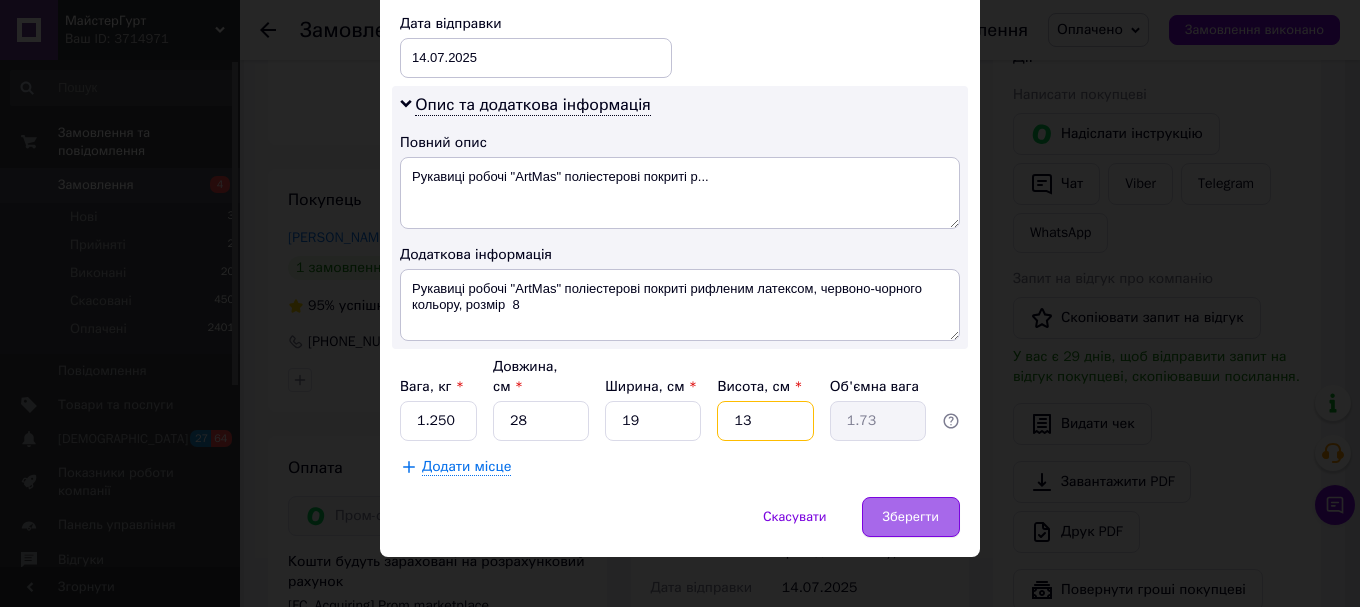 type on "13" 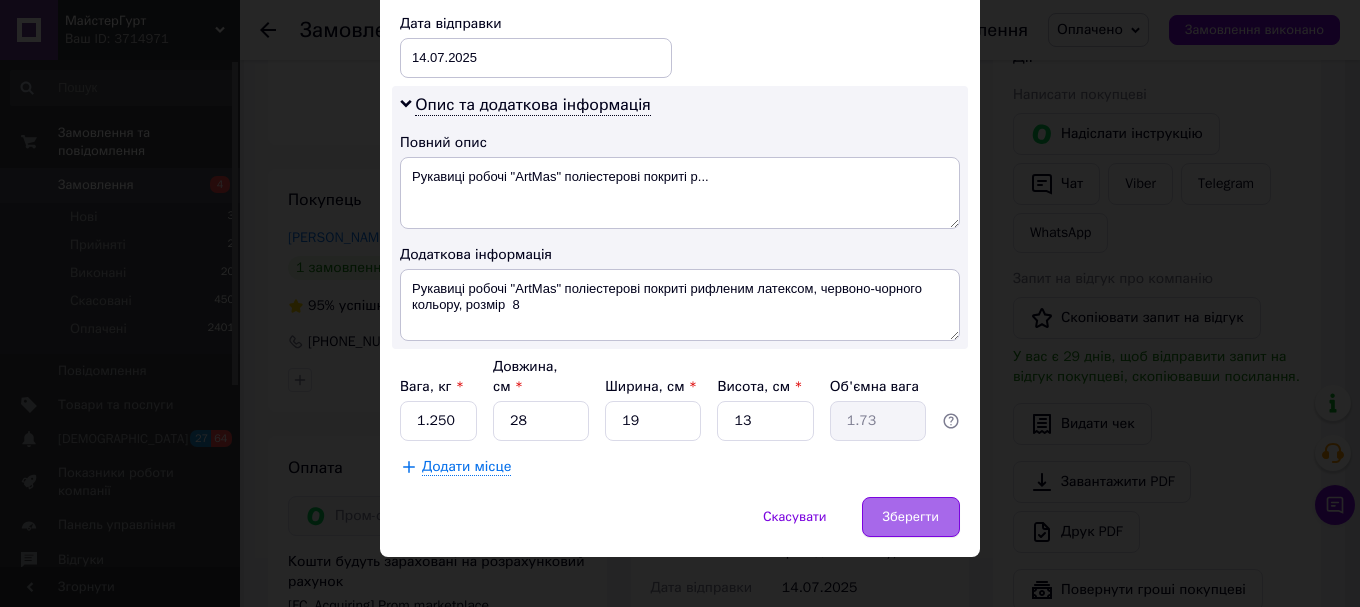 click on "Зберегти" at bounding box center (911, 517) 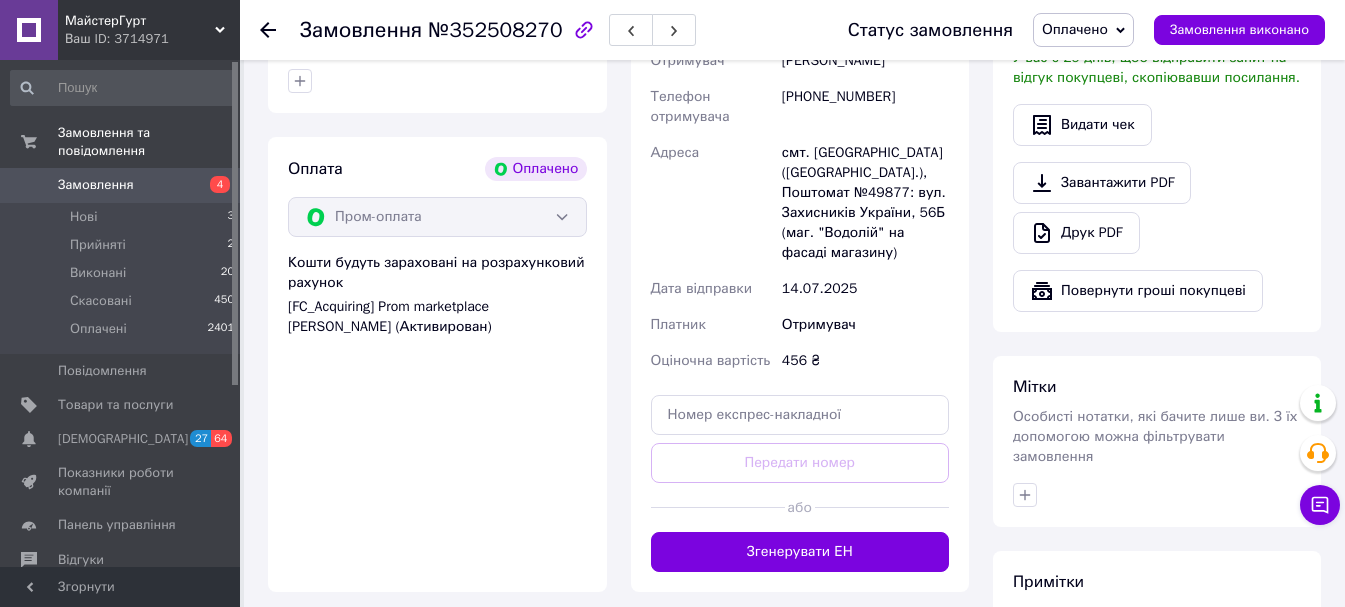 scroll, scrollTop: 800, scrollLeft: 0, axis: vertical 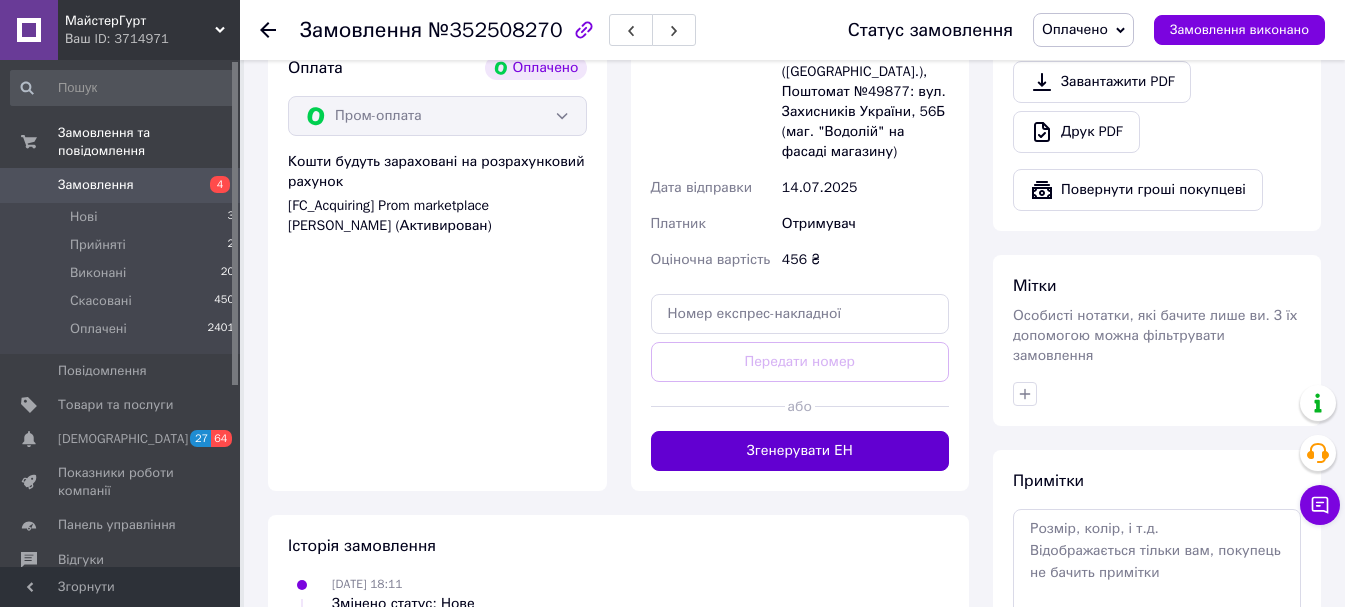 click on "Згенерувати ЕН" at bounding box center (800, 451) 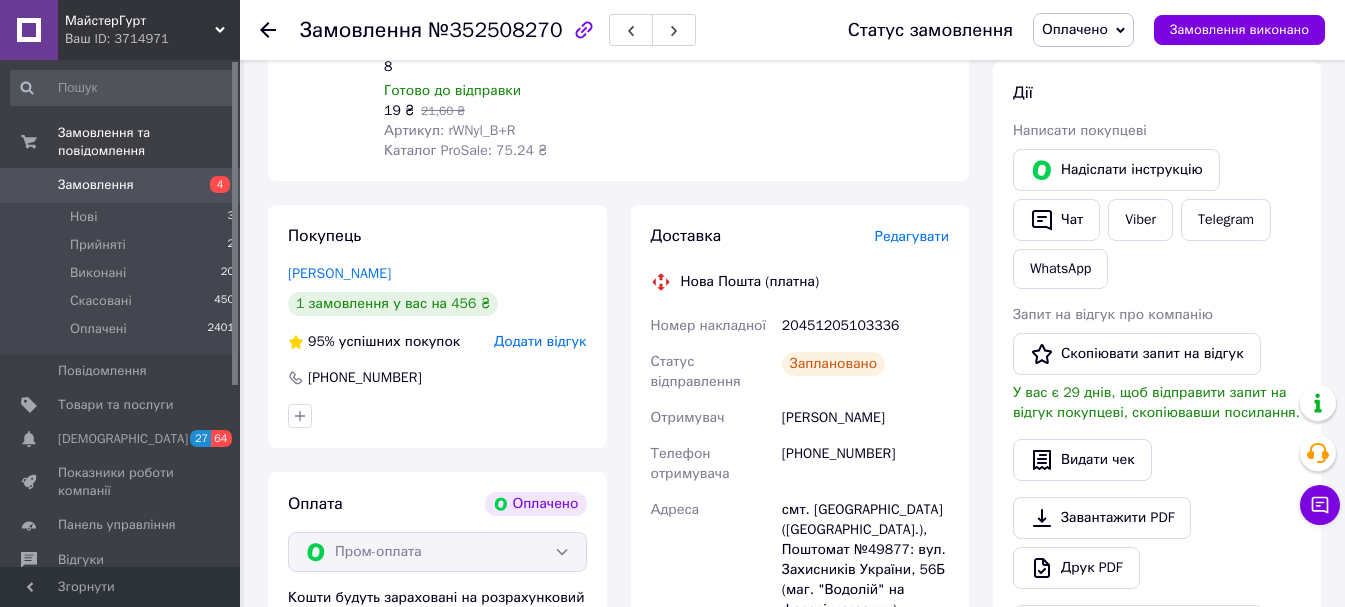 scroll, scrollTop: 400, scrollLeft: 0, axis: vertical 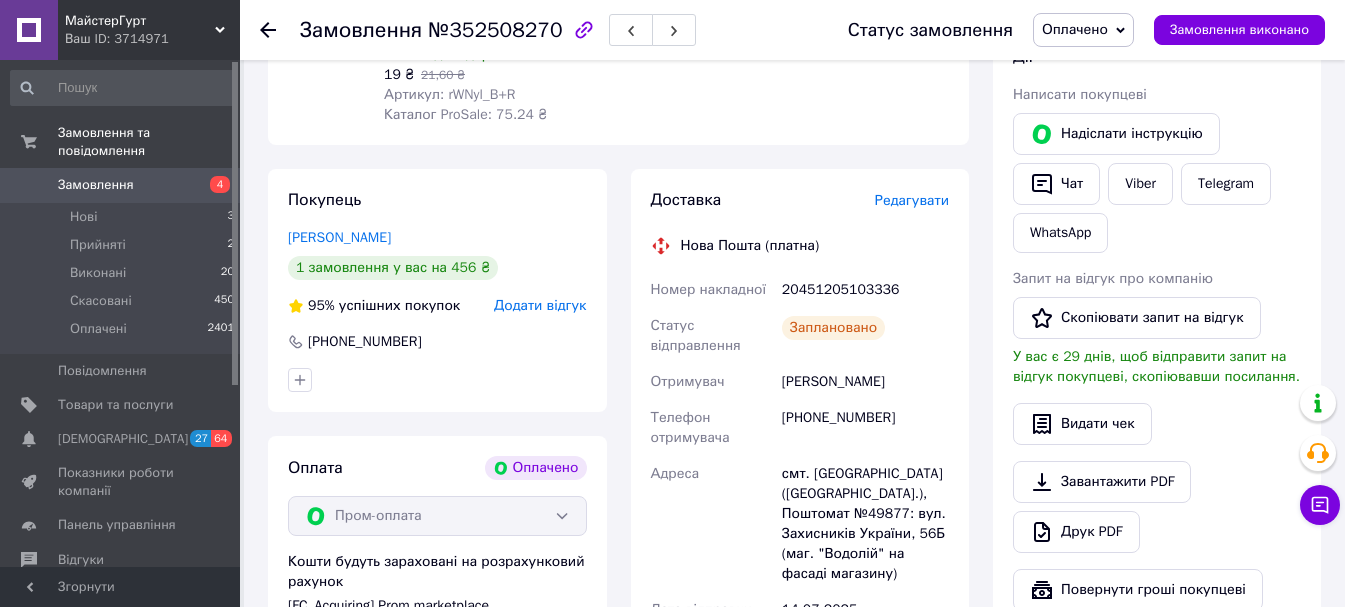 click 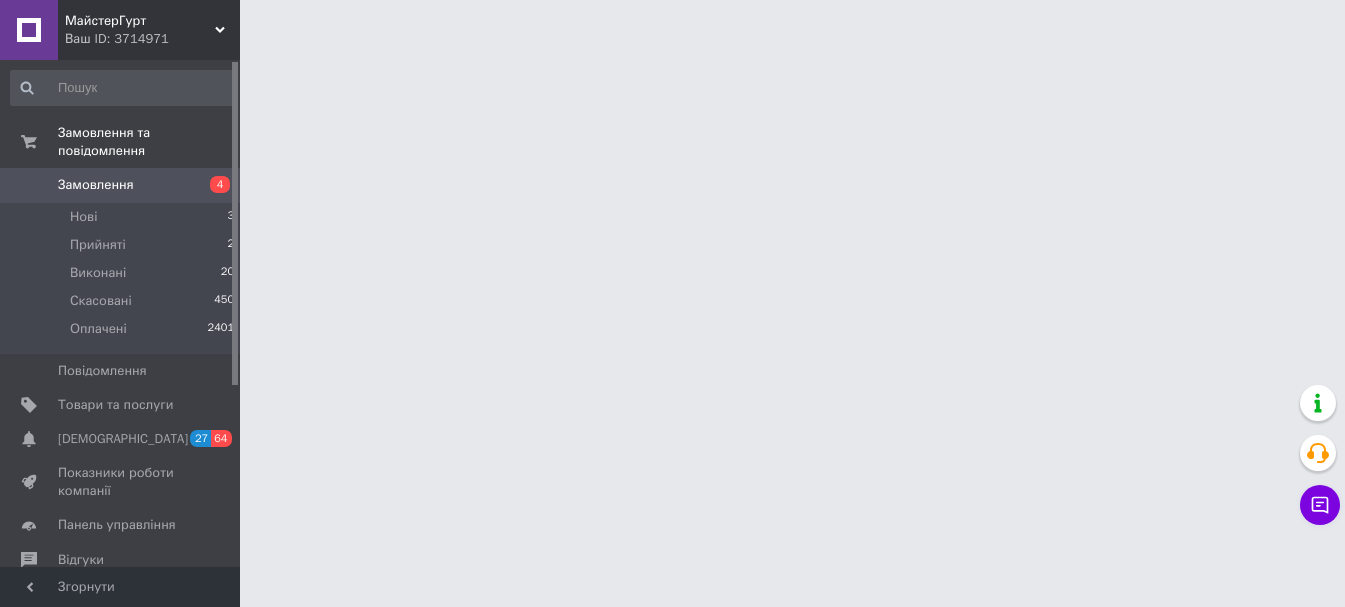 scroll, scrollTop: 0, scrollLeft: 0, axis: both 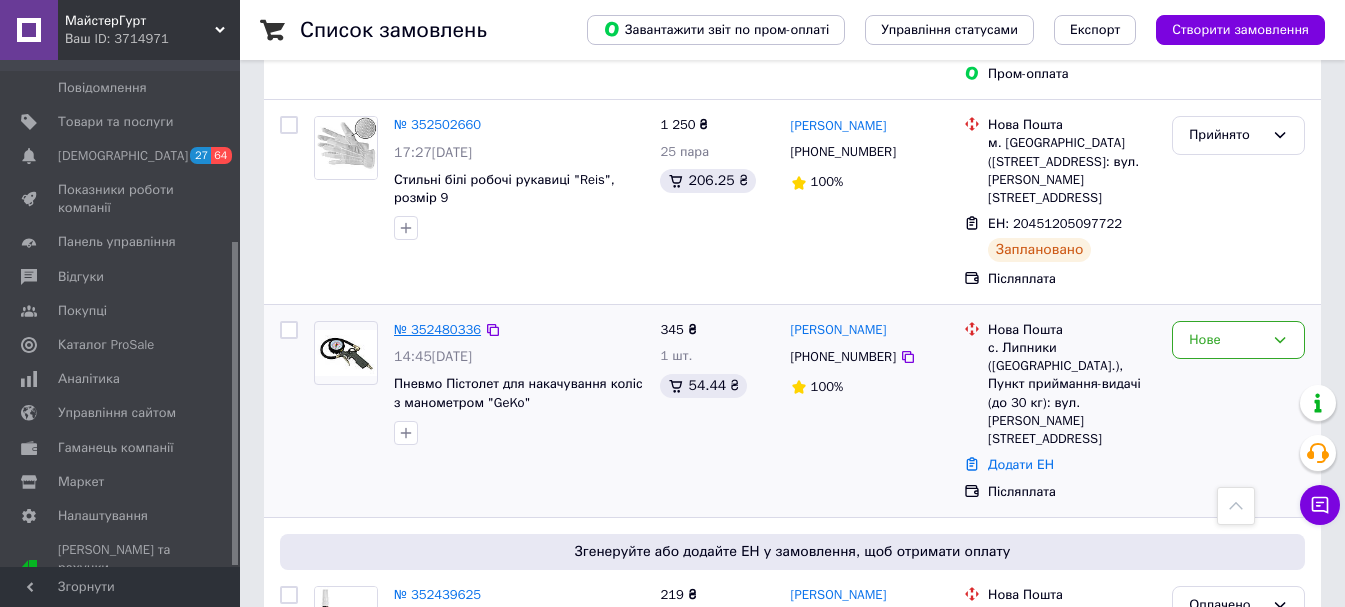 click on "№ 352480336" at bounding box center [437, 329] 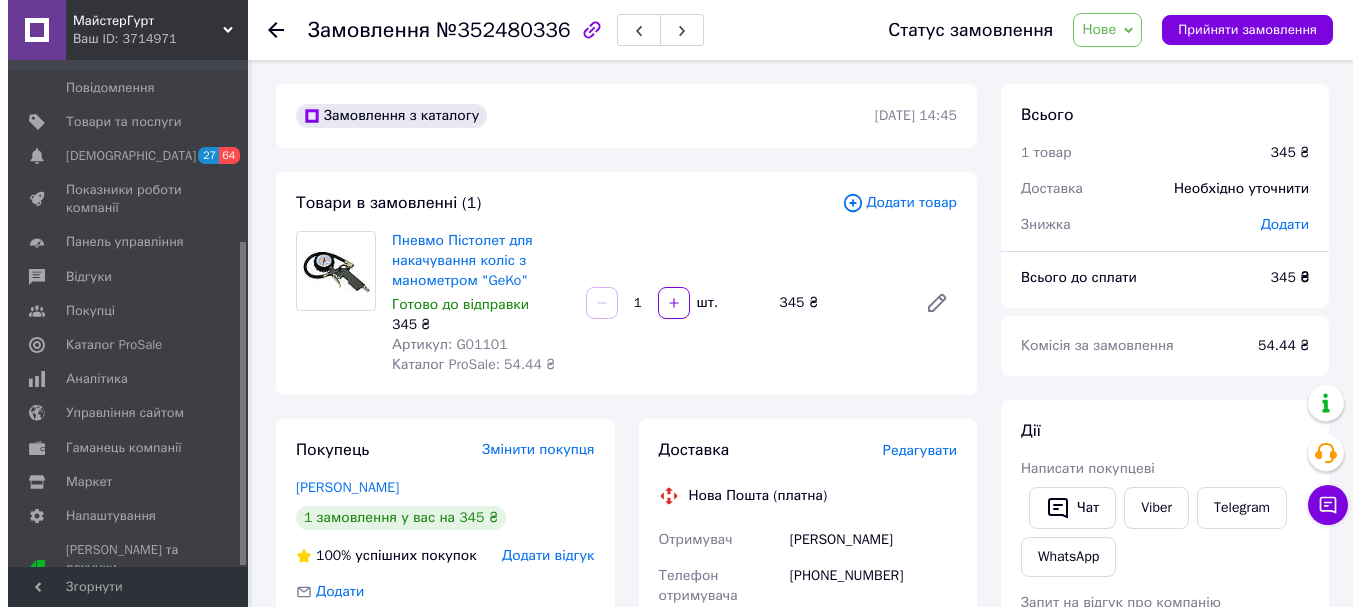 scroll, scrollTop: 100, scrollLeft: 0, axis: vertical 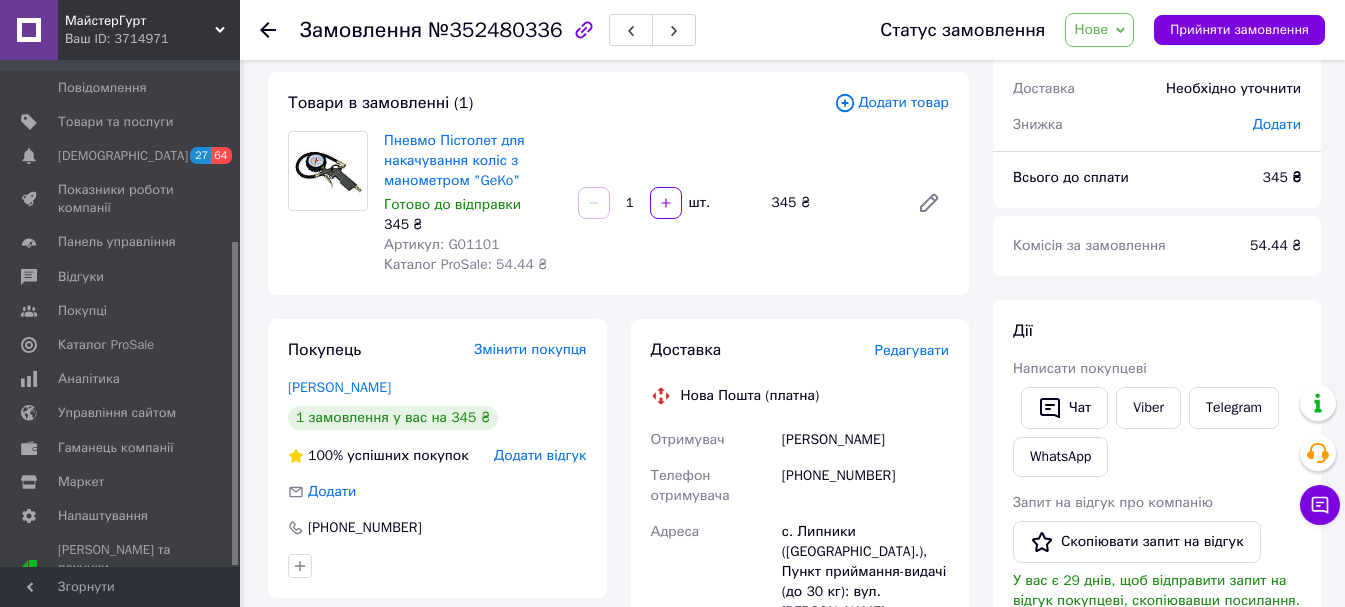 click on "Редагувати" at bounding box center [912, 350] 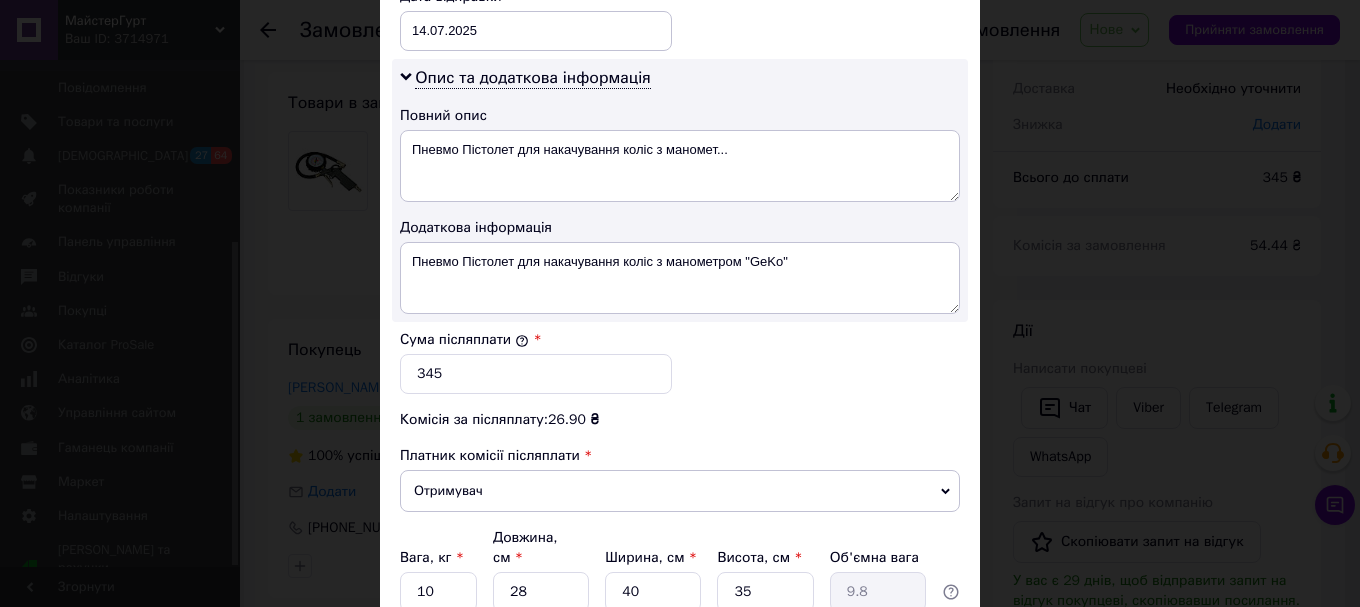 scroll, scrollTop: 1000, scrollLeft: 0, axis: vertical 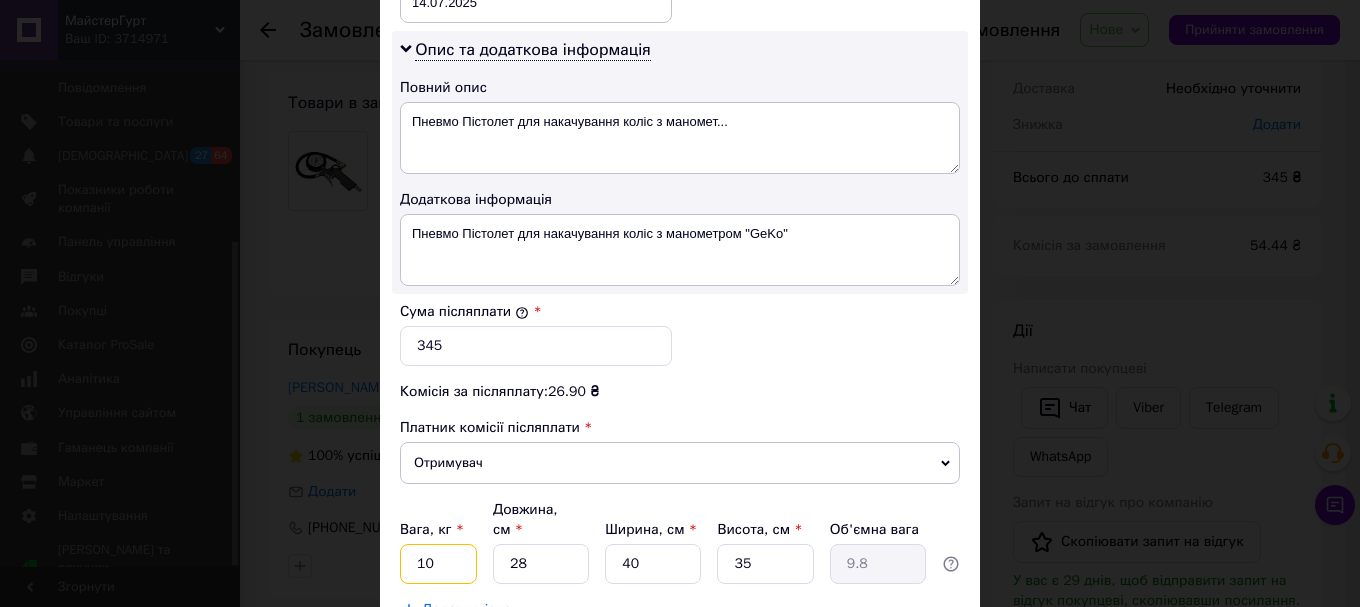 drag, startPoint x: 463, startPoint y: 547, endPoint x: 416, endPoint y: 543, distance: 47.169907 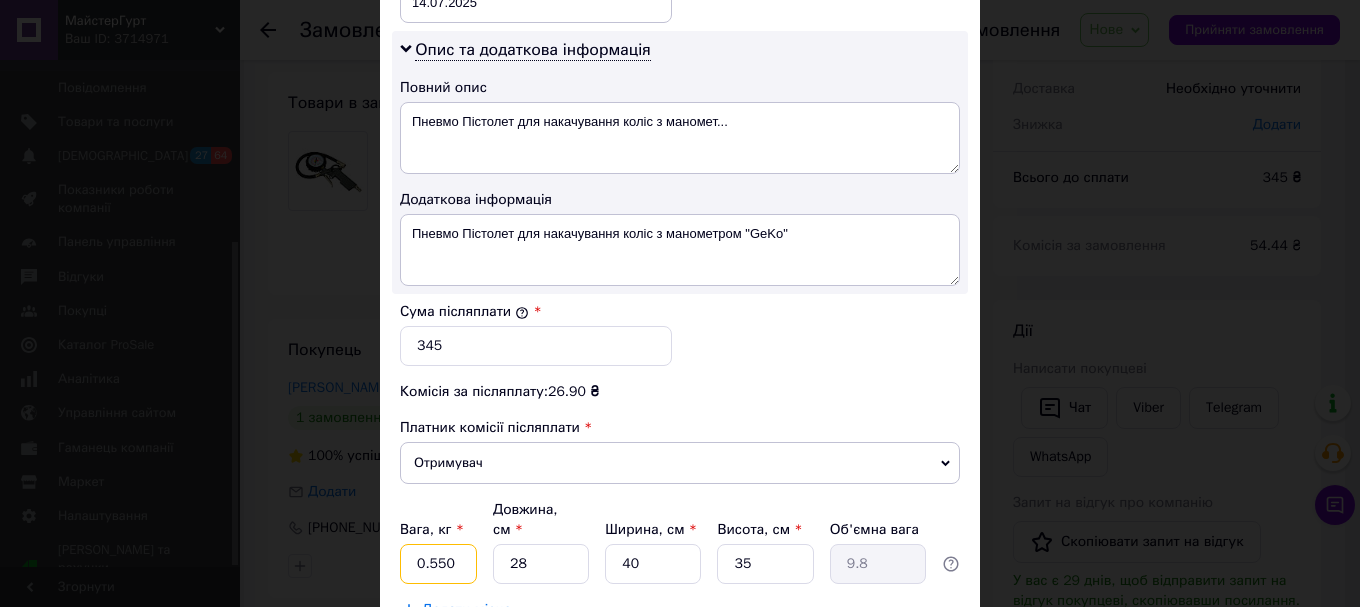 type on "0.550" 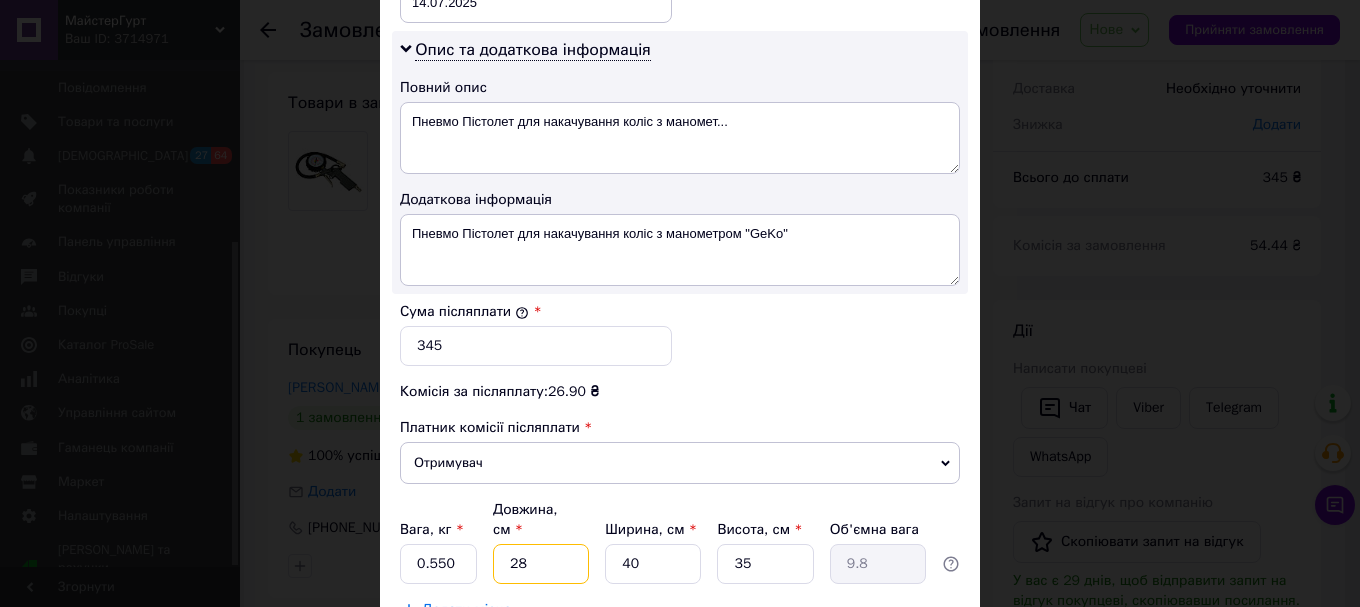 drag, startPoint x: 549, startPoint y: 541, endPoint x: 508, endPoint y: 545, distance: 41.19466 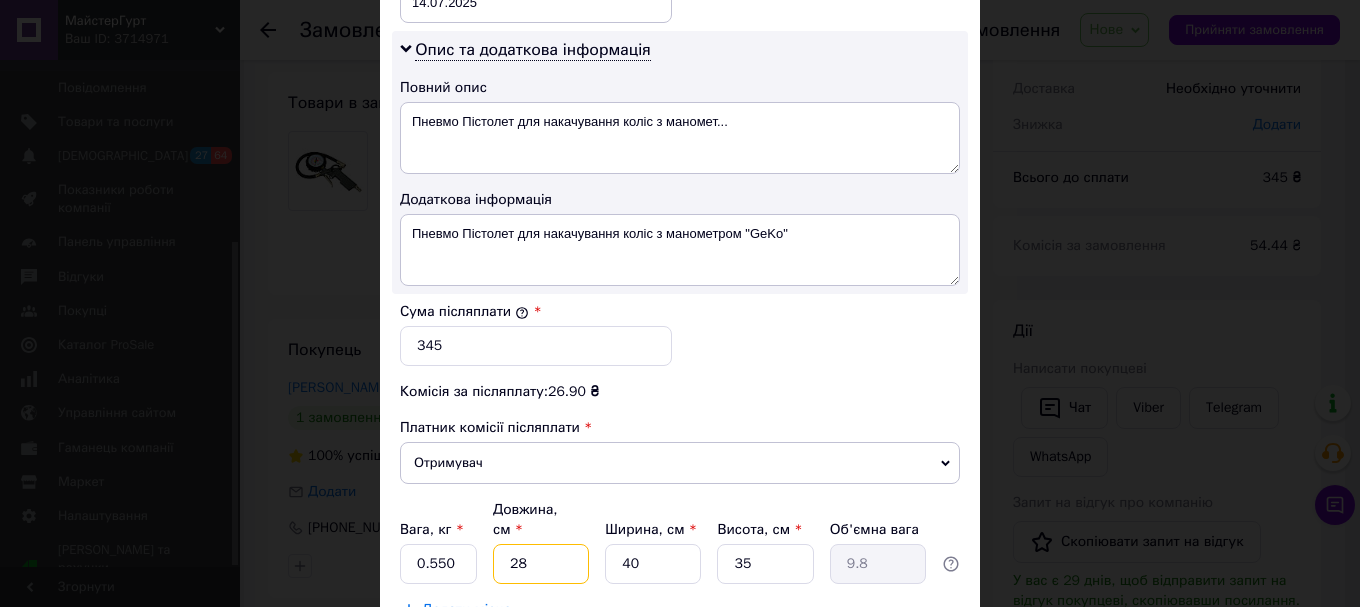 type on "4" 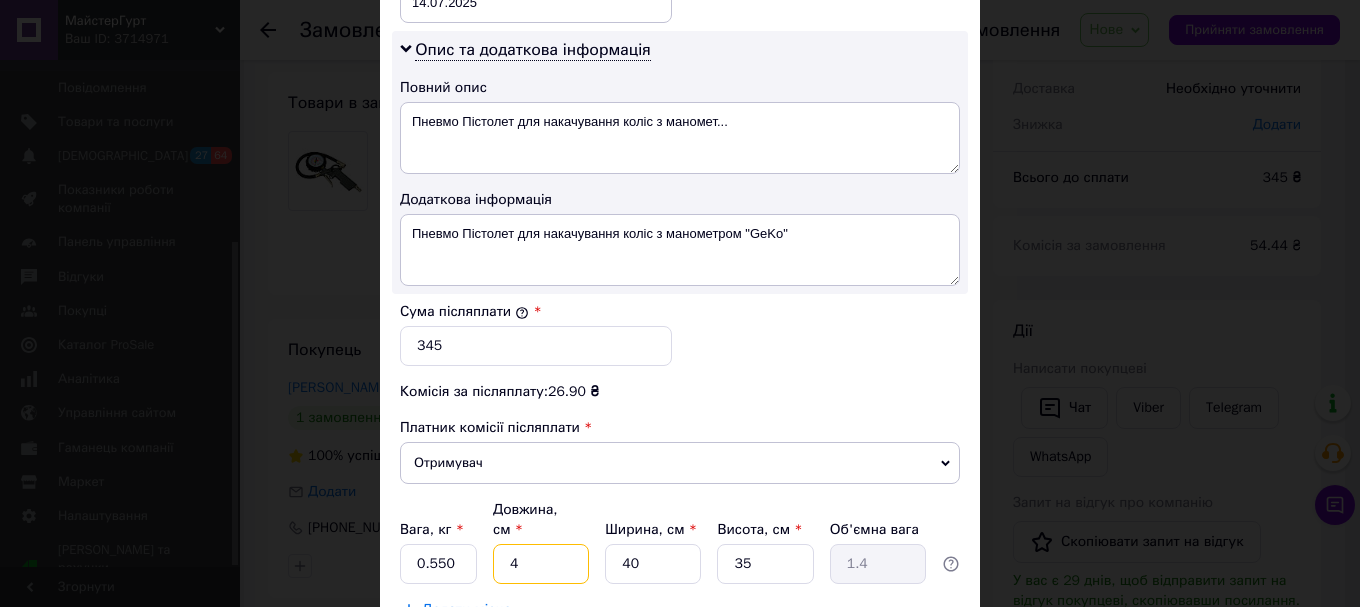 type on "40" 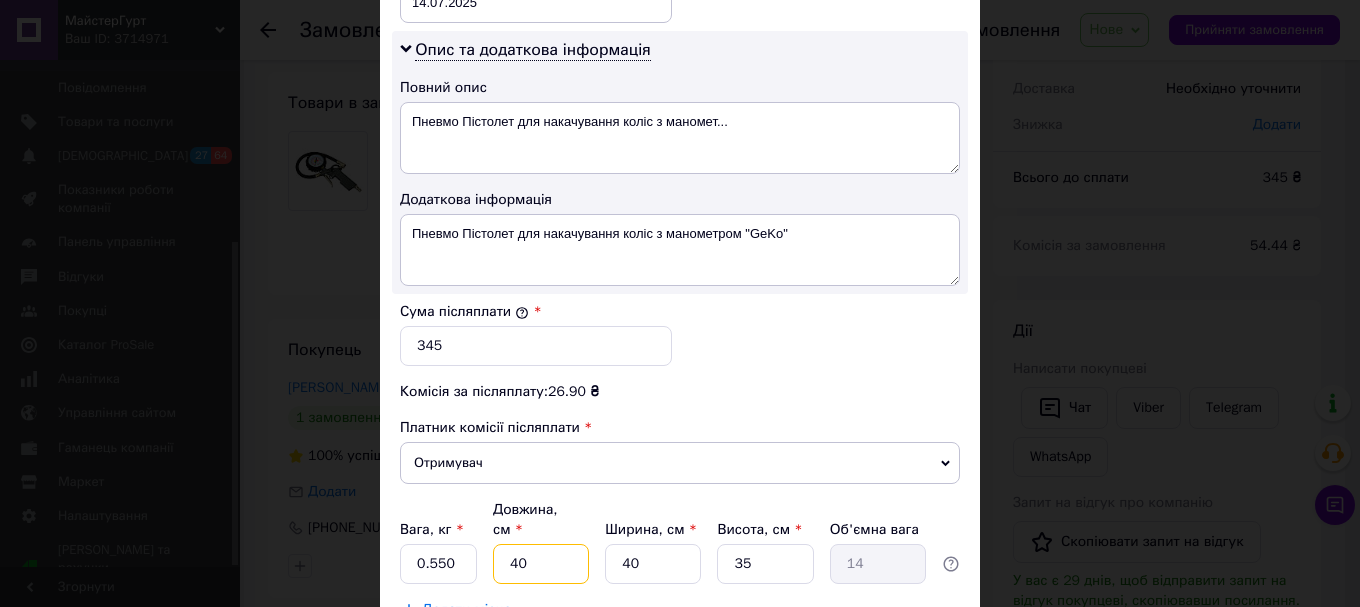 type on "40" 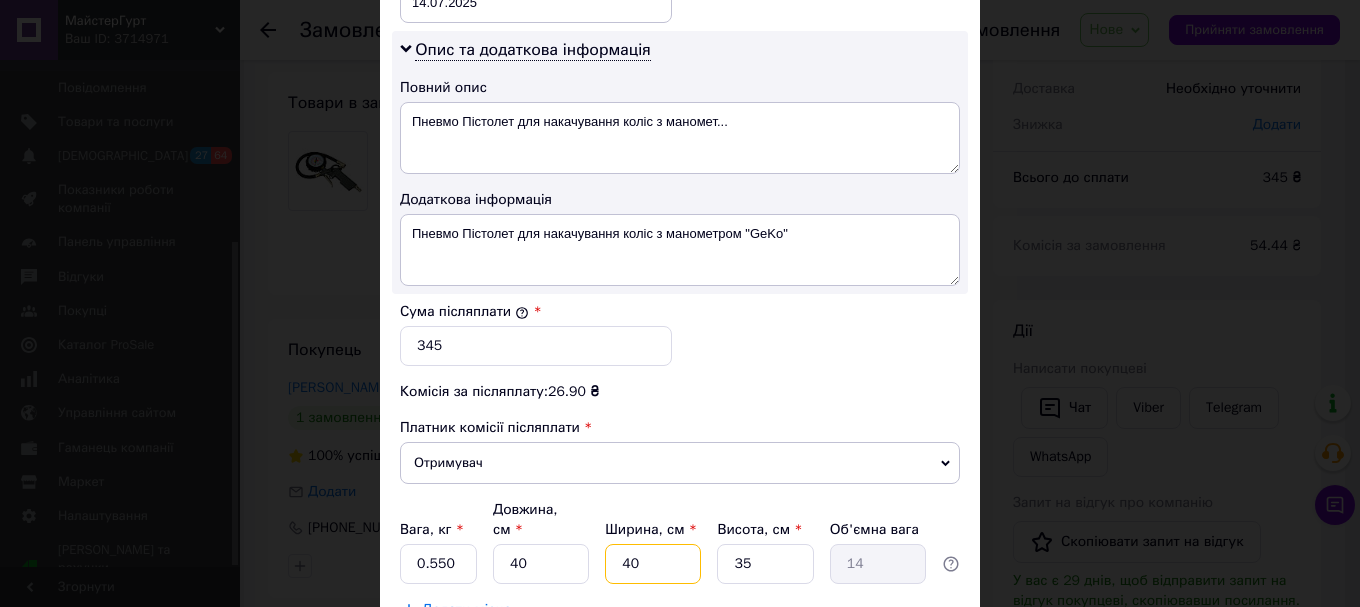 drag, startPoint x: 655, startPoint y: 545, endPoint x: 616, endPoint y: 547, distance: 39.051247 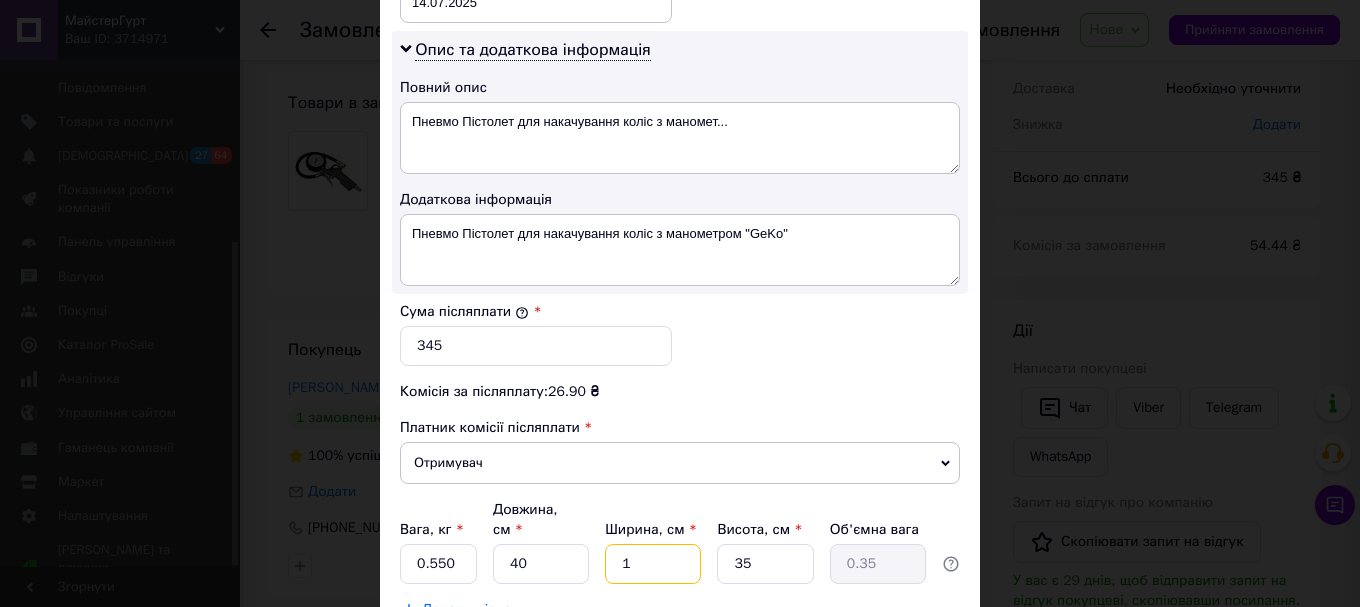 type on "17" 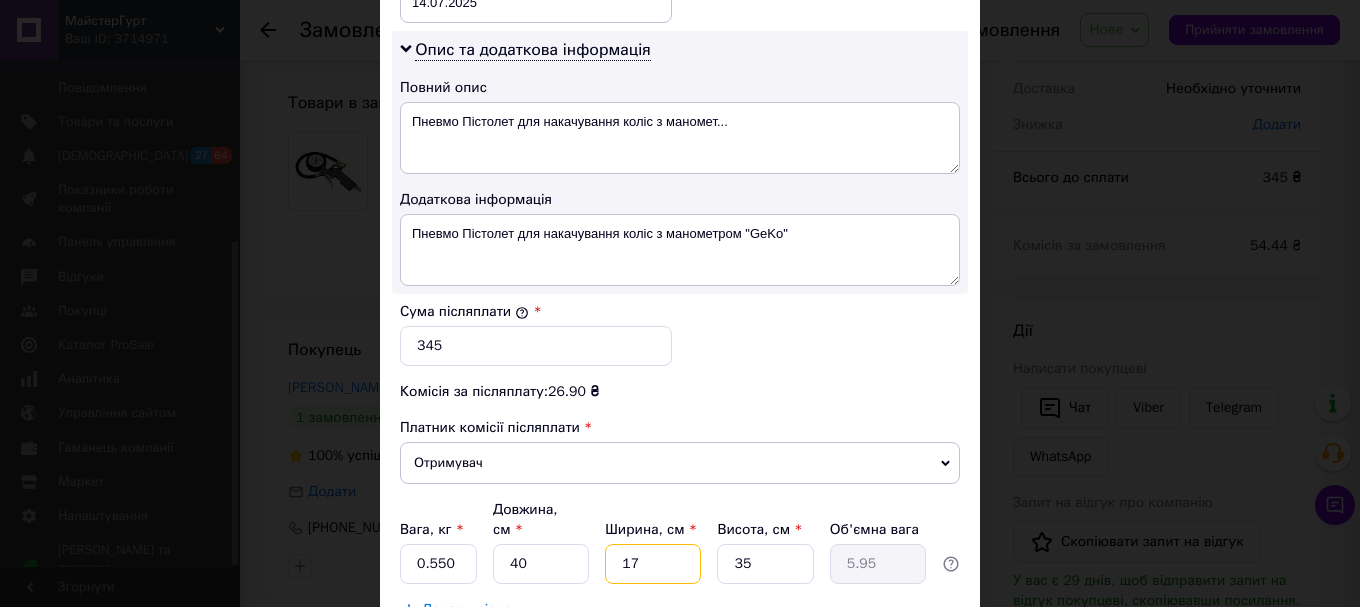 type on "17" 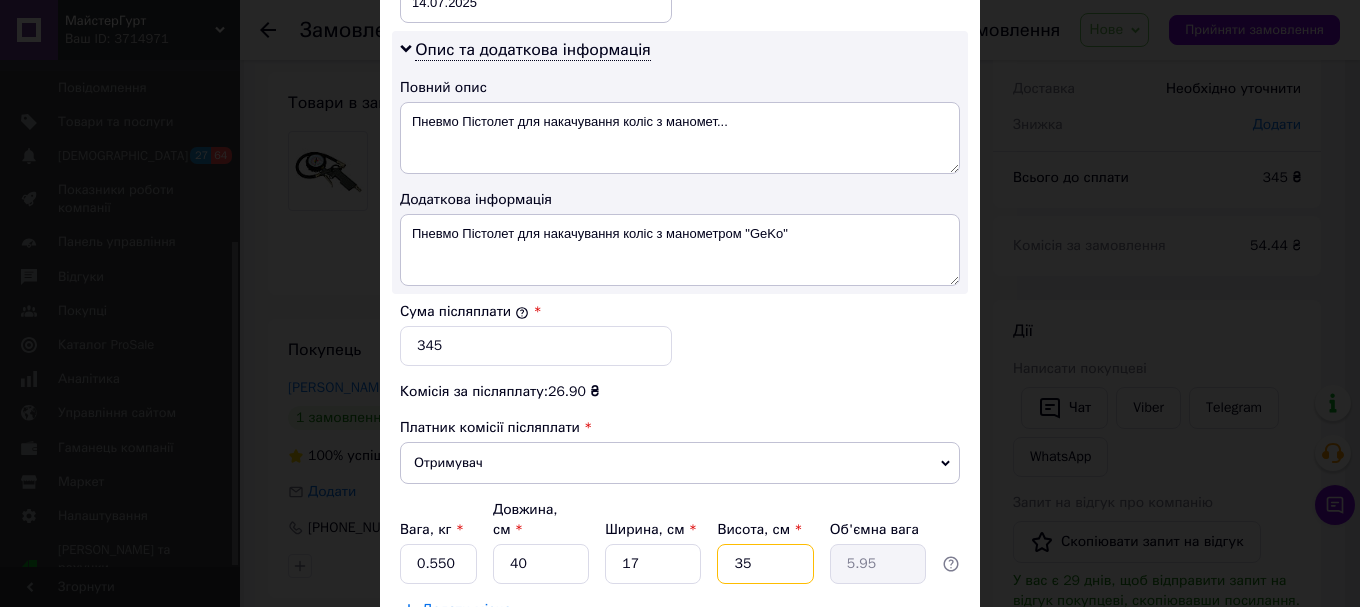 drag, startPoint x: 778, startPoint y: 540, endPoint x: 733, endPoint y: 548, distance: 45.705578 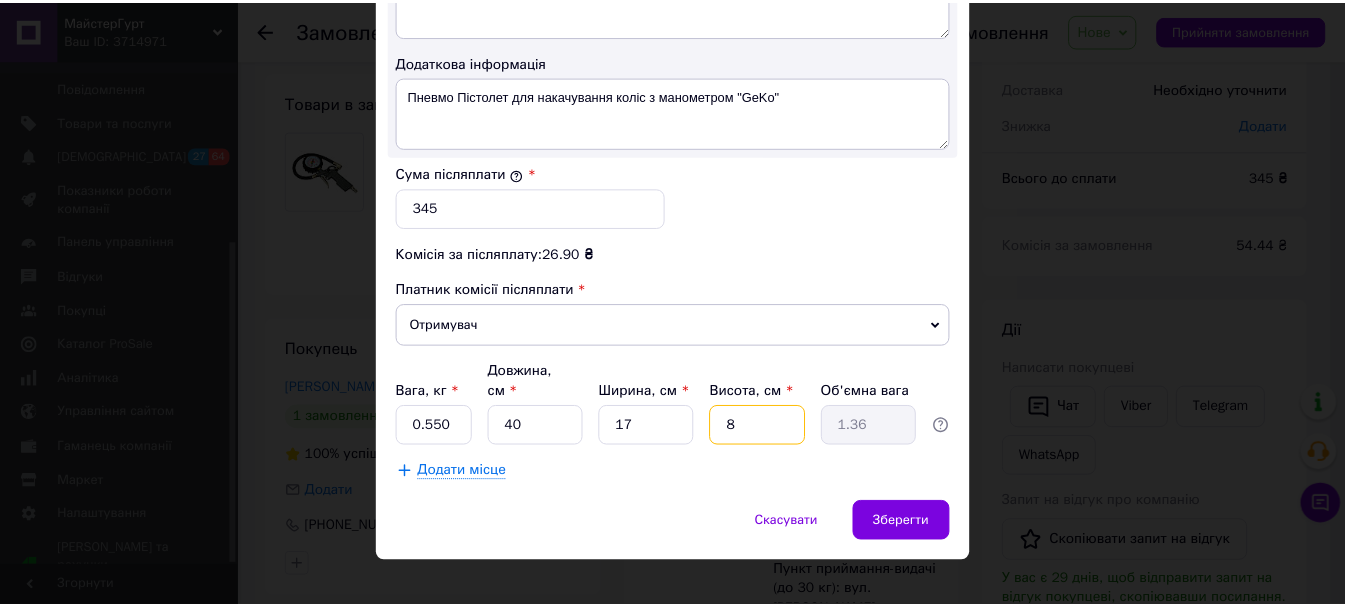 scroll, scrollTop: 1143, scrollLeft: 0, axis: vertical 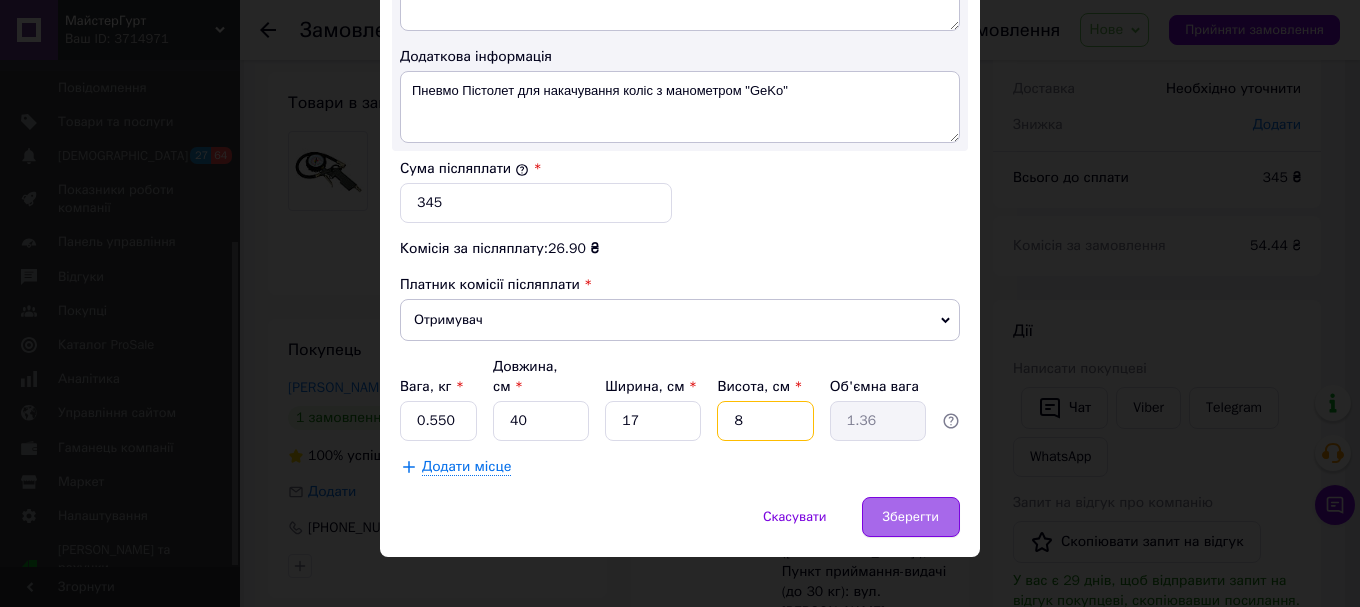 type on "8" 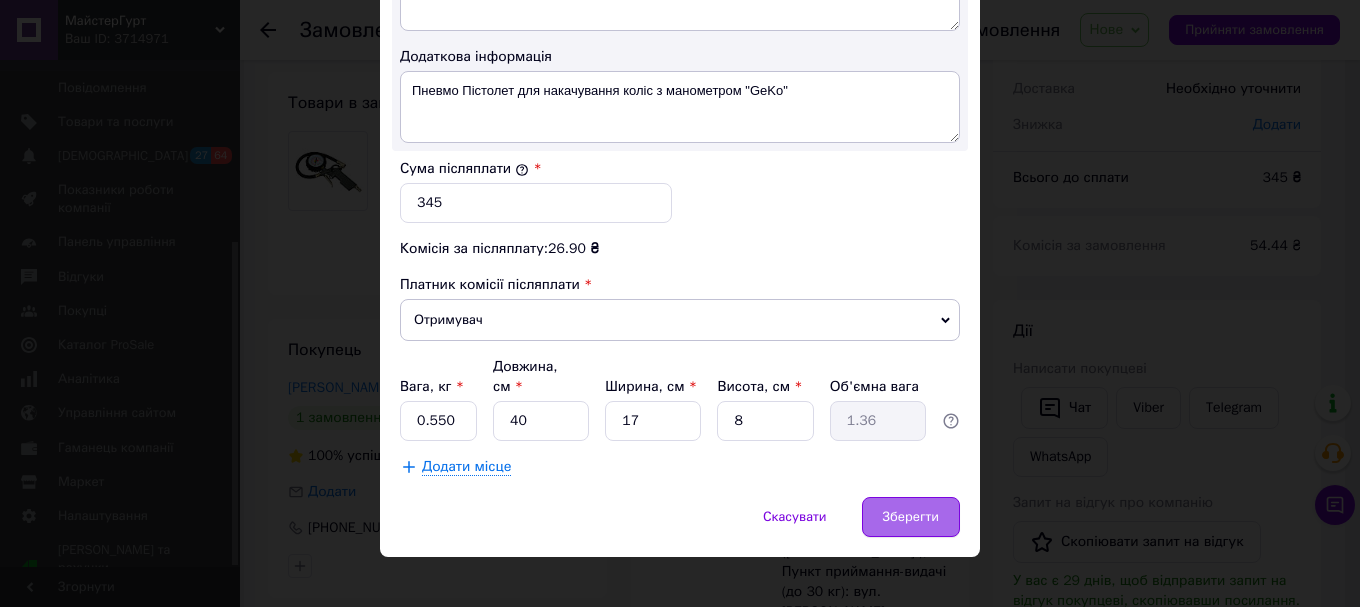click on "Зберегти" at bounding box center (911, 517) 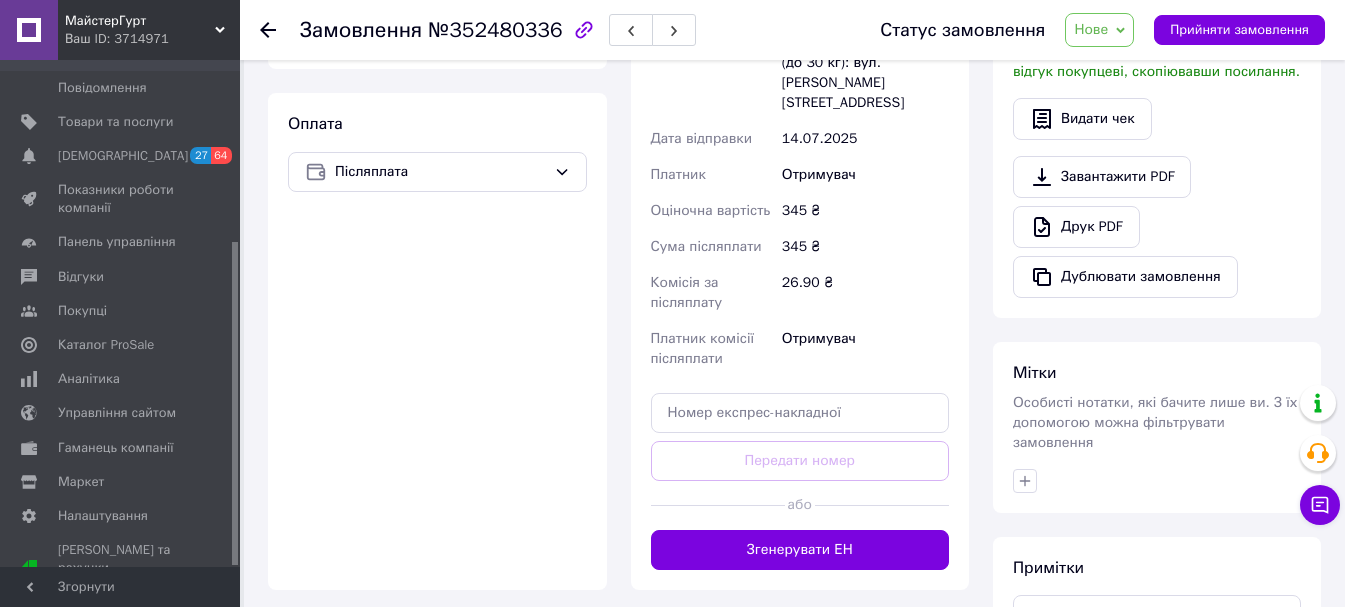 scroll, scrollTop: 700, scrollLeft: 0, axis: vertical 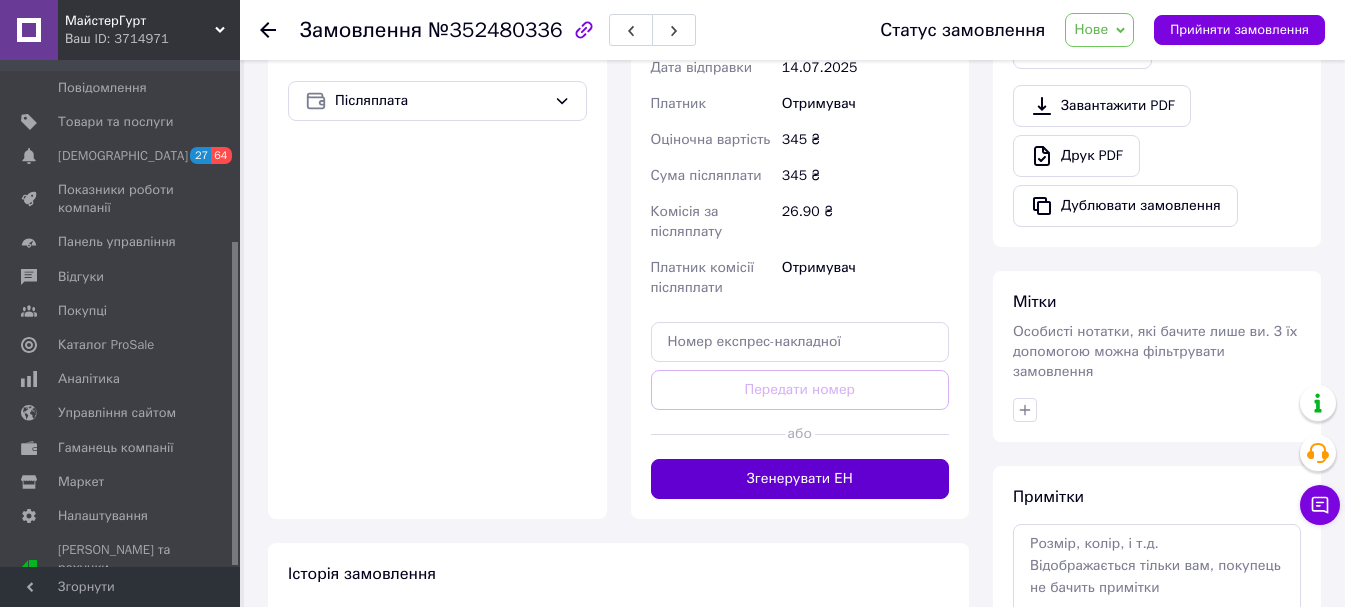 click on "Згенерувати ЕН" at bounding box center [800, 479] 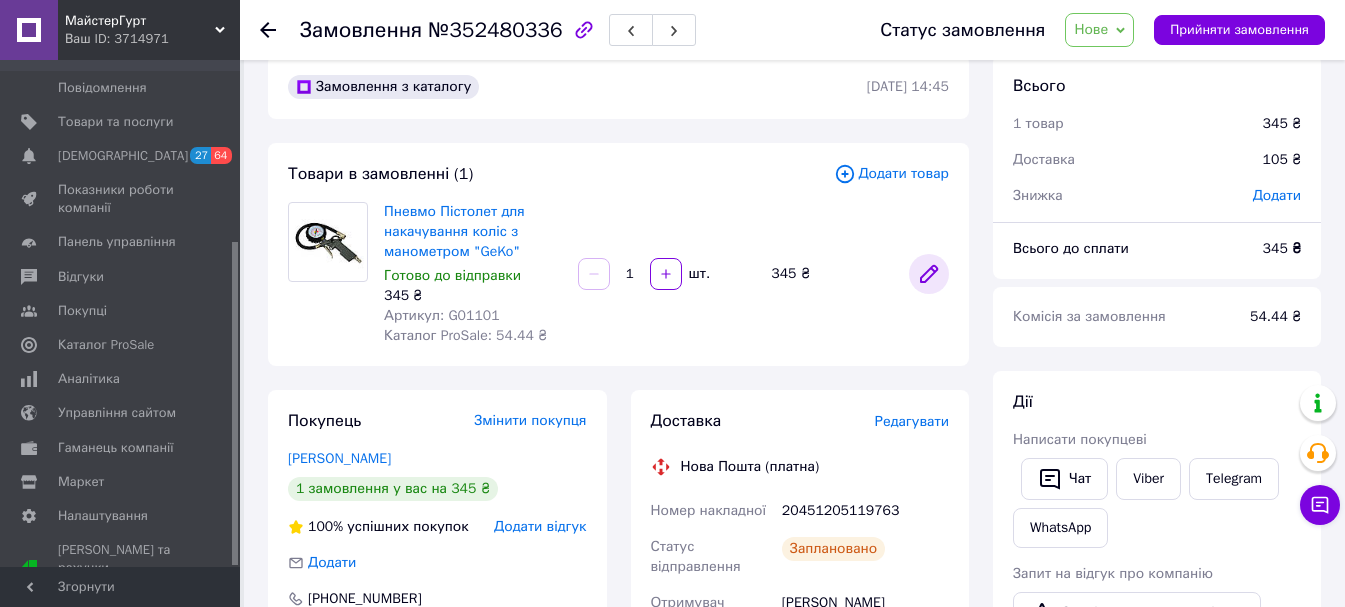 scroll, scrollTop: 0, scrollLeft: 0, axis: both 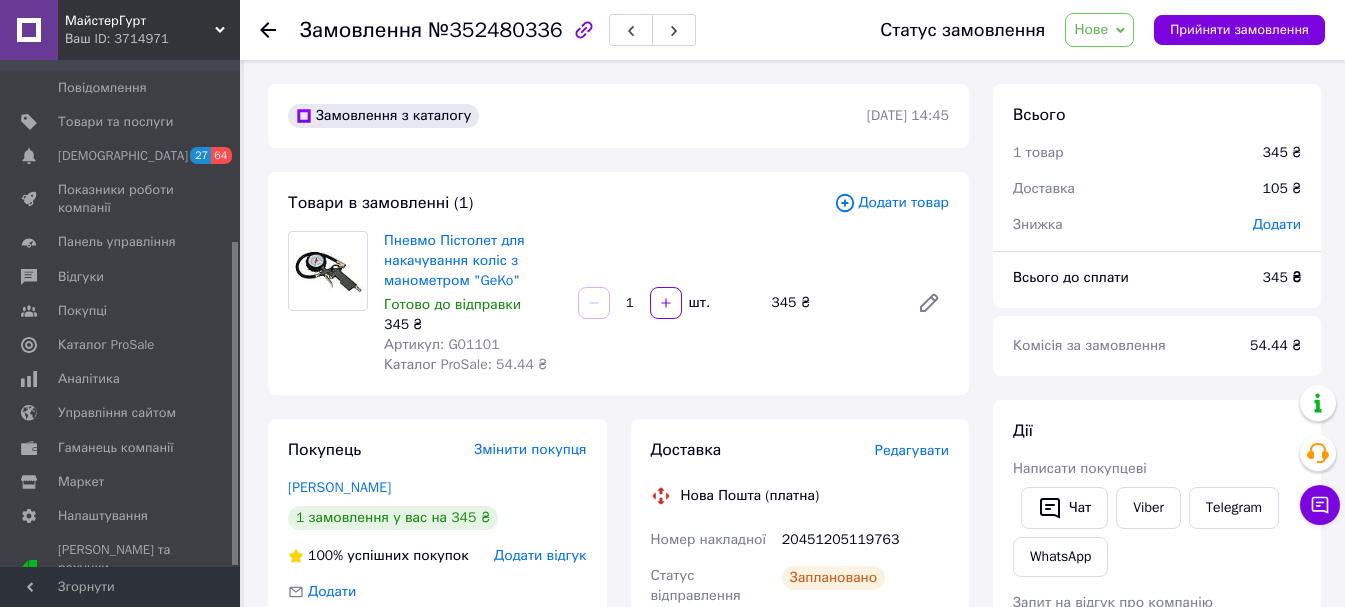 click 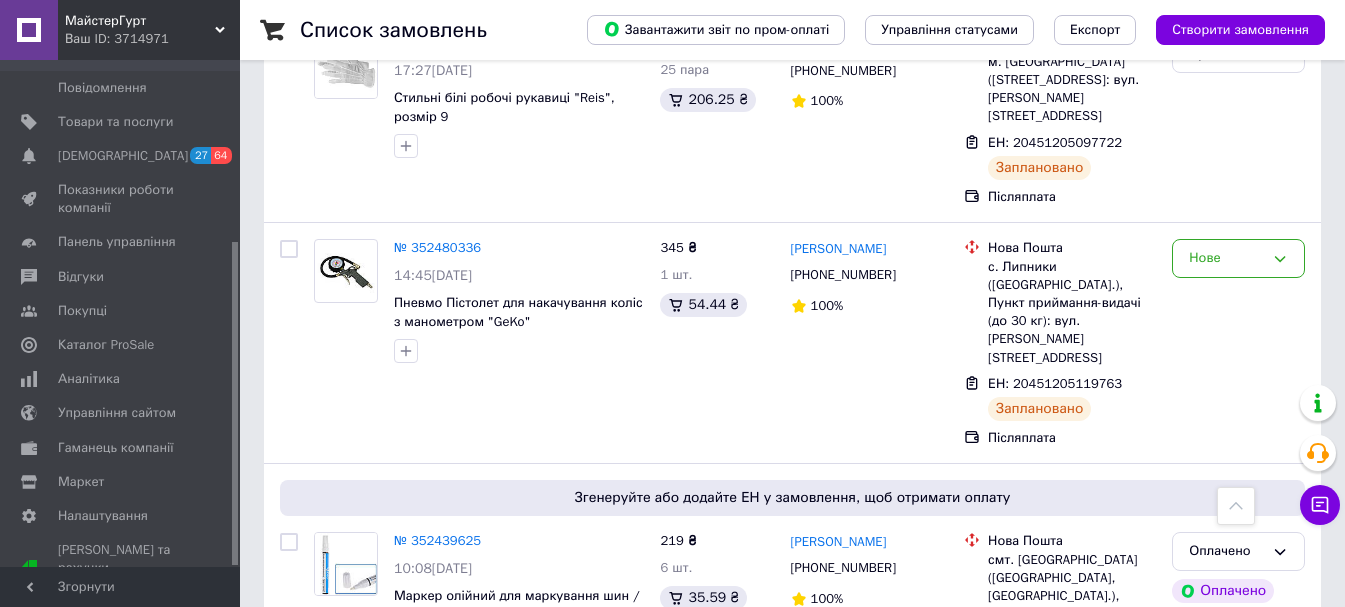 scroll, scrollTop: 2000, scrollLeft: 0, axis: vertical 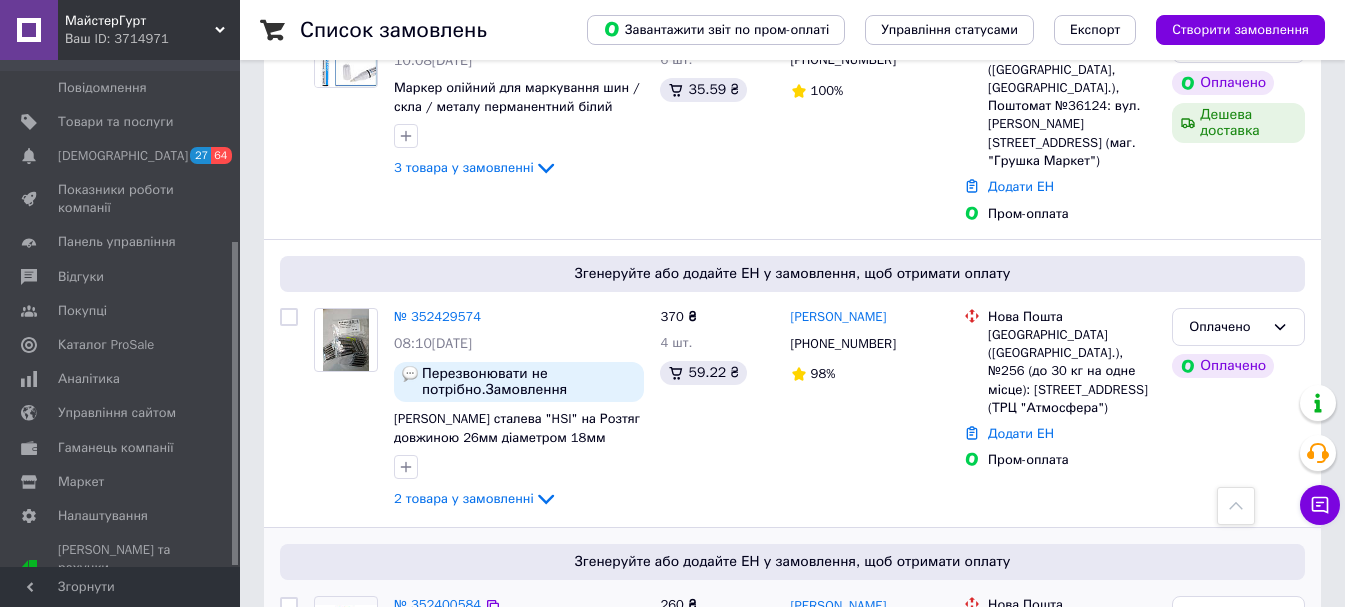 click on "№ 352400584" at bounding box center (437, 604) 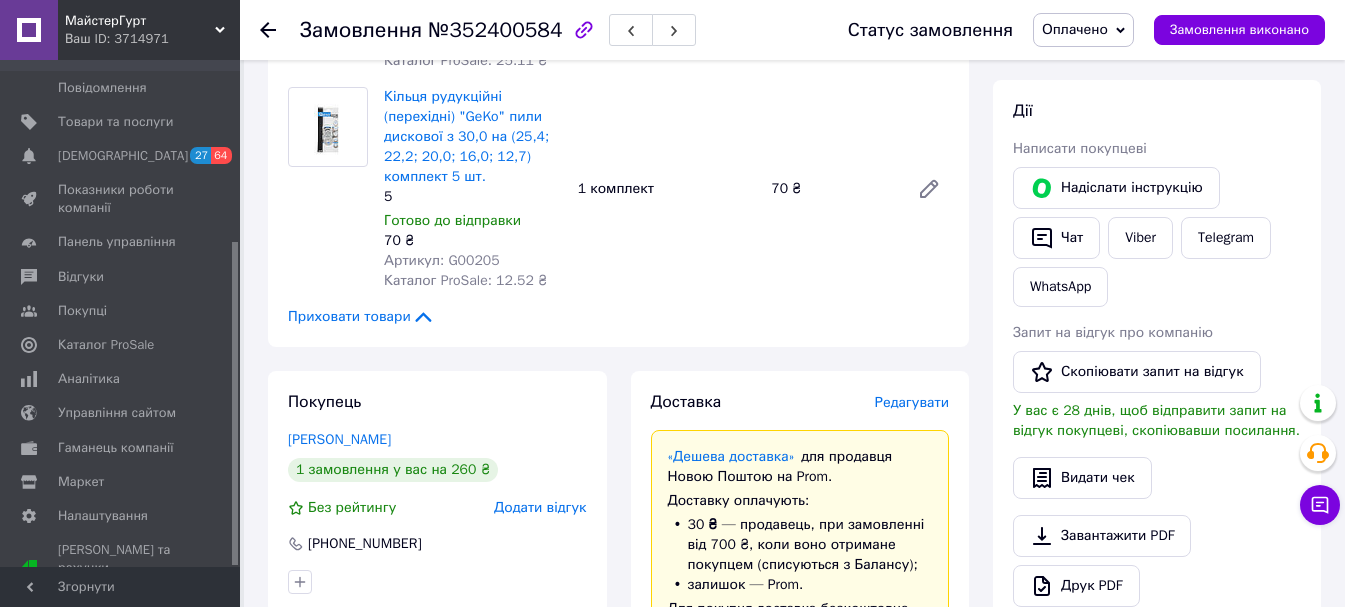 scroll, scrollTop: 339, scrollLeft: 0, axis: vertical 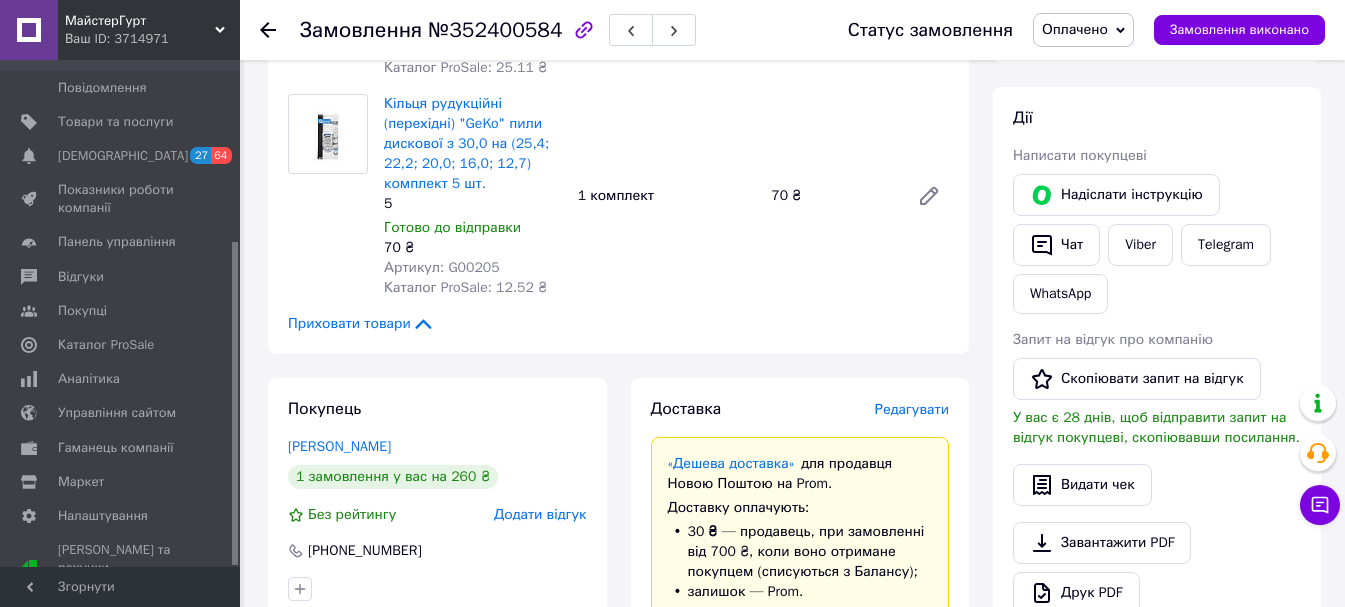 click 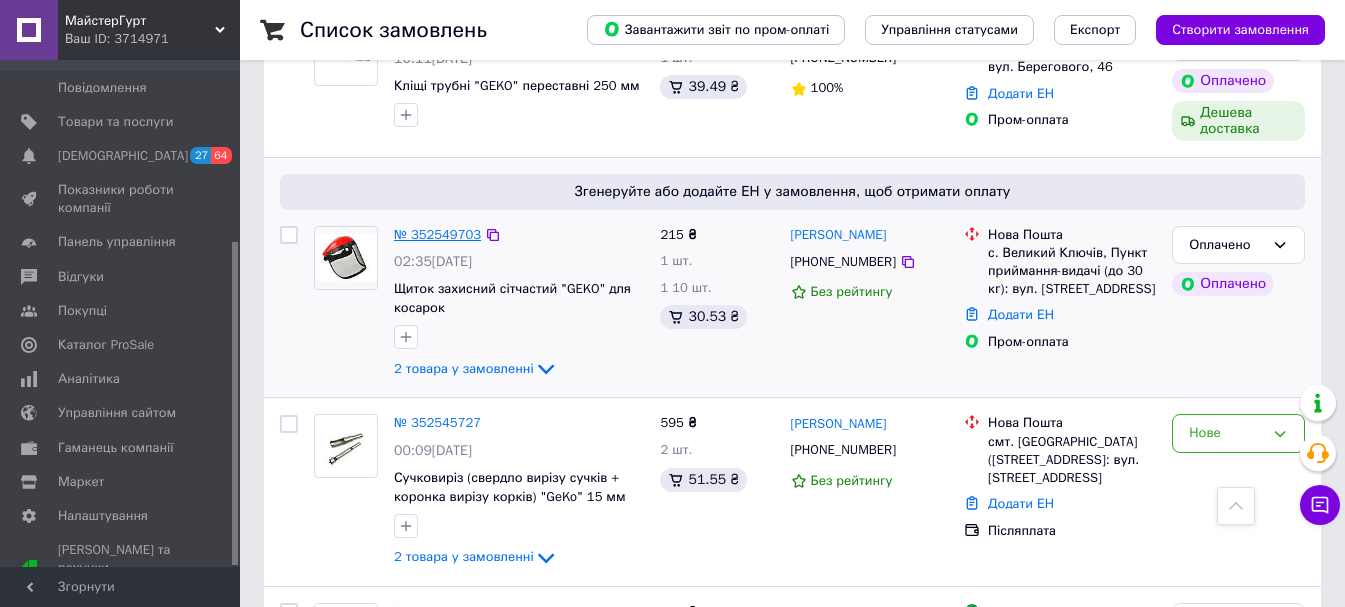 click on "№ 352549703" at bounding box center [437, 234] 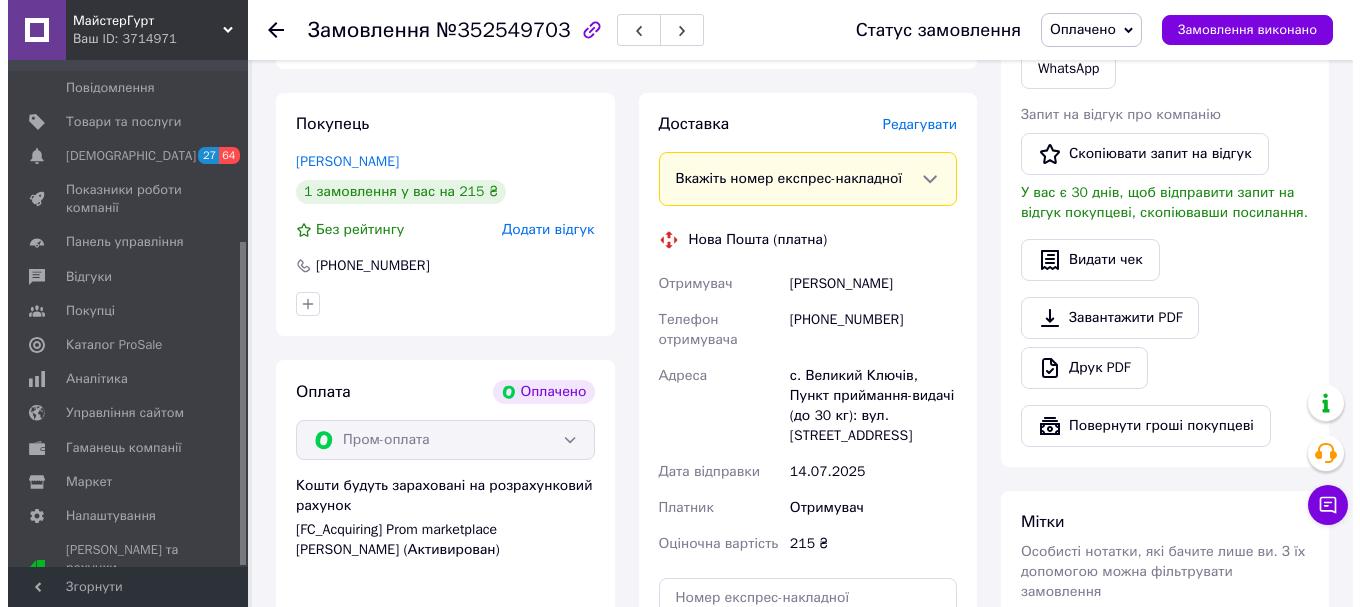 scroll, scrollTop: 600, scrollLeft: 0, axis: vertical 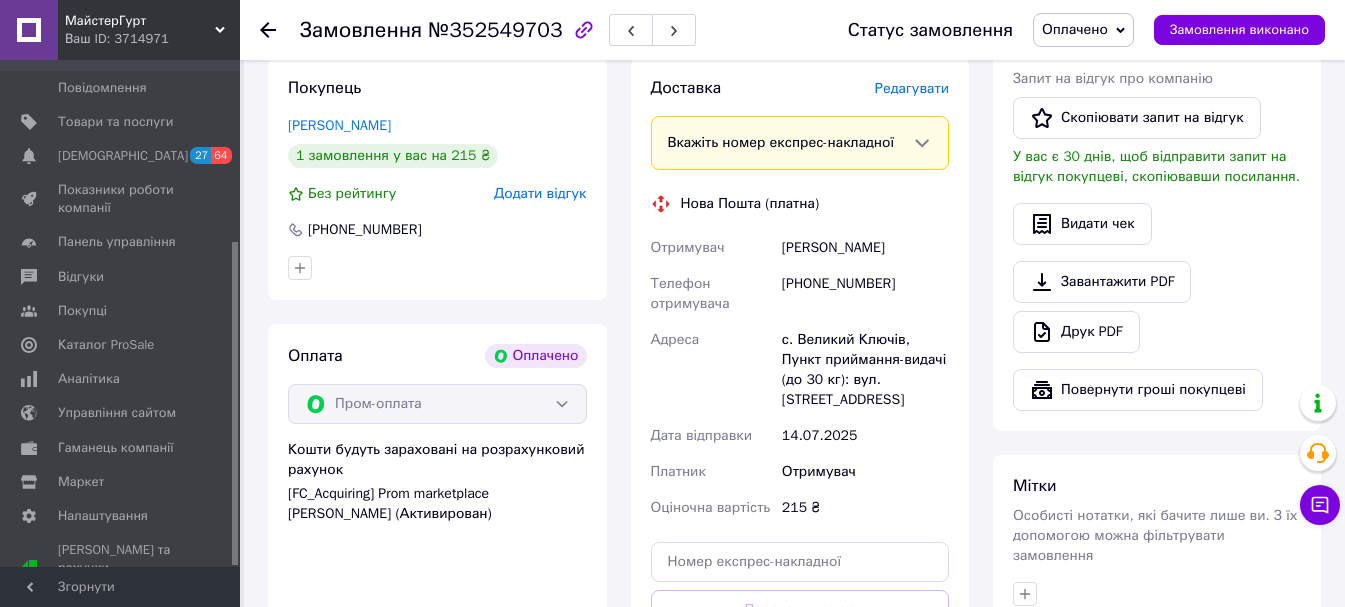 click on "Редагувати" at bounding box center [912, 88] 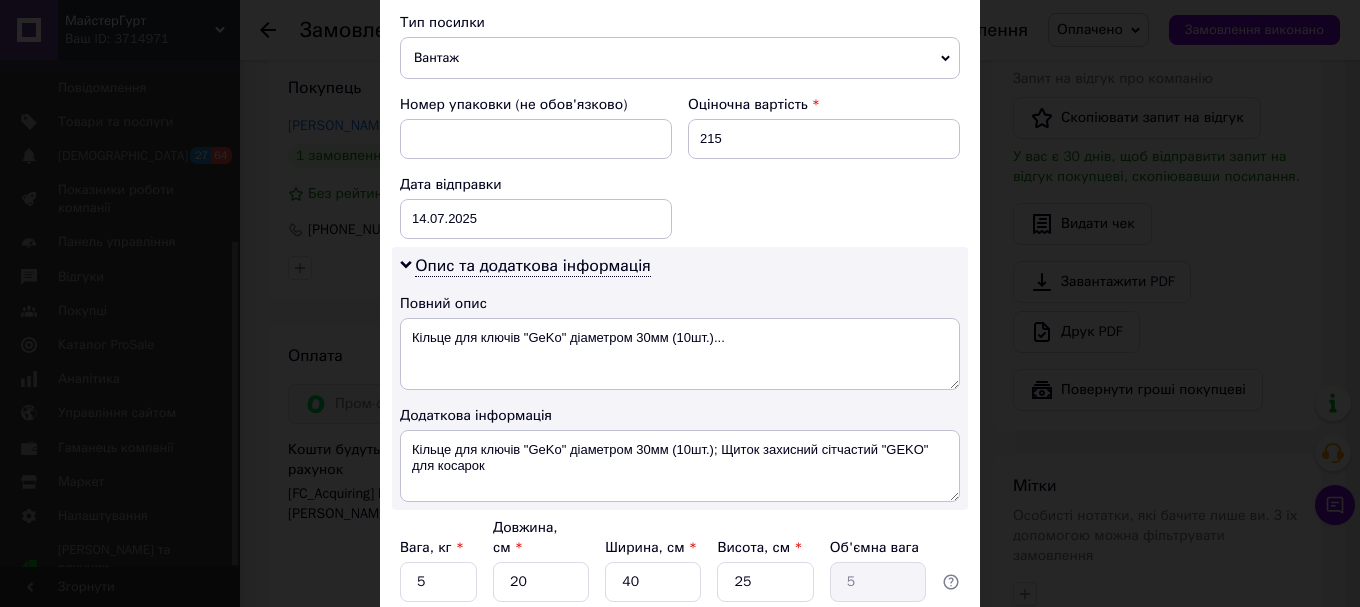 scroll, scrollTop: 900, scrollLeft: 0, axis: vertical 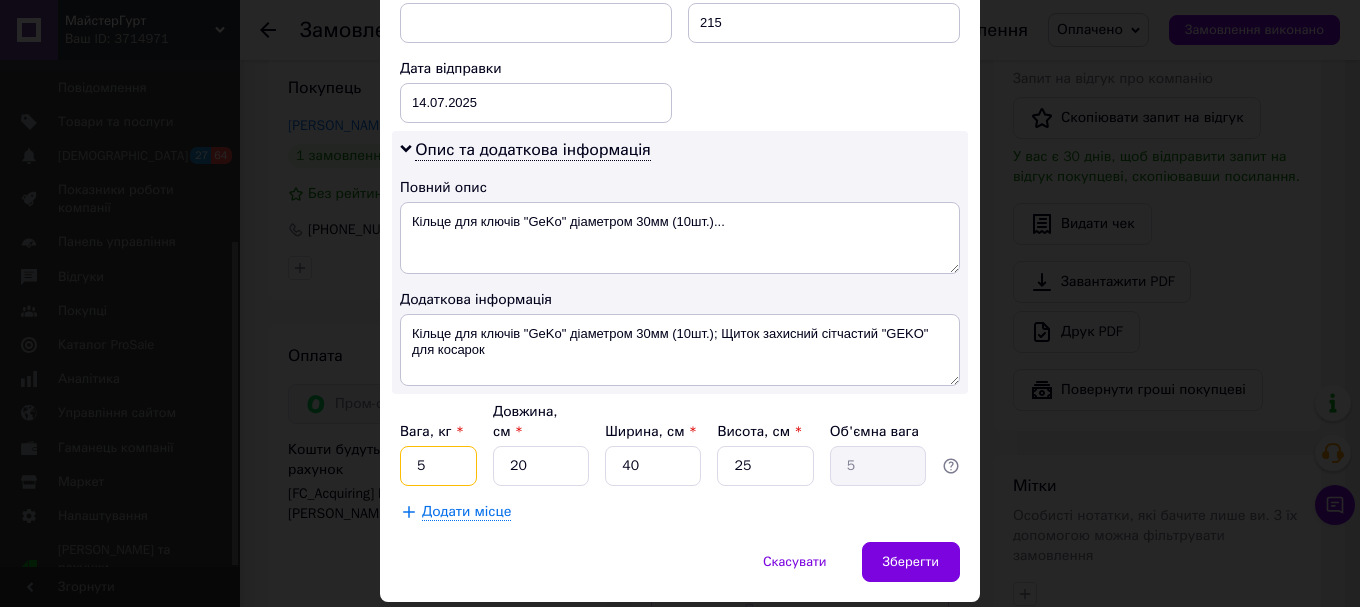 drag, startPoint x: 442, startPoint y: 444, endPoint x: 415, endPoint y: 445, distance: 27.018513 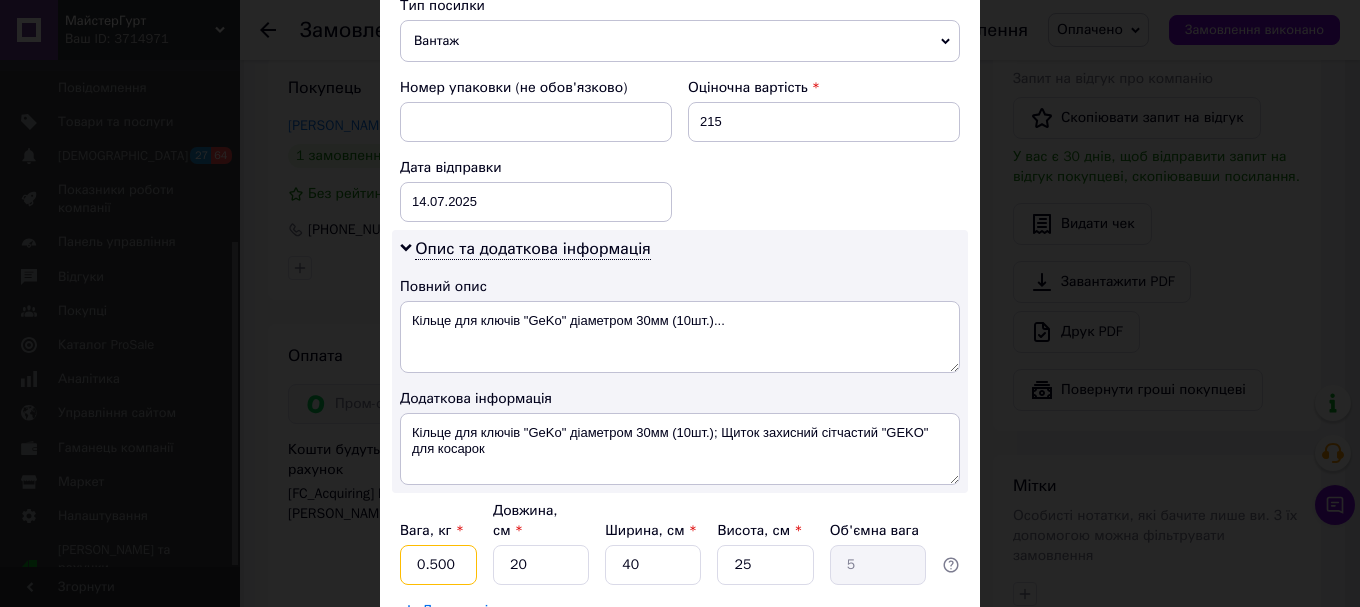 scroll, scrollTop: 800, scrollLeft: 0, axis: vertical 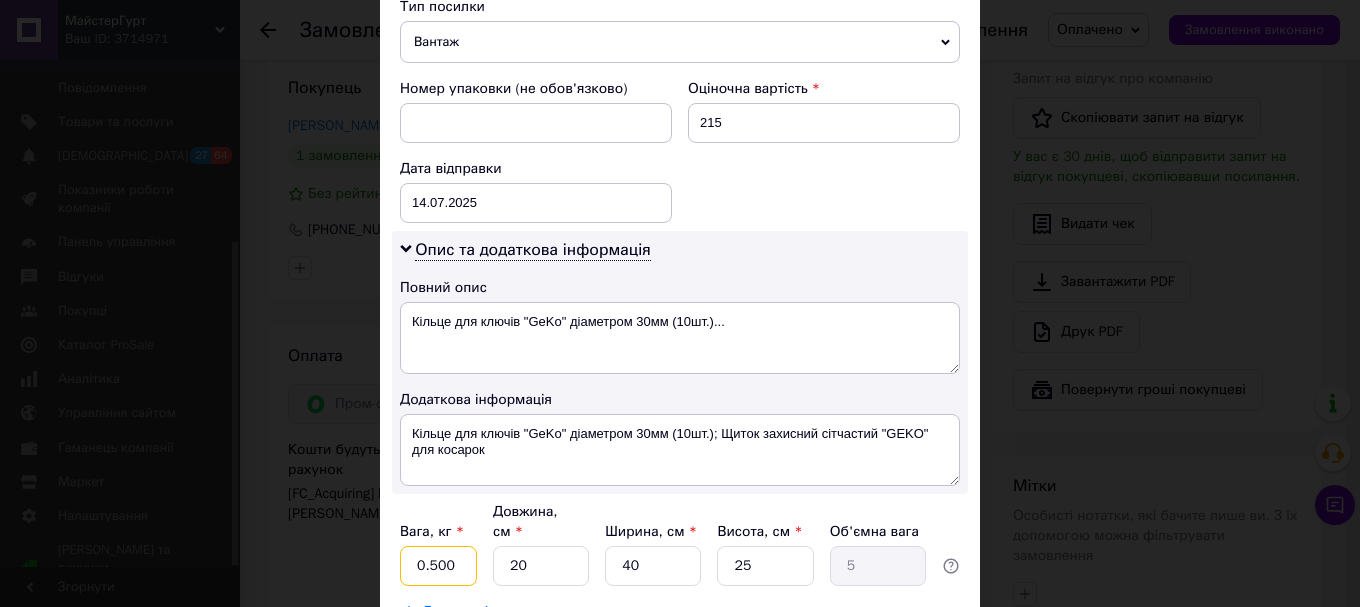 type on "0.500" 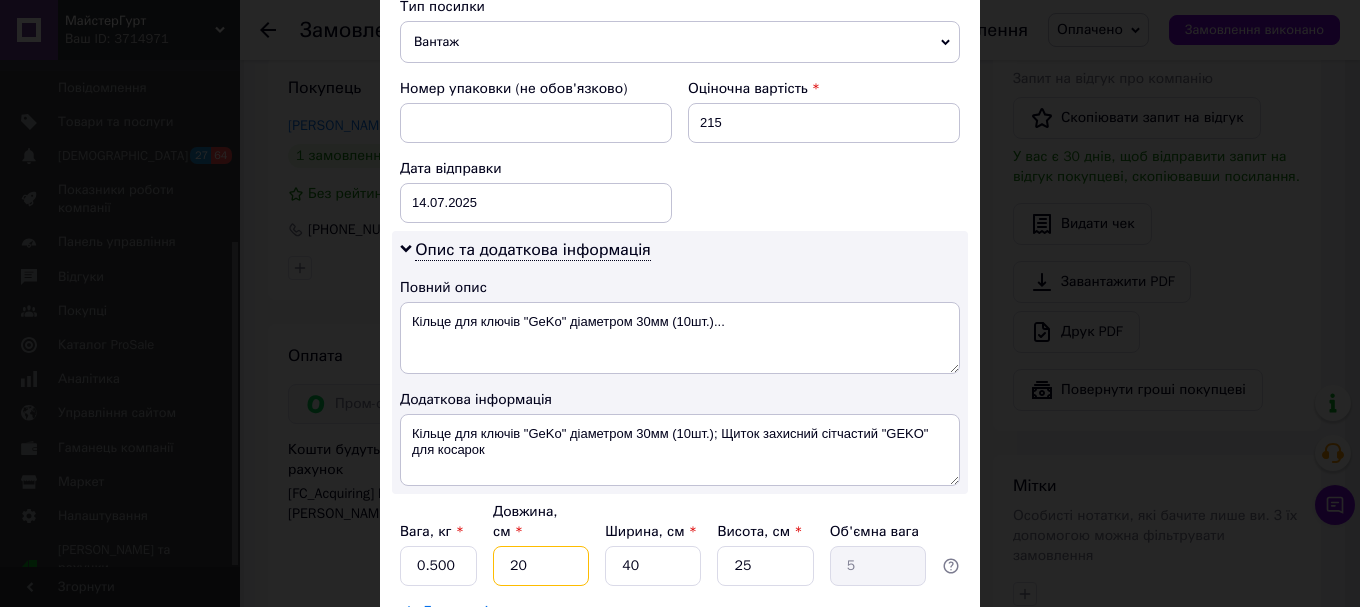 drag, startPoint x: 544, startPoint y: 551, endPoint x: 480, endPoint y: 542, distance: 64.629715 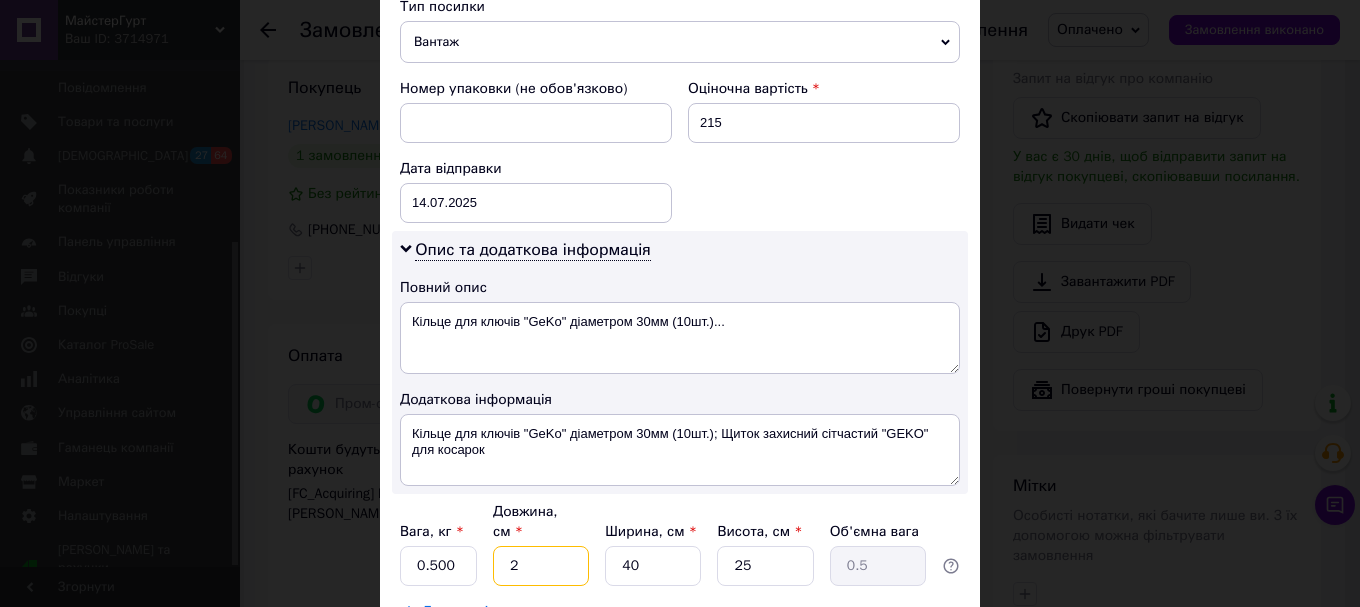 type on "24" 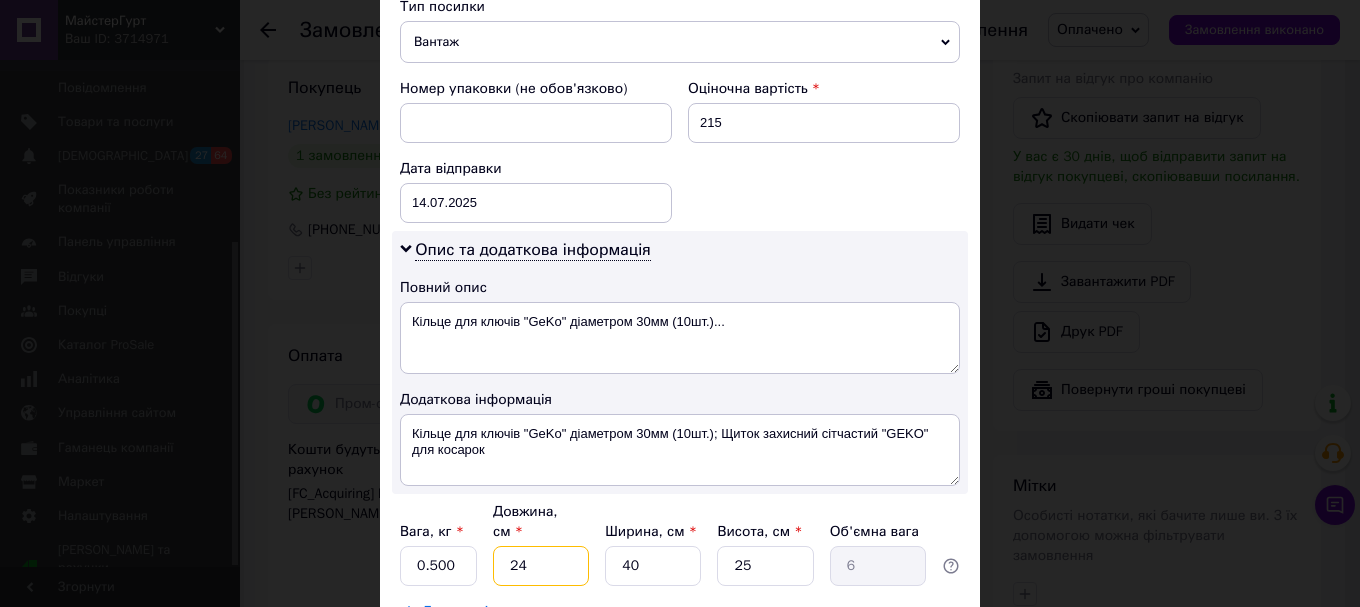 type on "24" 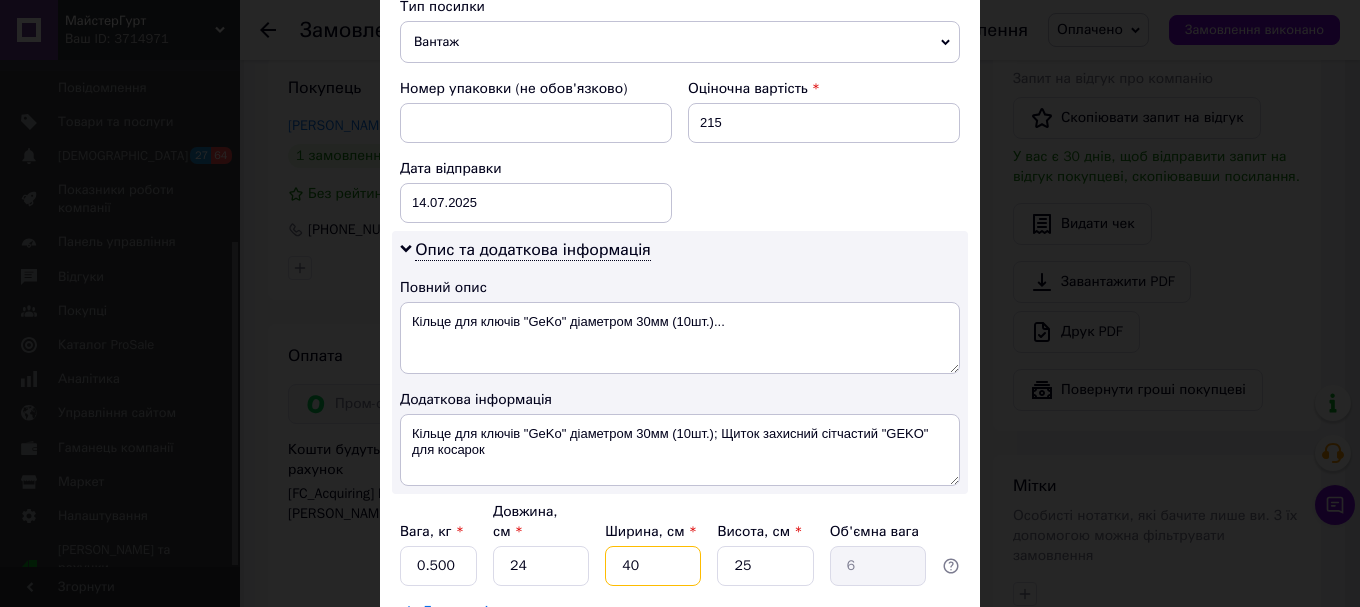 click on "40" at bounding box center (653, 566) 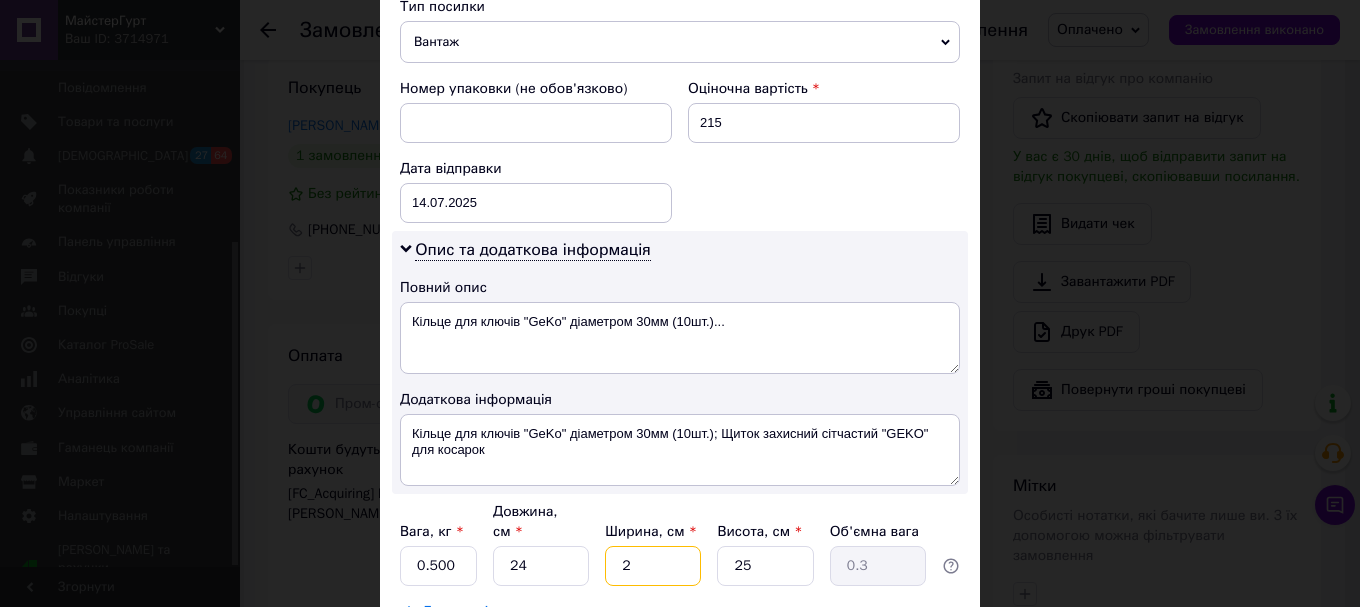 type on "21" 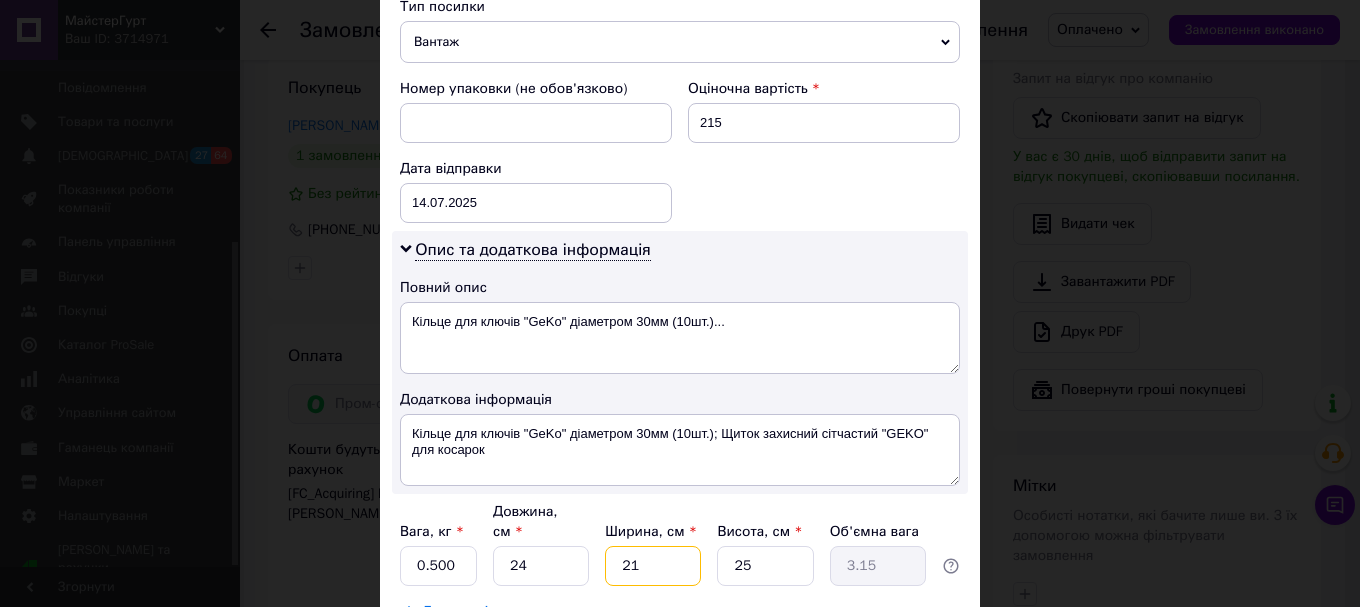 type on "21" 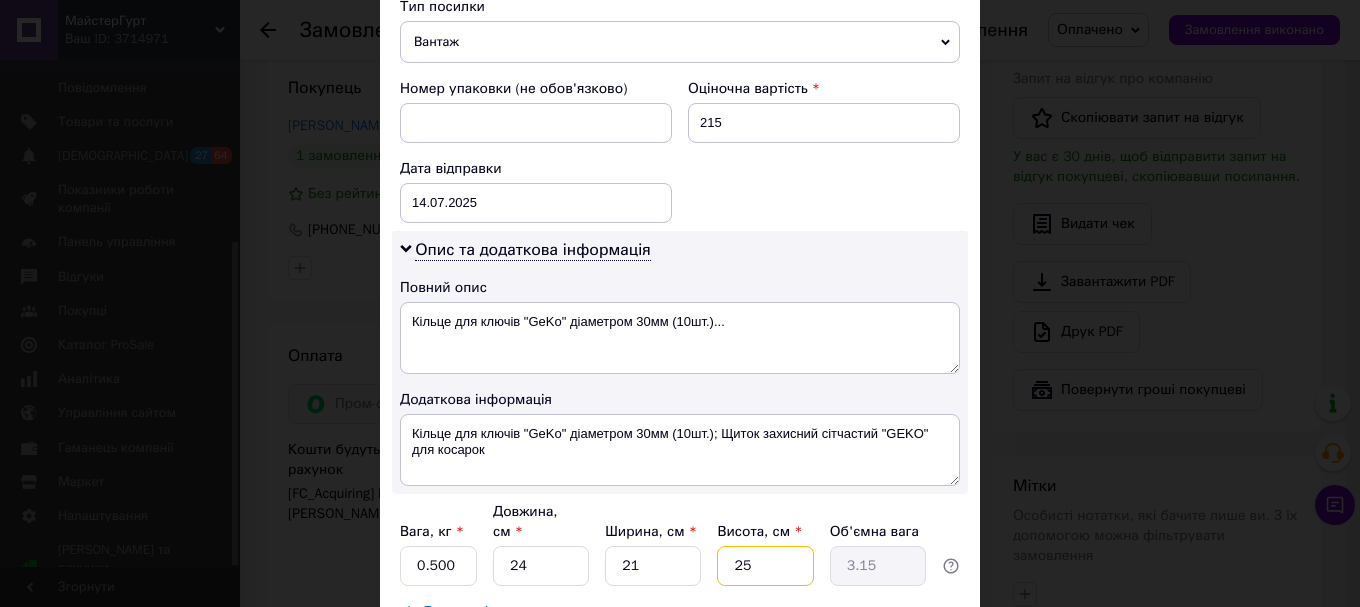drag, startPoint x: 748, startPoint y: 550, endPoint x: 730, endPoint y: 550, distance: 18 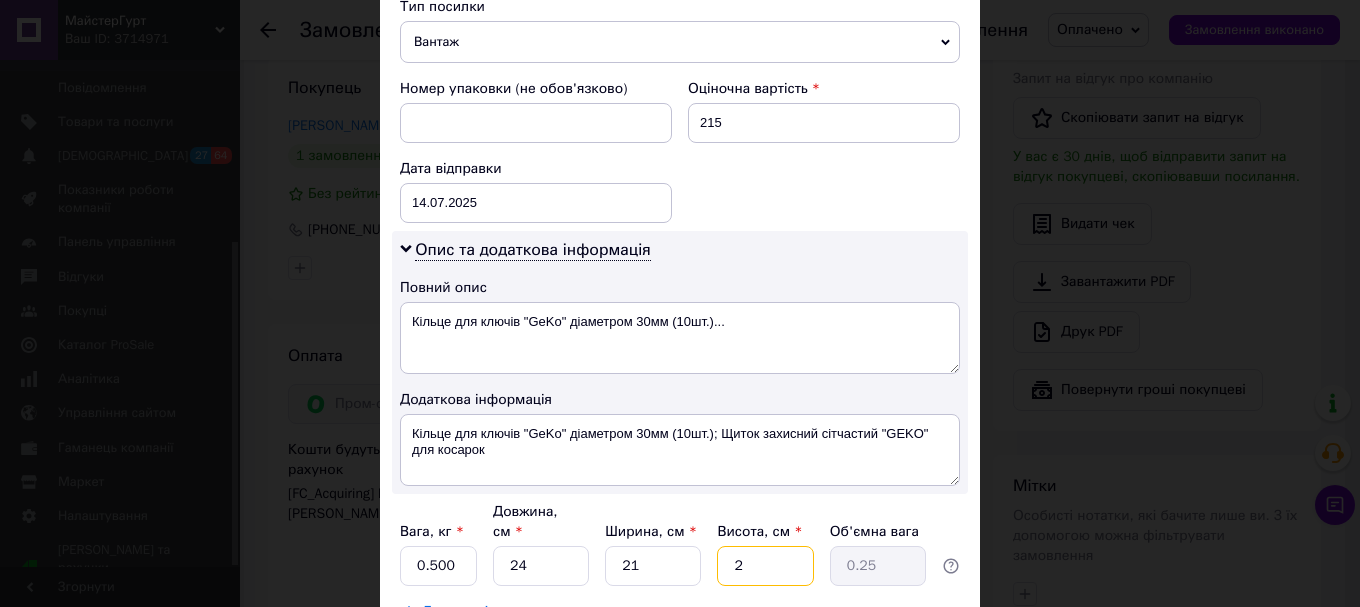 type on "23" 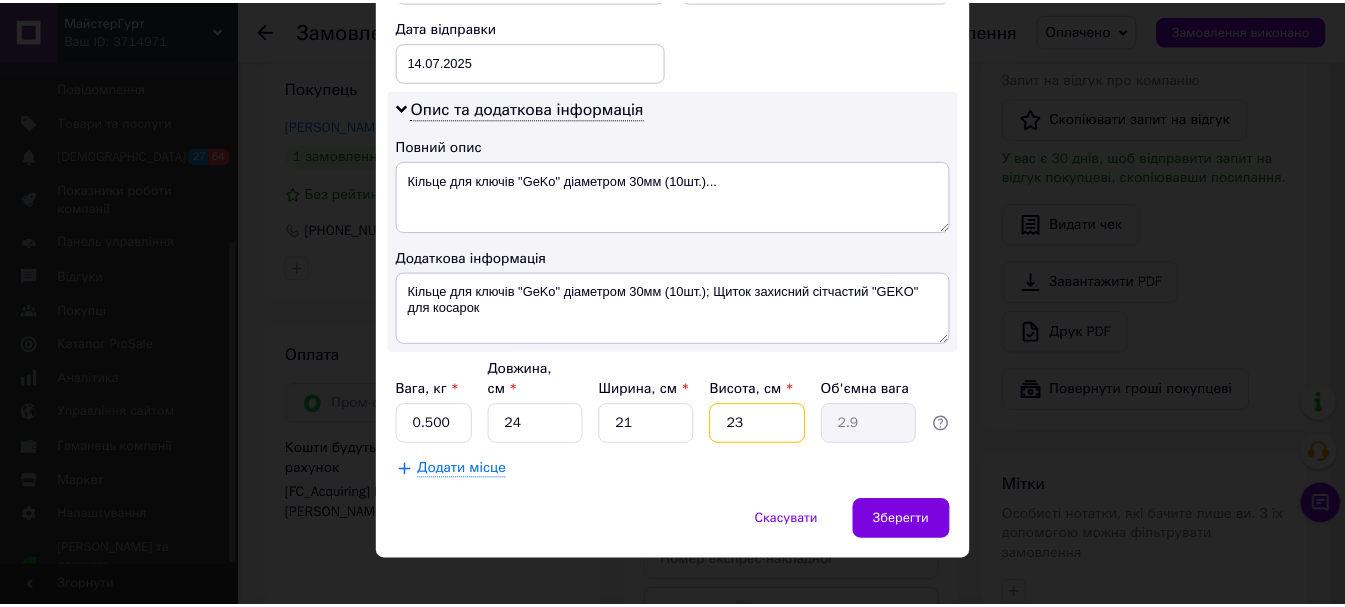 scroll, scrollTop: 945, scrollLeft: 0, axis: vertical 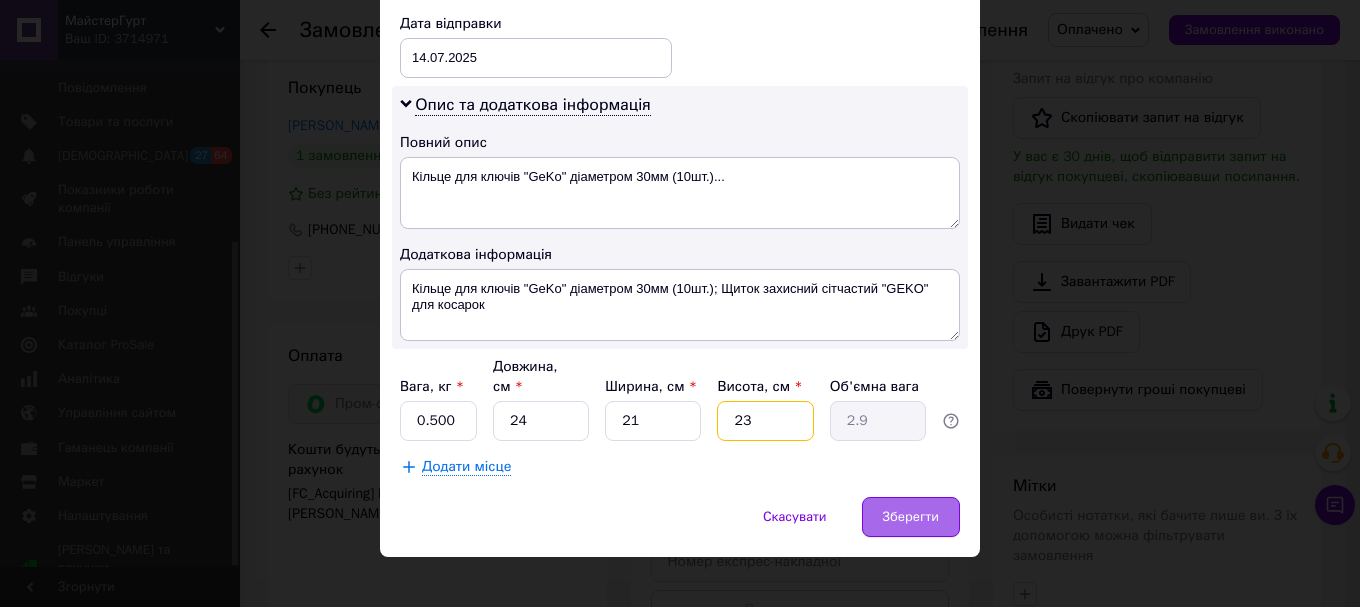 type on "23" 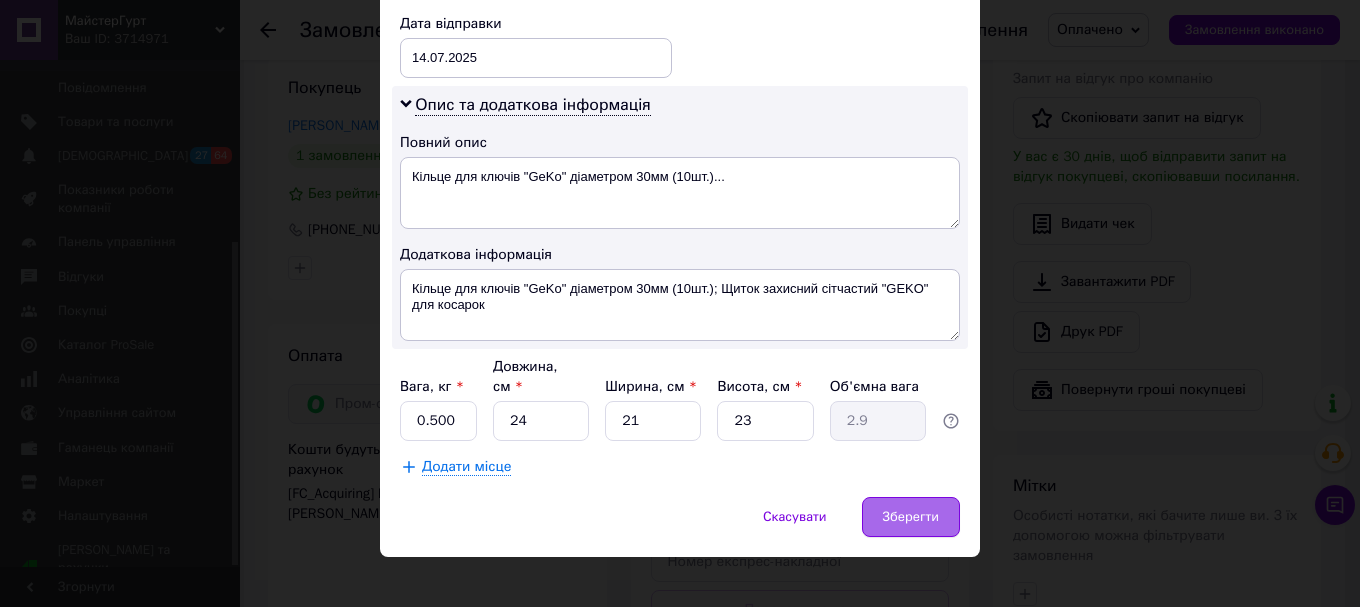 click on "Зберегти" at bounding box center [911, 517] 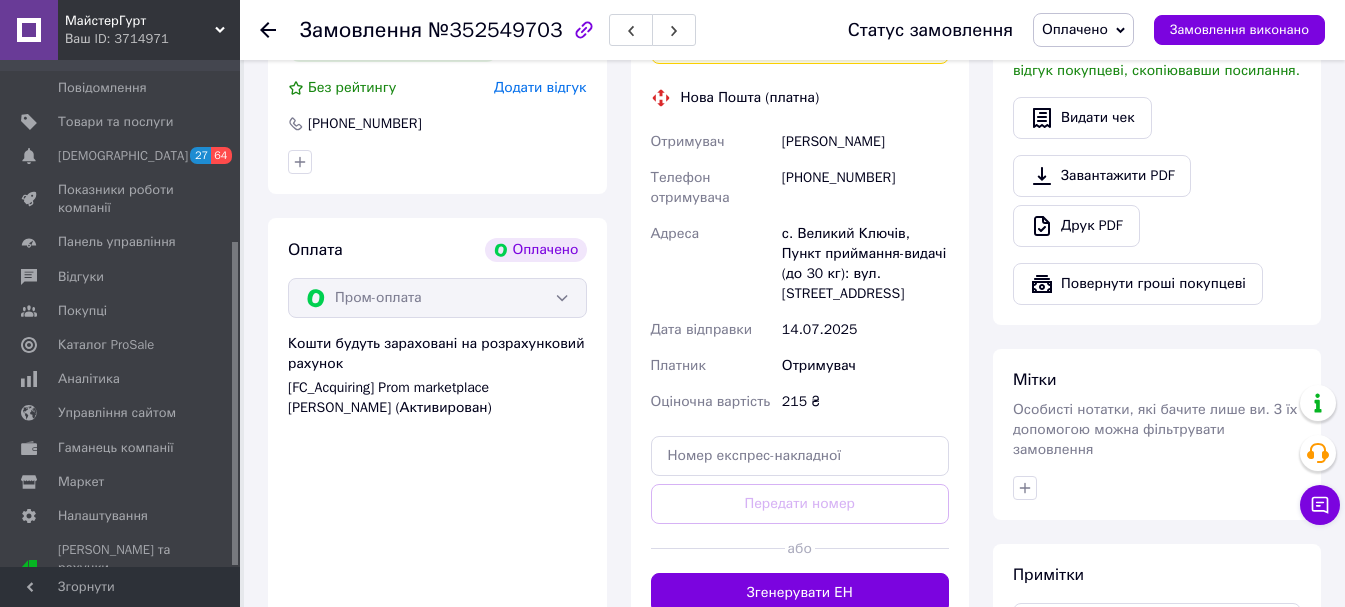 scroll, scrollTop: 800, scrollLeft: 0, axis: vertical 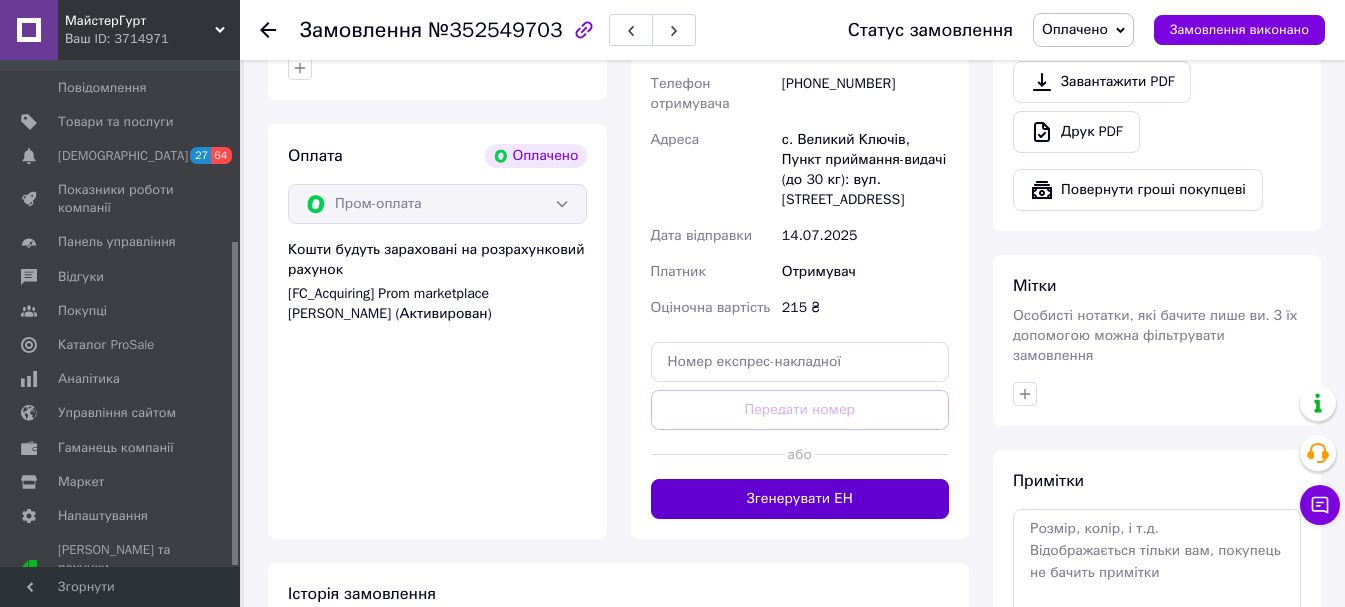 click on "Згенерувати ЕН" at bounding box center [800, 499] 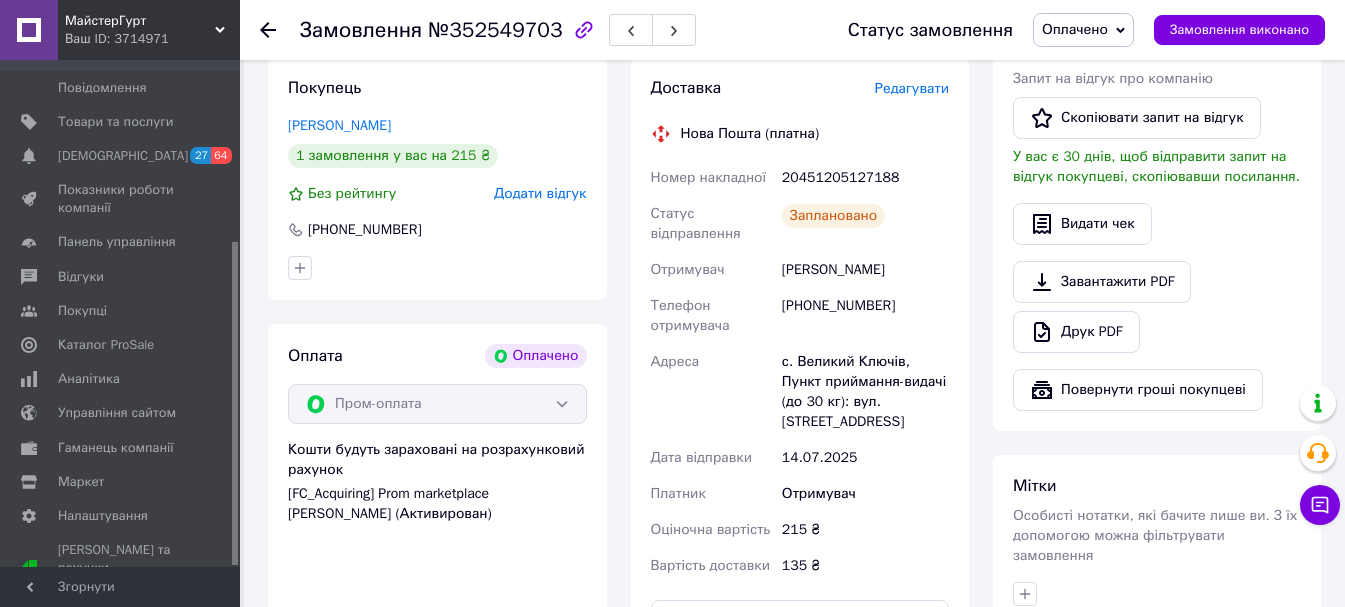 scroll, scrollTop: 100, scrollLeft: 0, axis: vertical 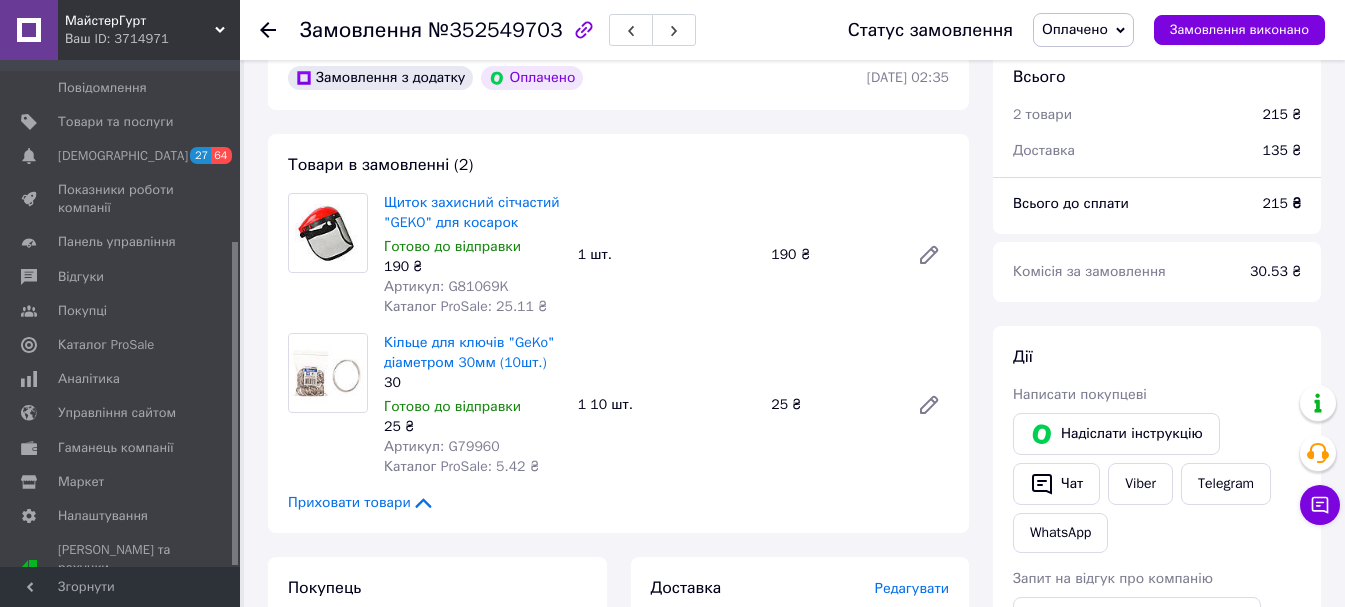 click 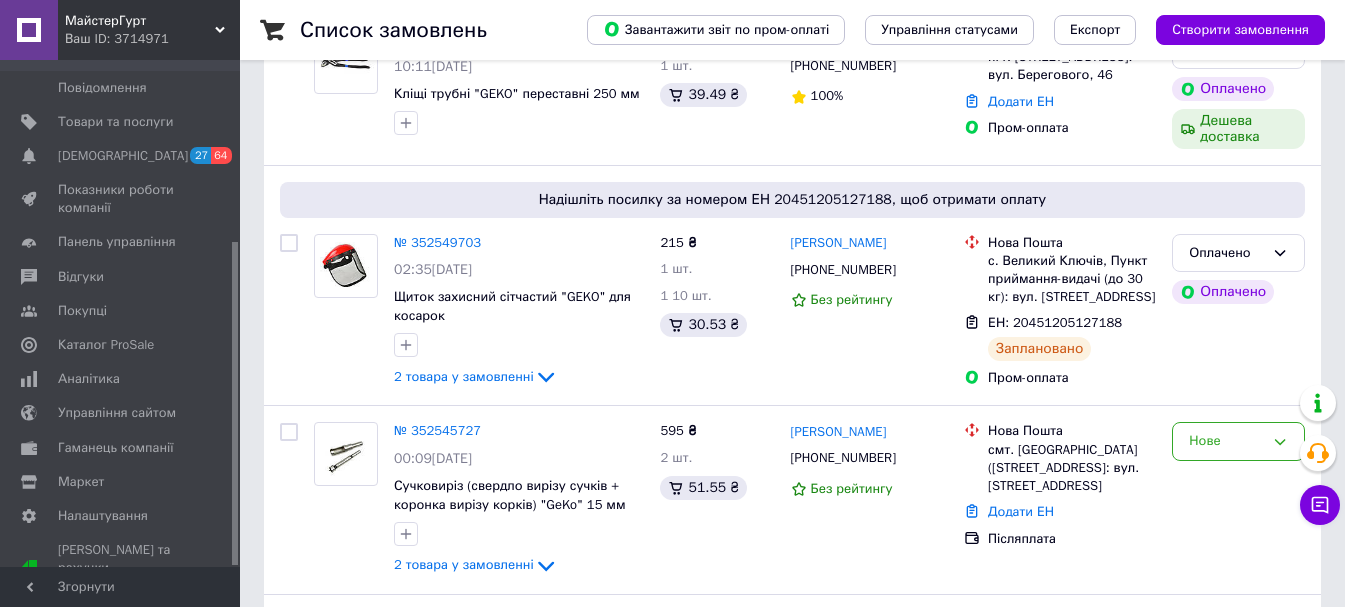 scroll, scrollTop: 500, scrollLeft: 0, axis: vertical 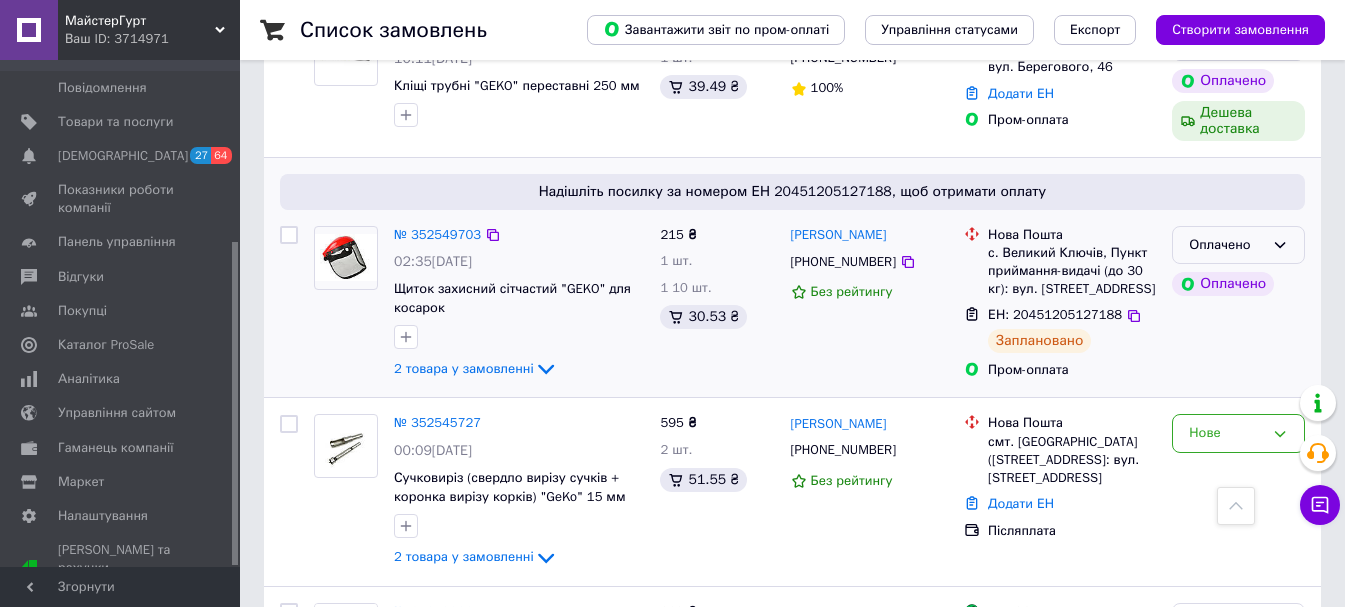 click 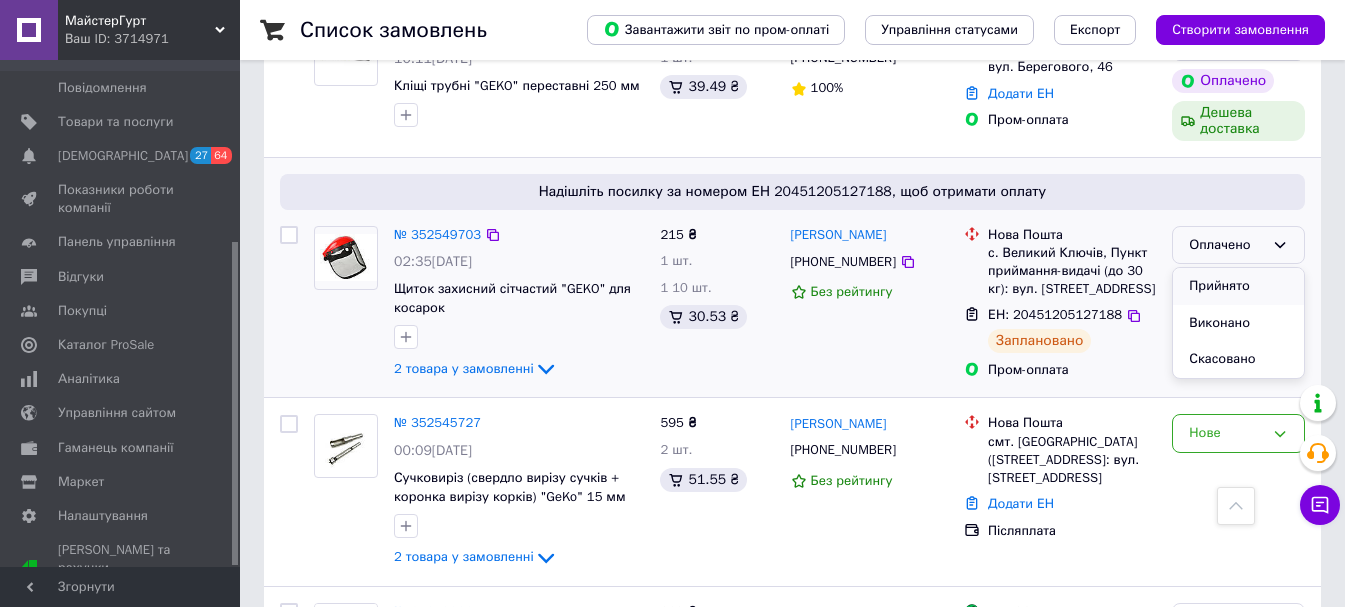 click on "Прийнято" at bounding box center [1238, 286] 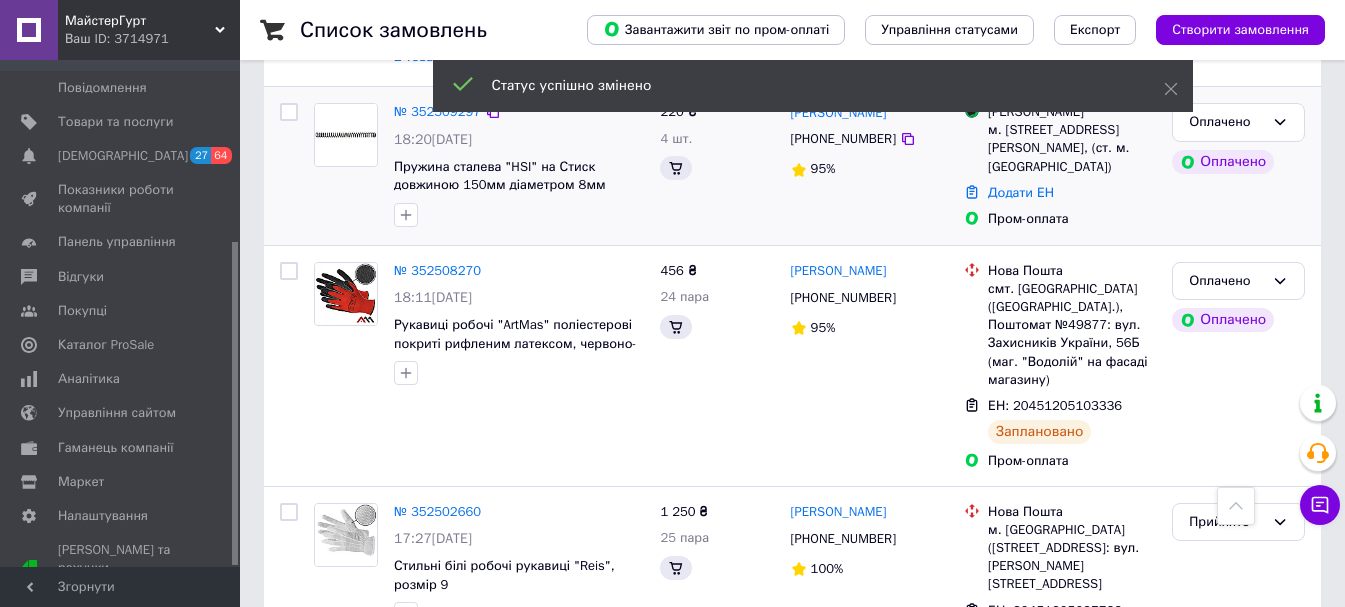 scroll, scrollTop: 1000, scrollLeft: 0, axis: vertical 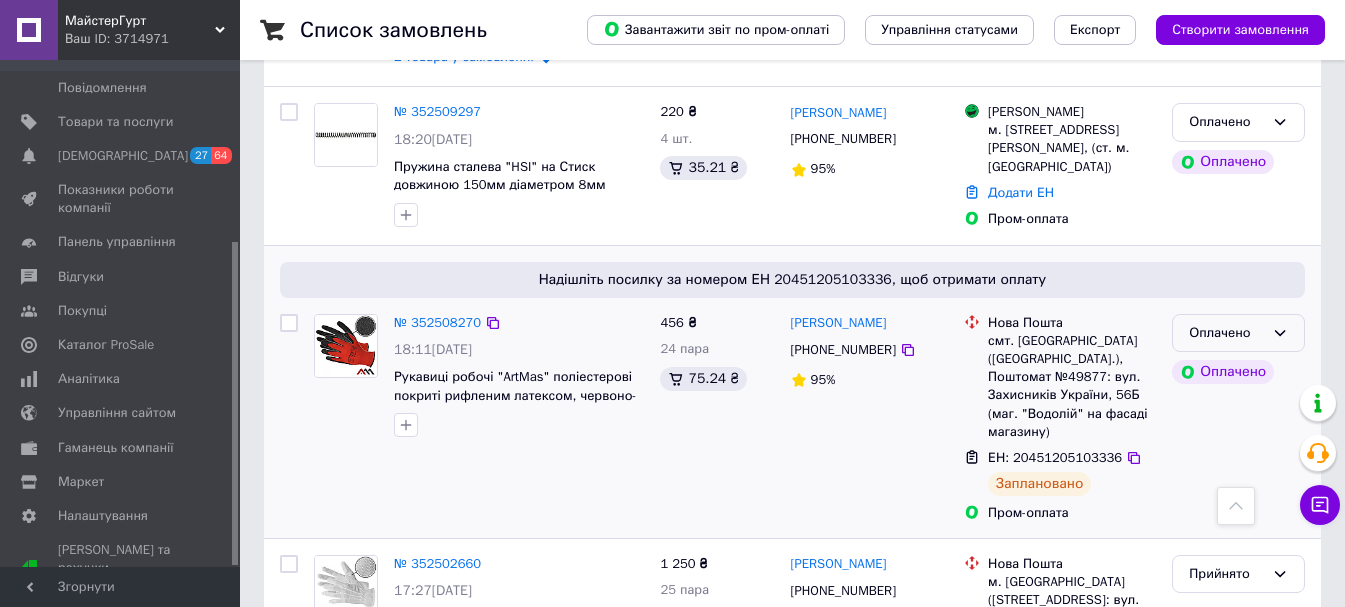 click 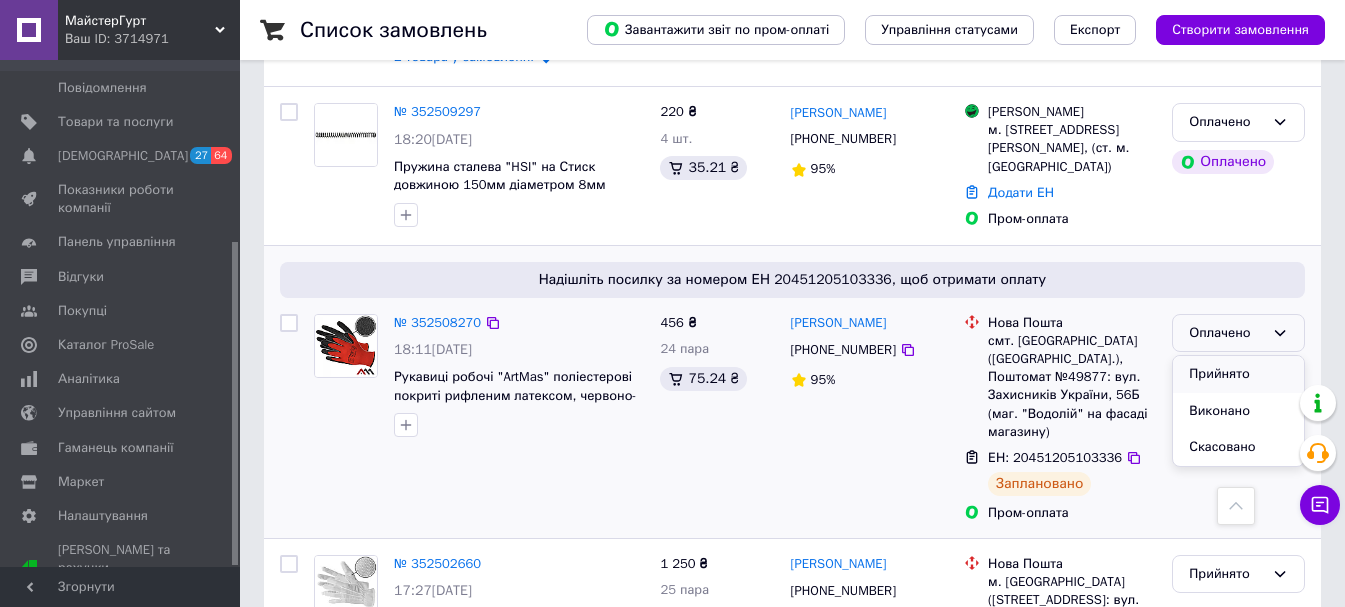 click on "Прийнято" at bounding box center [1238, 374] 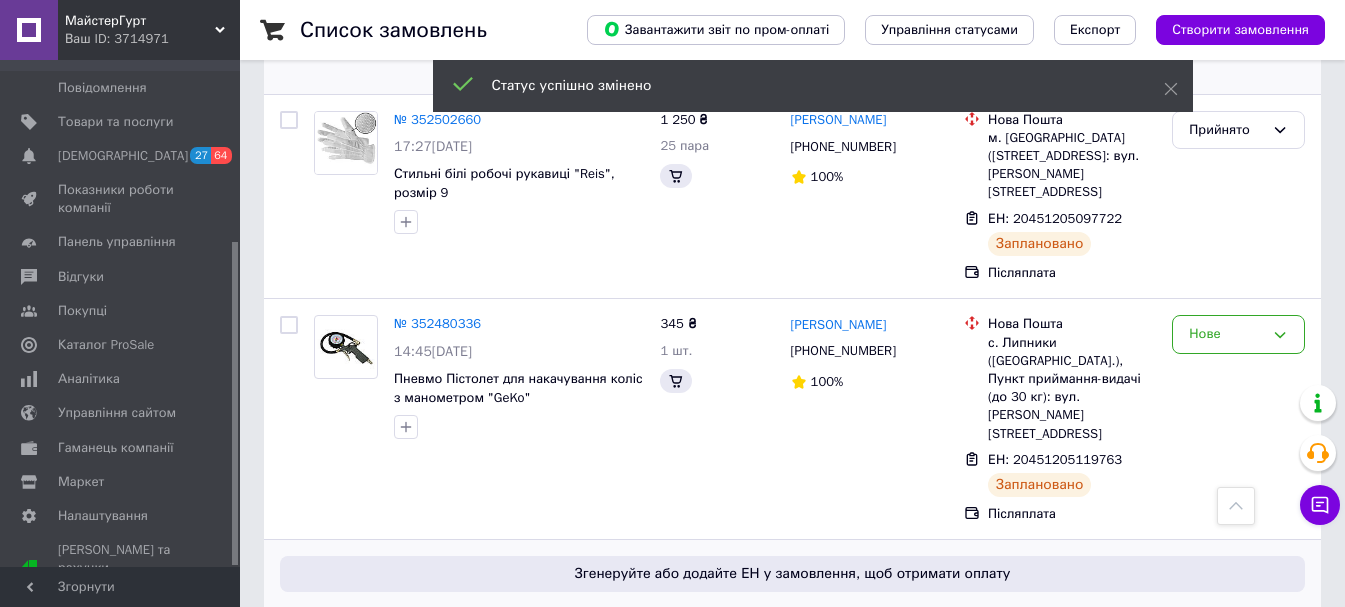 scroll, scrollTop: 1600, scrollLeft: 0, axis: vertical 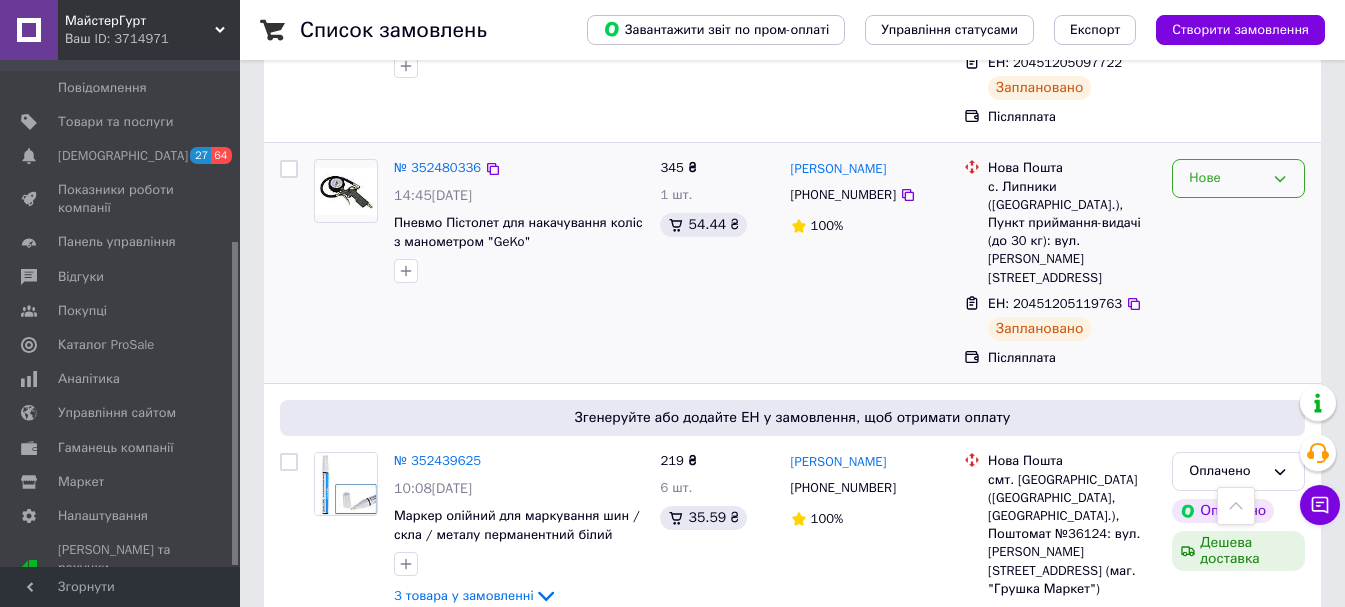 click 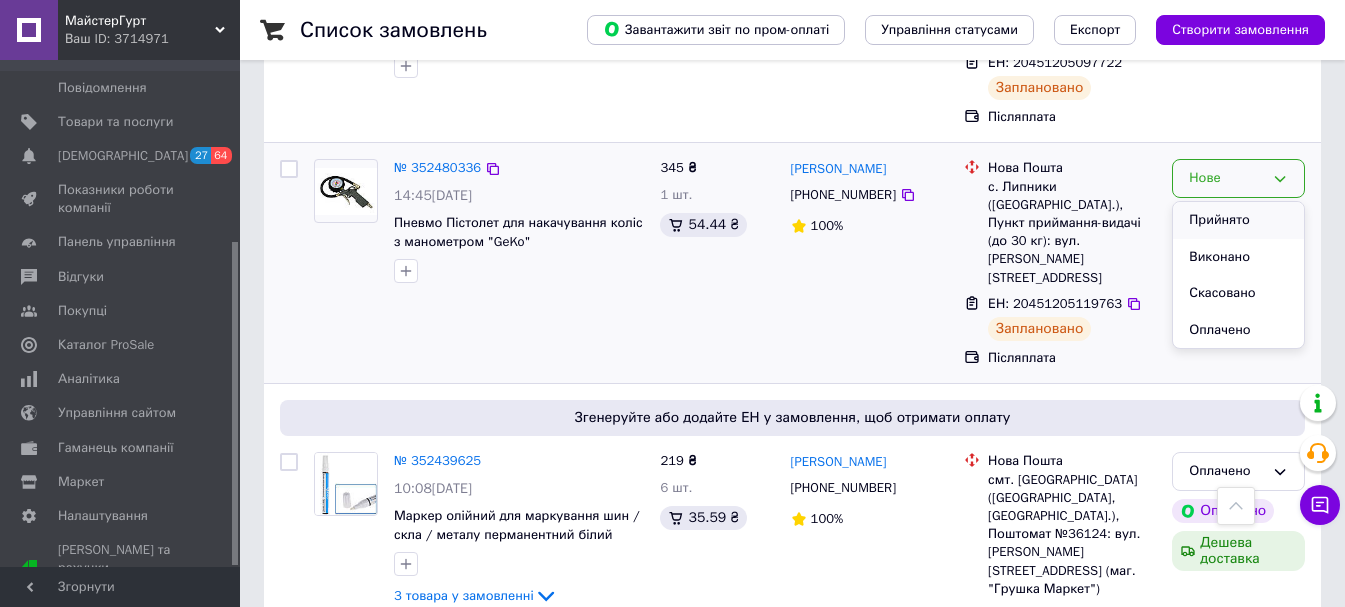 click on "Прийнято" at bounding box center [1238, 220] 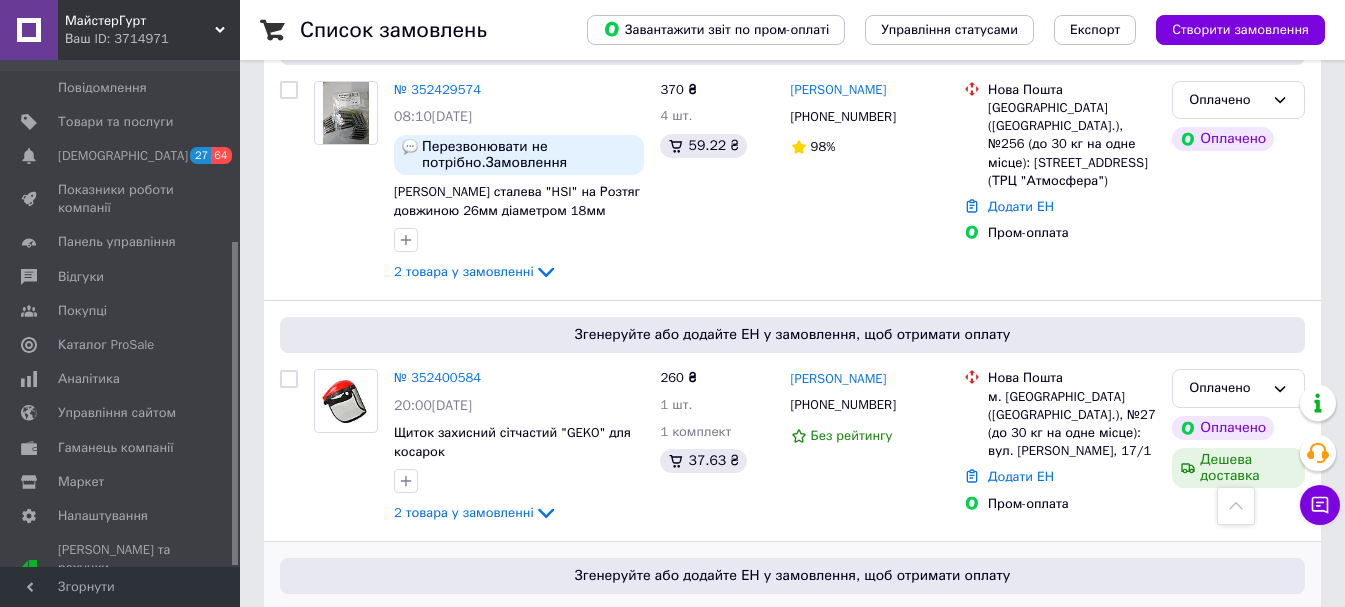 scroll, scrollTop: 2100, scrollLeft: 0, axis: vertical 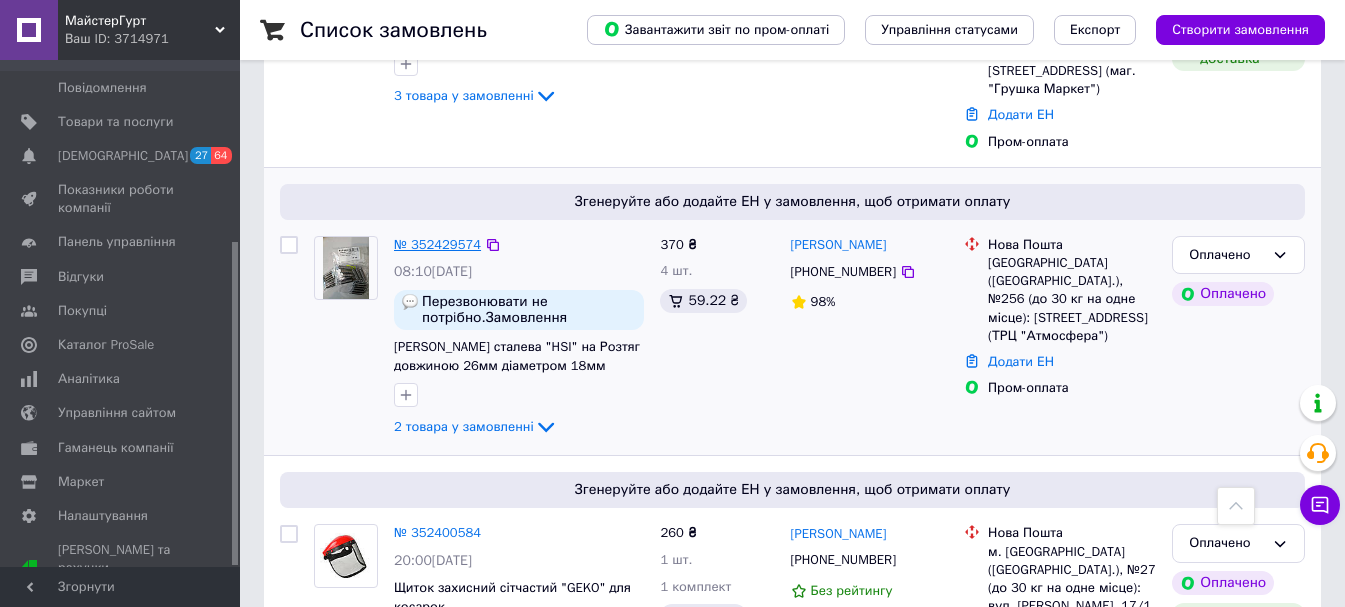 click on "№ 352429574" at bounding box center [437, 244] 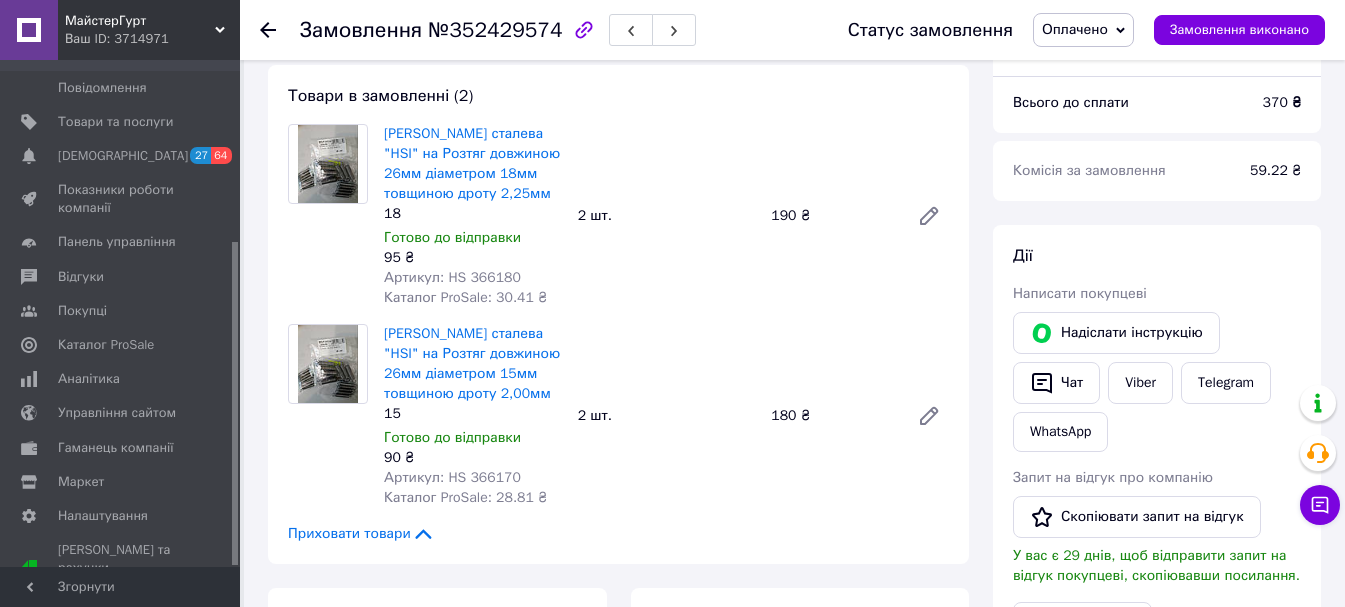 scroll, scrollTop: 143, scrollLeft: 0, axis: vertical 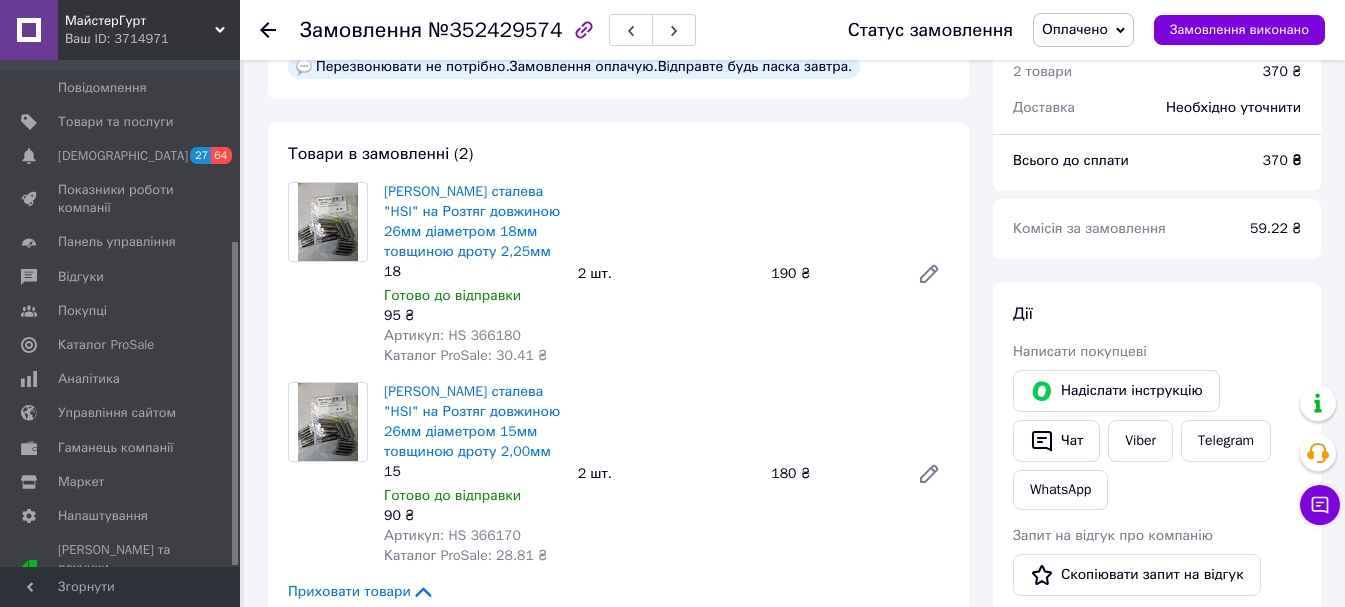 click on "Замовлення №352429574 Статус замовлення Оплачено Прийнято Виконано Скасовано Замовлення виконано" at bounding box center [792, 30] 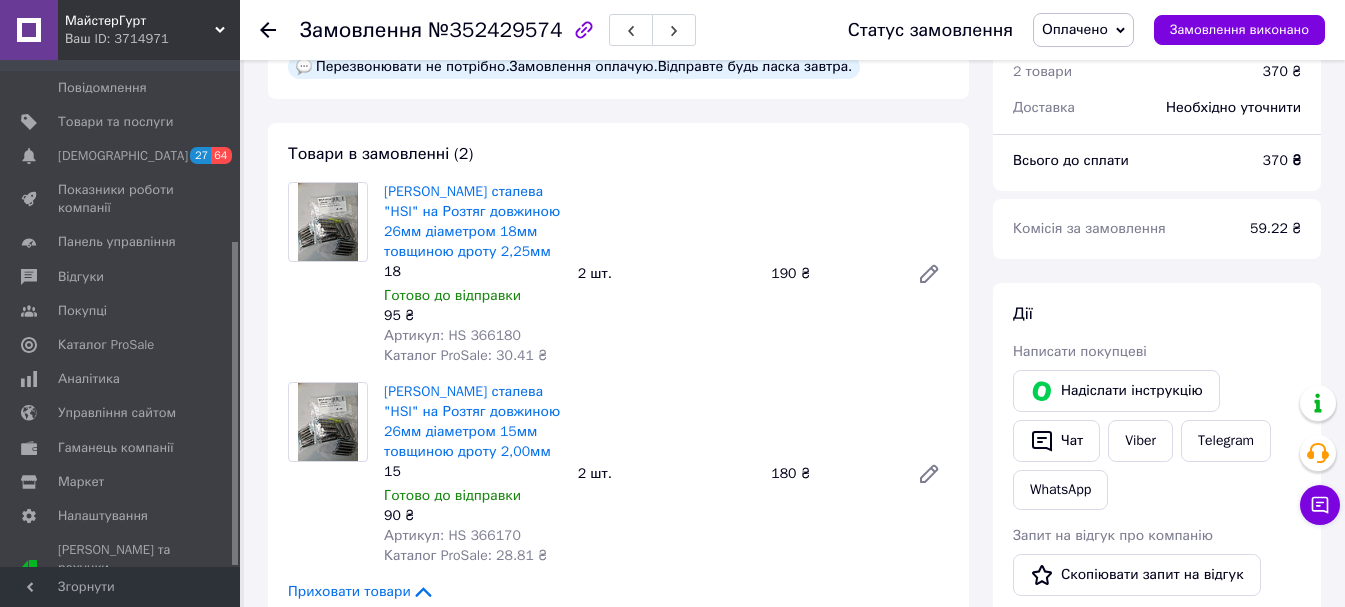 click 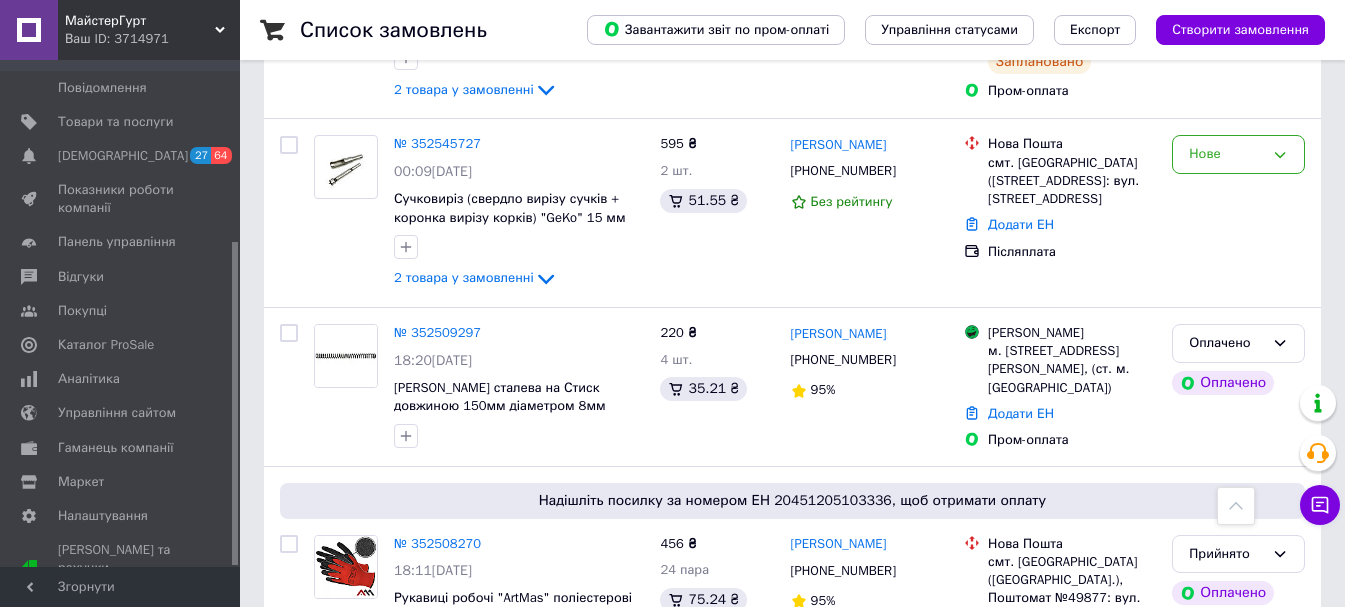 scroll, scrollTop: 800, scrollLeft: 0, axis: vertical 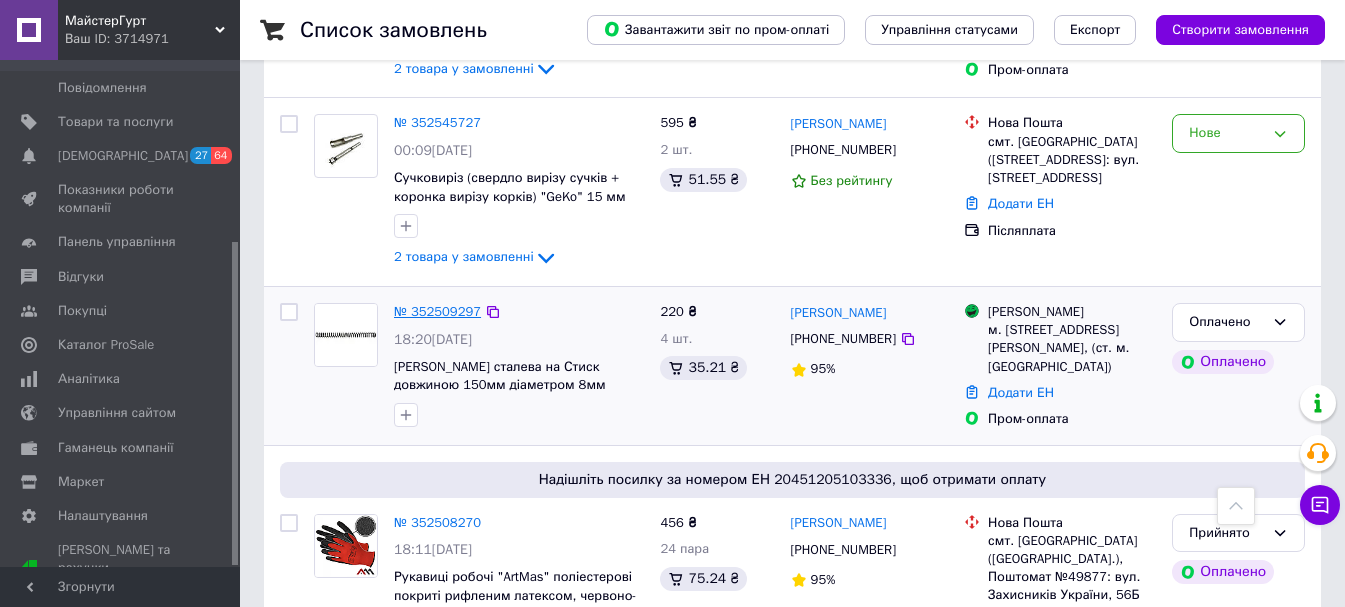 click on "№ 352509297" at bounding box center (437, 311) 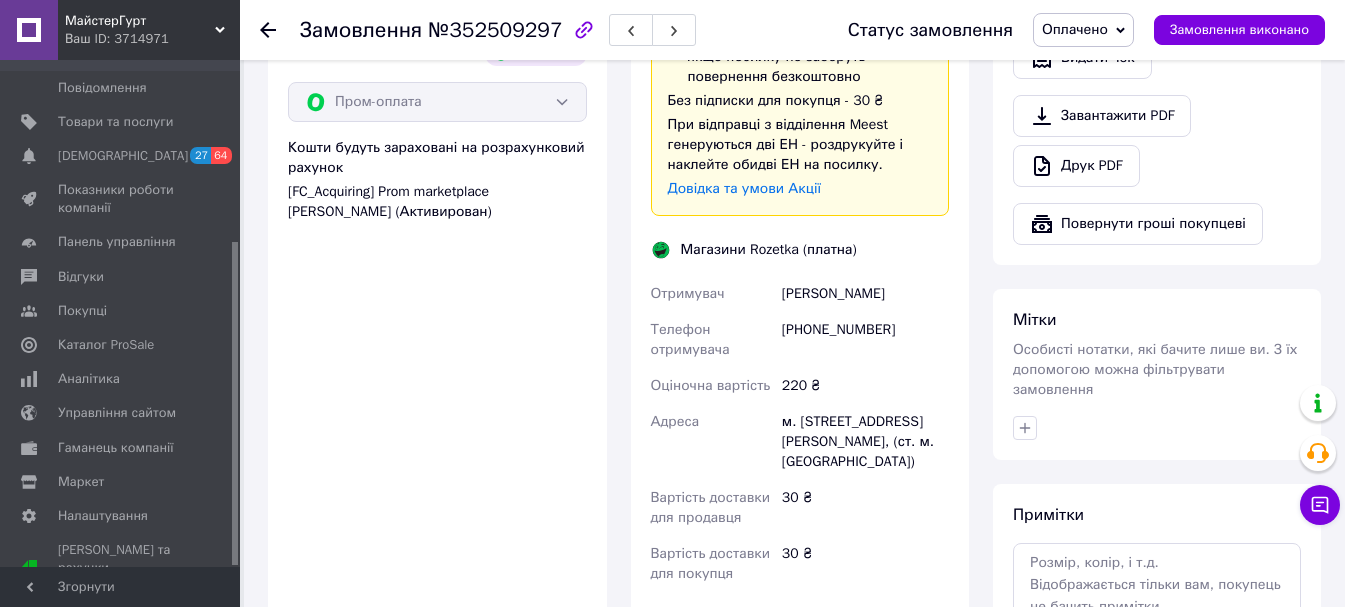 scroll, scrollTop: 800, scrollLeft: 0, axis: vertical 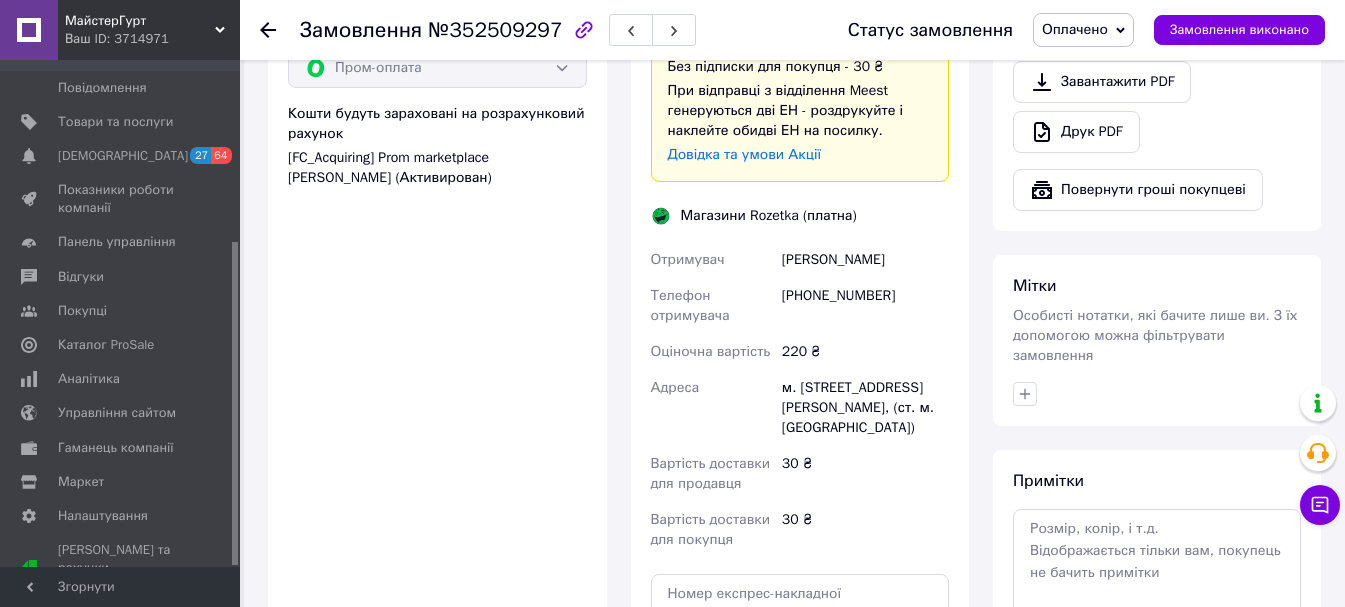 click 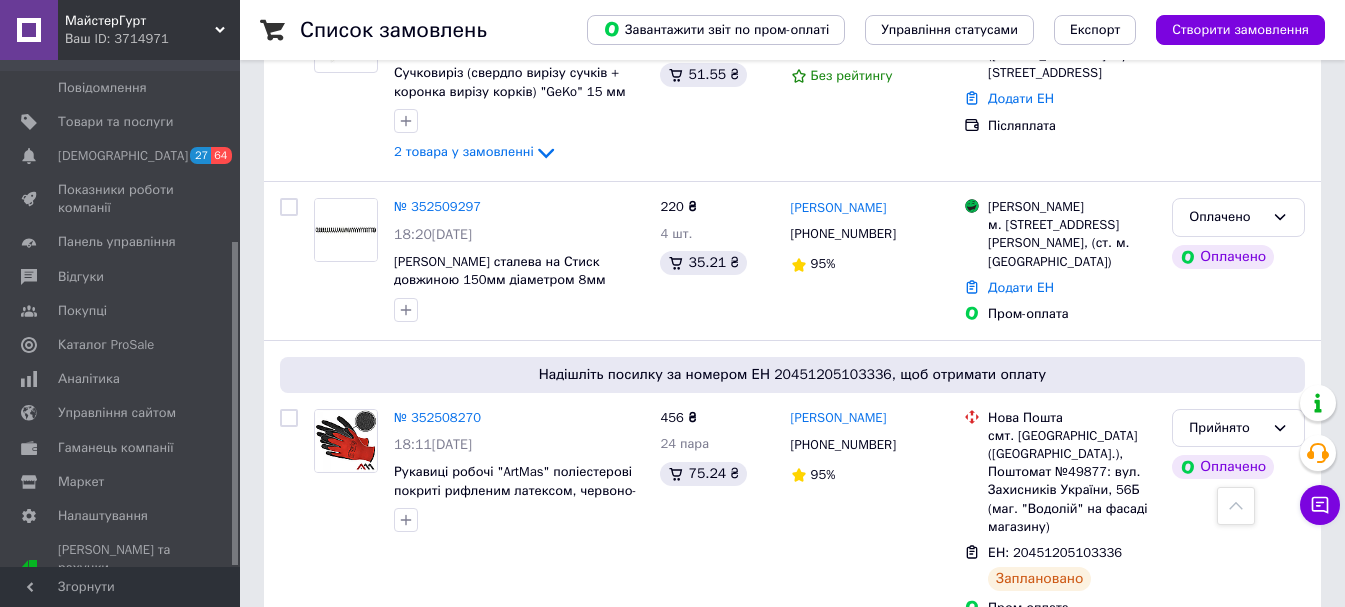 scroll, scrollTop: 800, scrollLeft: 0, axis: vertical 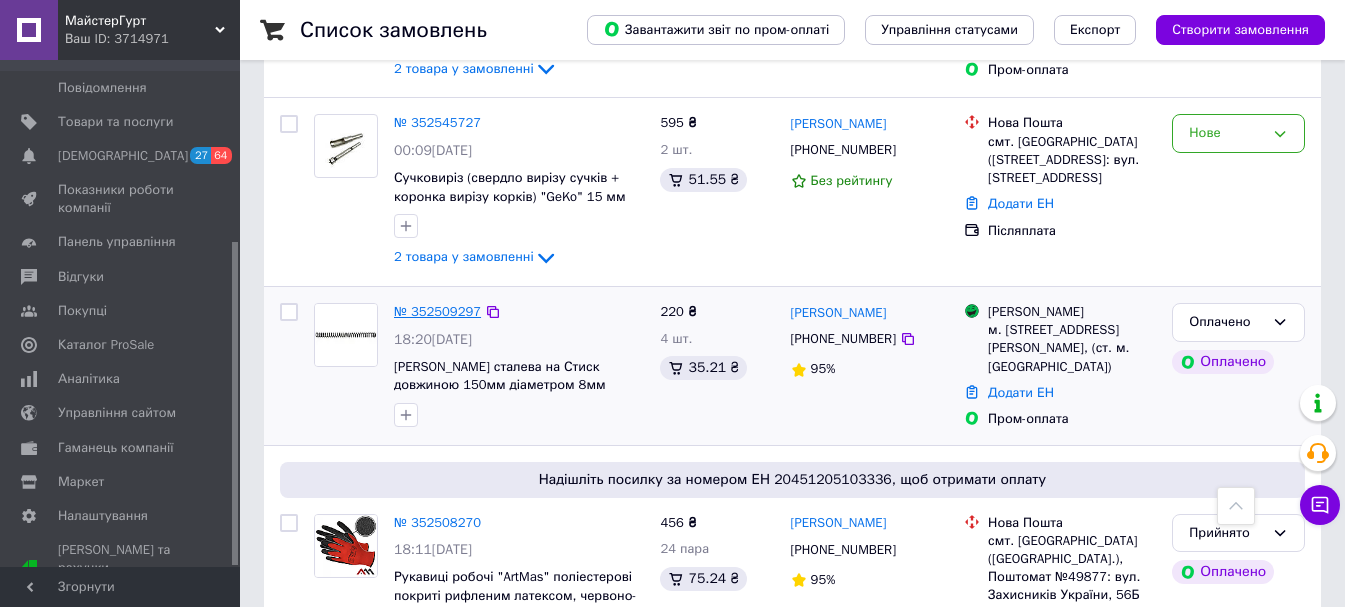 click on "№ 352509297" at bounding box center [437, 311] 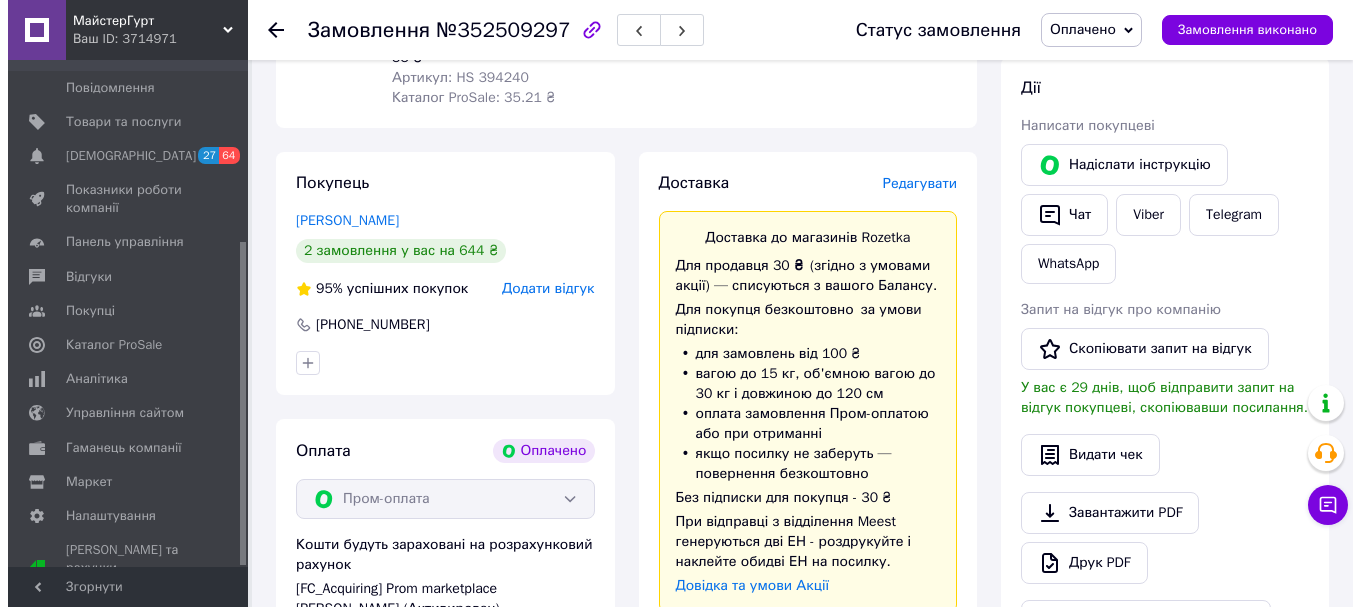scroll, scrollTop: 300, scrollLeft: 0, axis: vertical 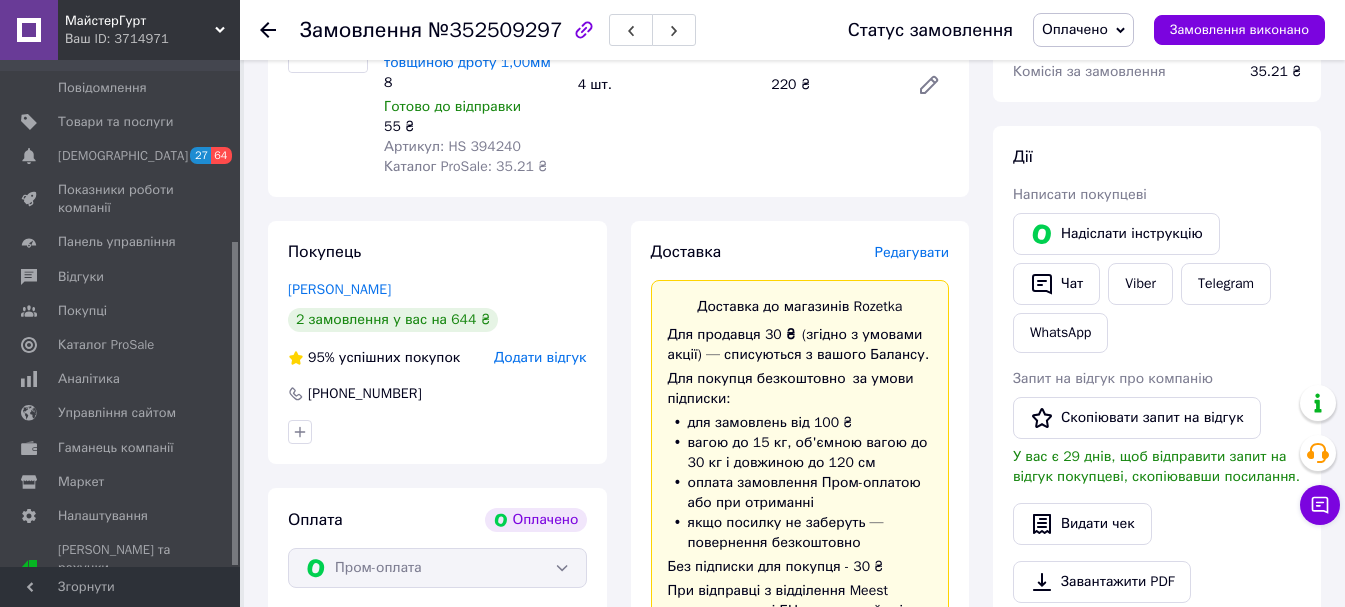 click on "Редагувати" at bounding box center [912, 252] 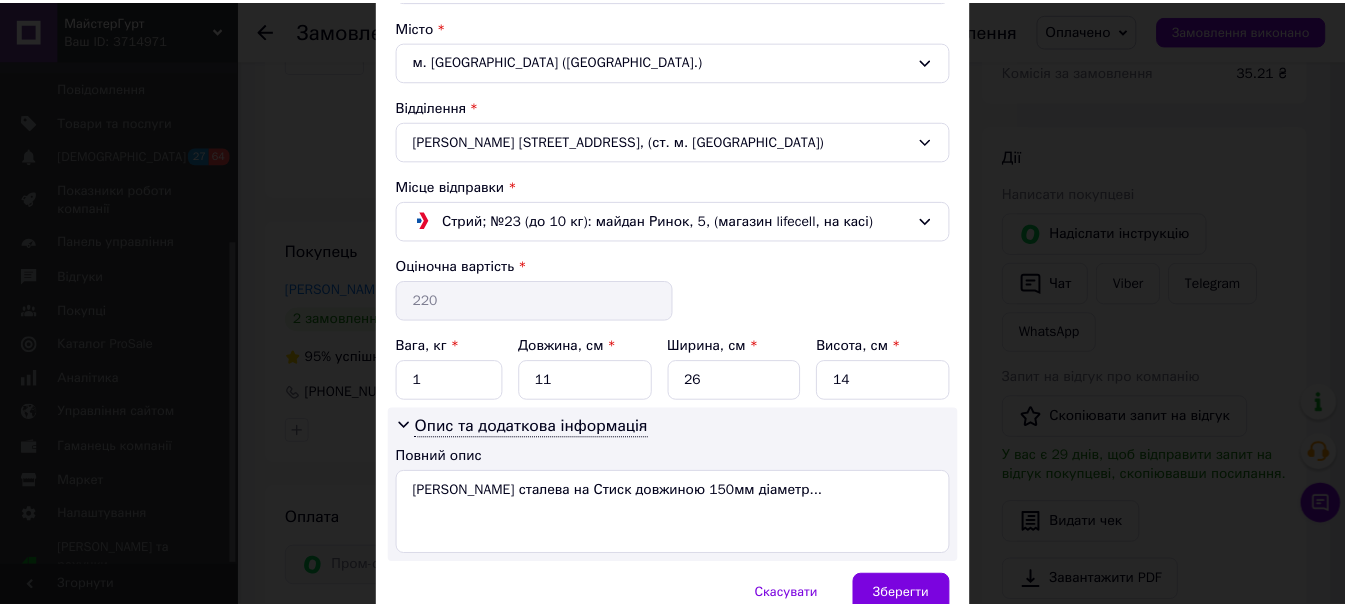 scroll, scrollTop: 600, scrollLeft: 0, axis: vertical 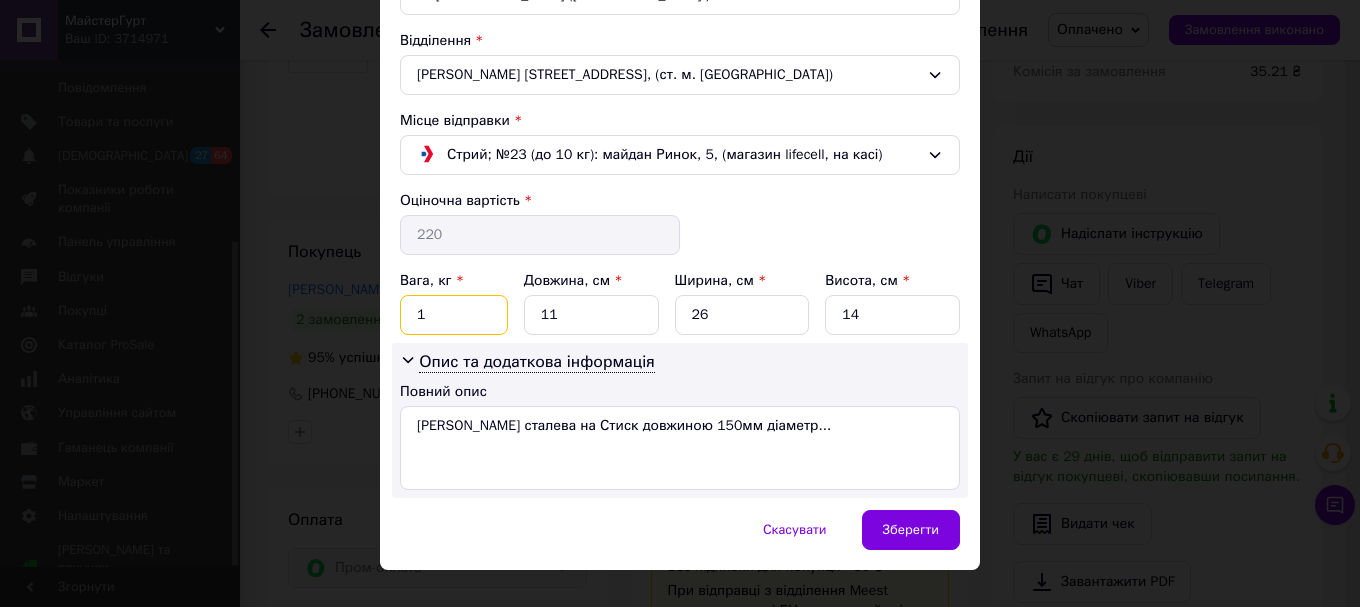 drag, startPoint x: 442, startPoint y: 306, endPoint x: 404, endPoint y: 311, distance: 38.327538 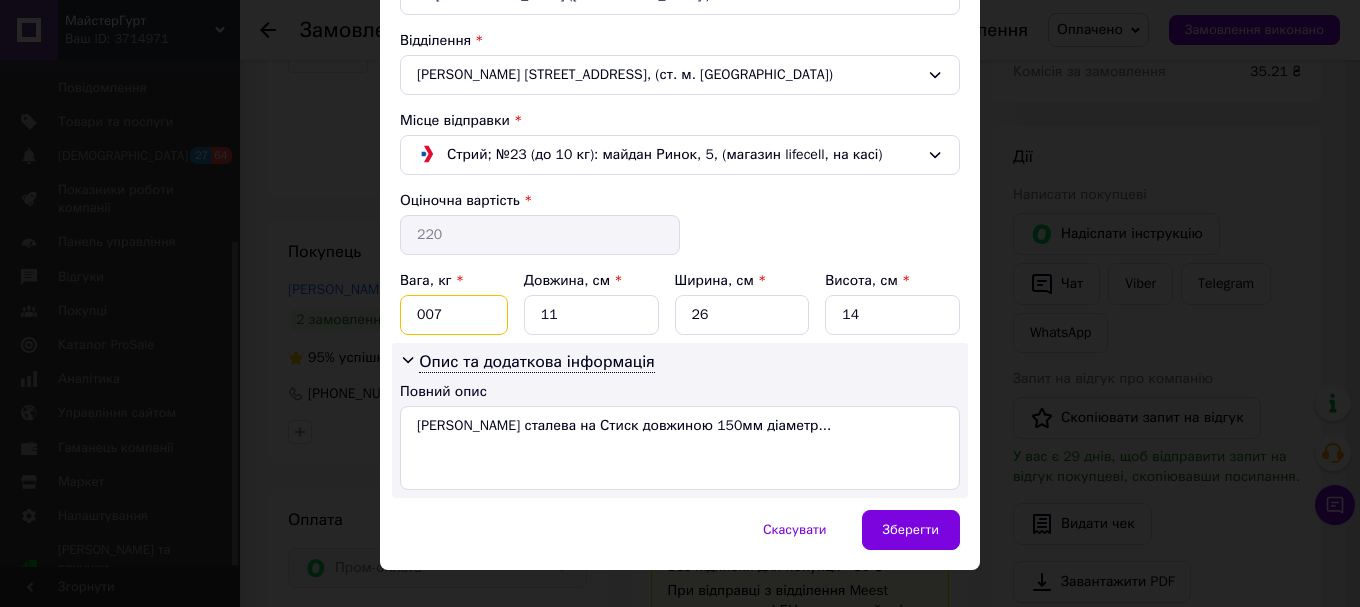 drag, startPoint x: 458, startPoint y: 317, endPoint x: 400, endPoint y: 315, distance: 58.034473 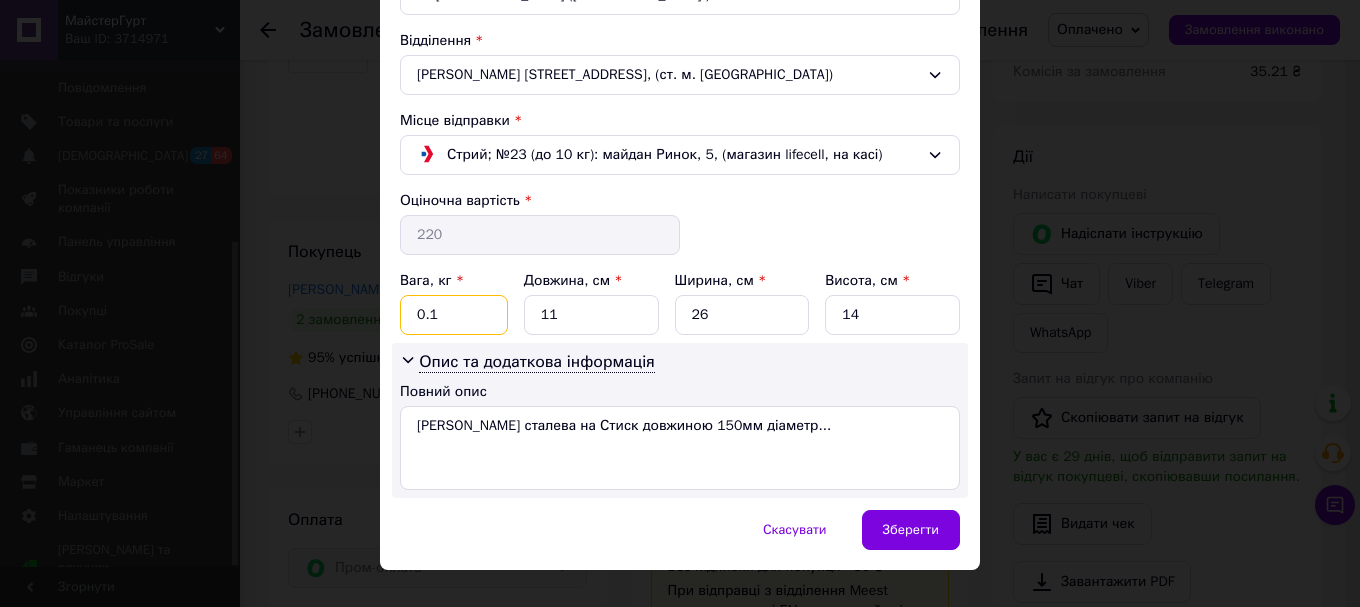 type on "0.100" 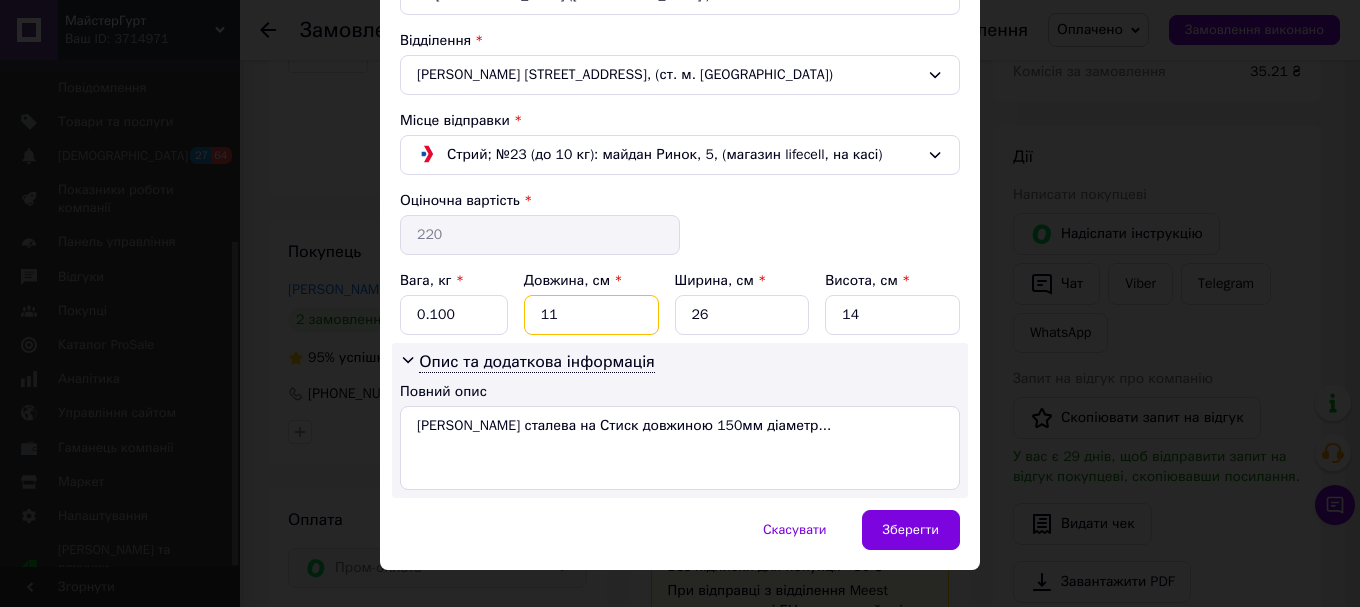 click on "11" at bounding box center [591, 315] 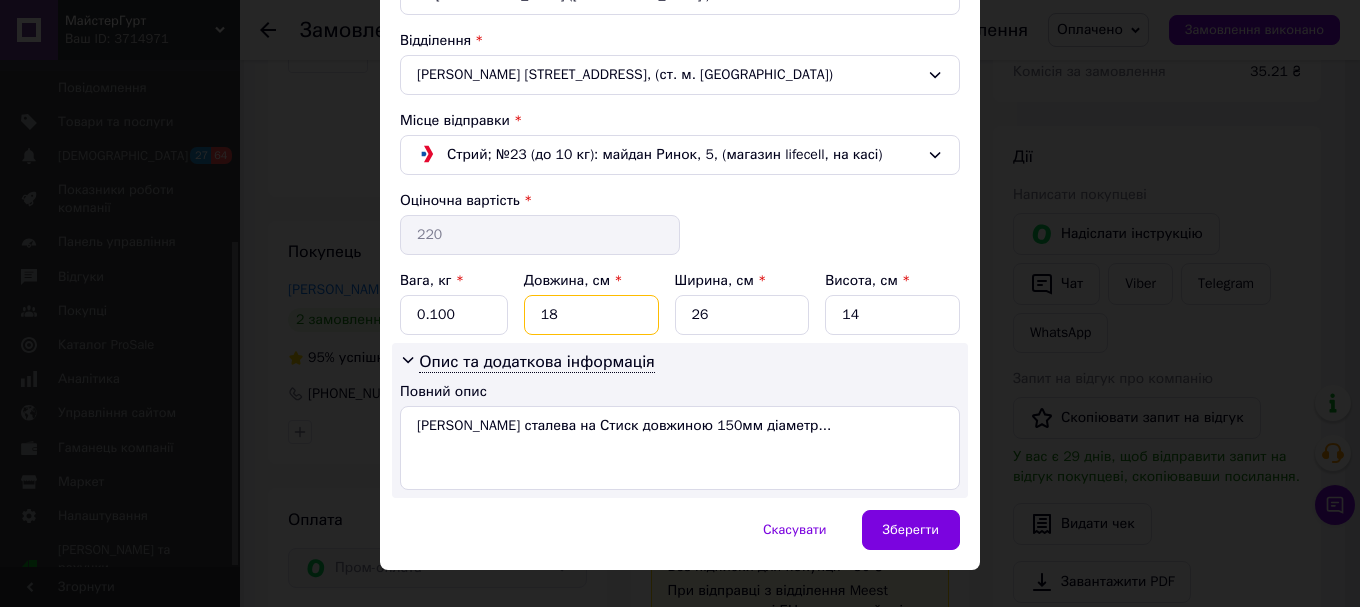 type on "18" 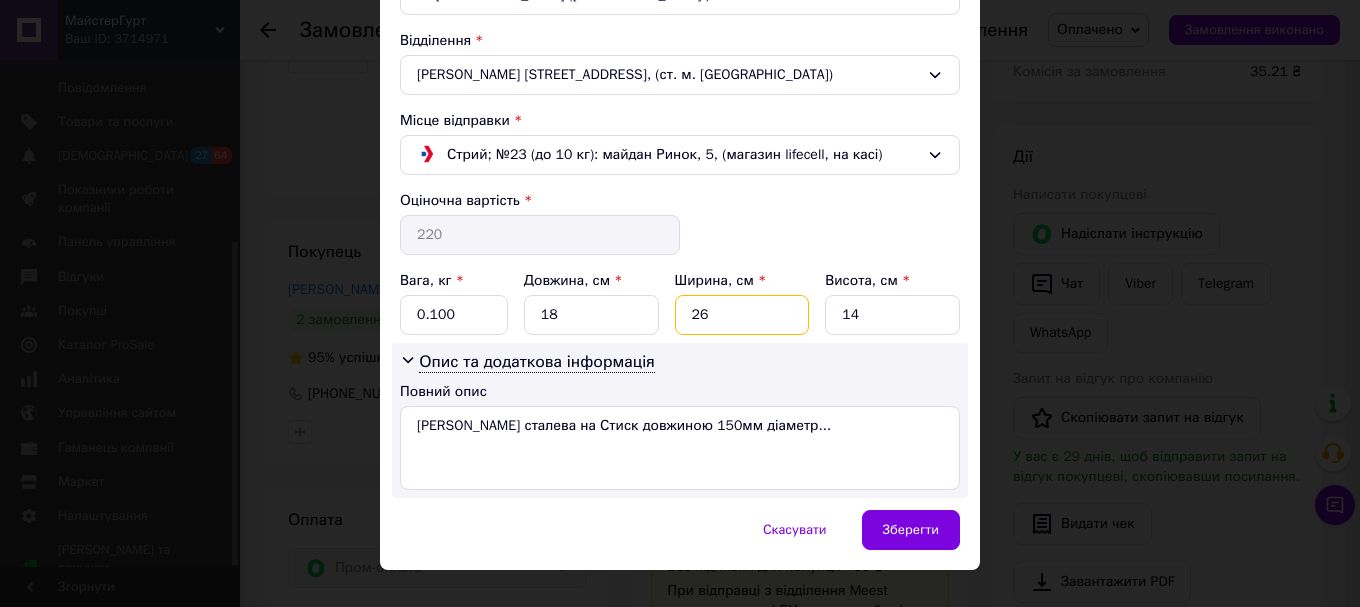 drag, startPoint x: 710, startPoint y: 320, endPoint x: 686, endPoint y: 319, distance: 24.020824 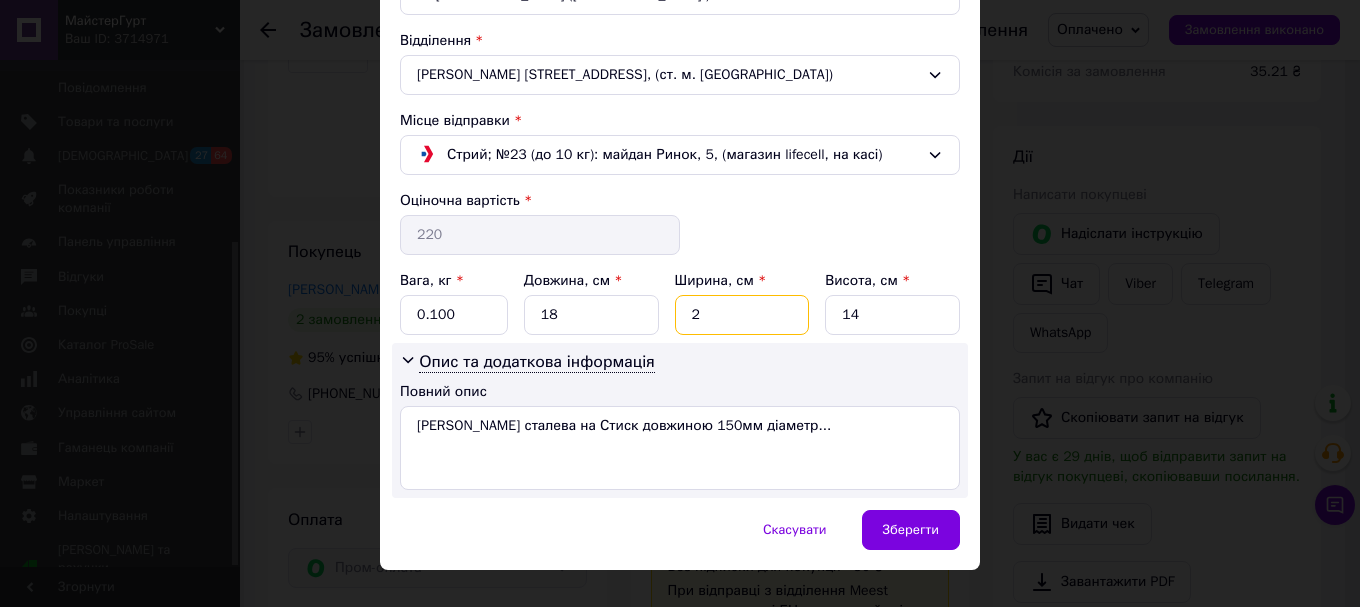 type on "2" 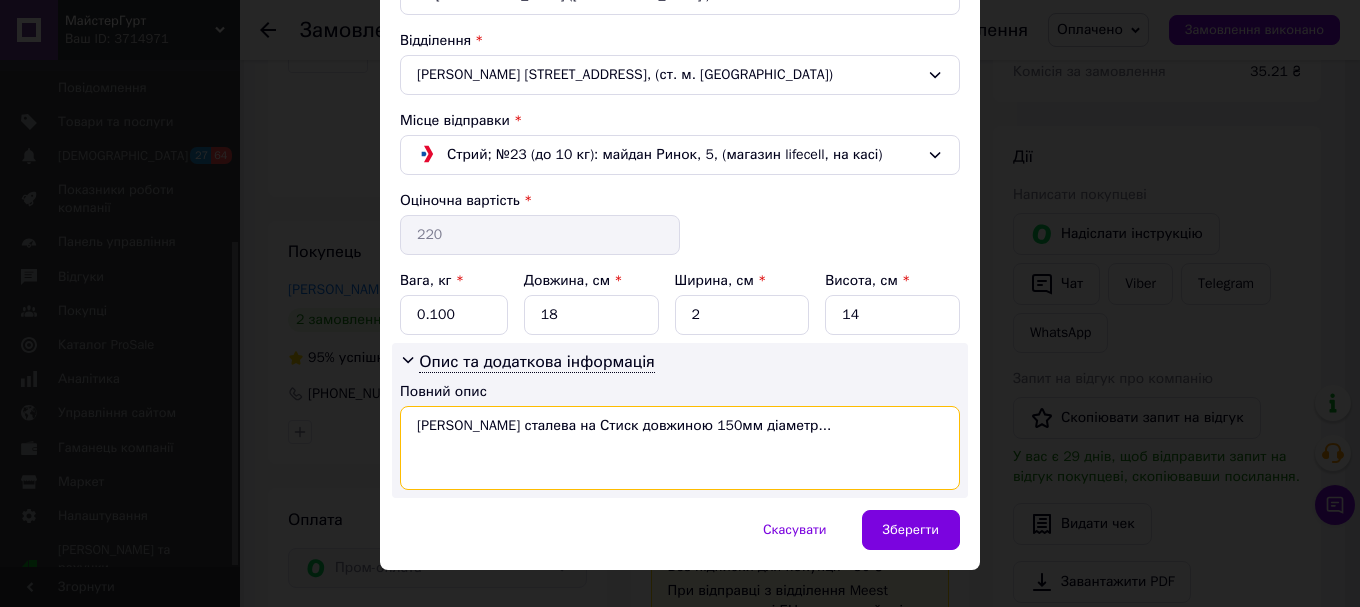 click on "[PERSON_NAME] сталева на Стиск довжиною 150мм діаметр..." at bounding box center [680, 448] 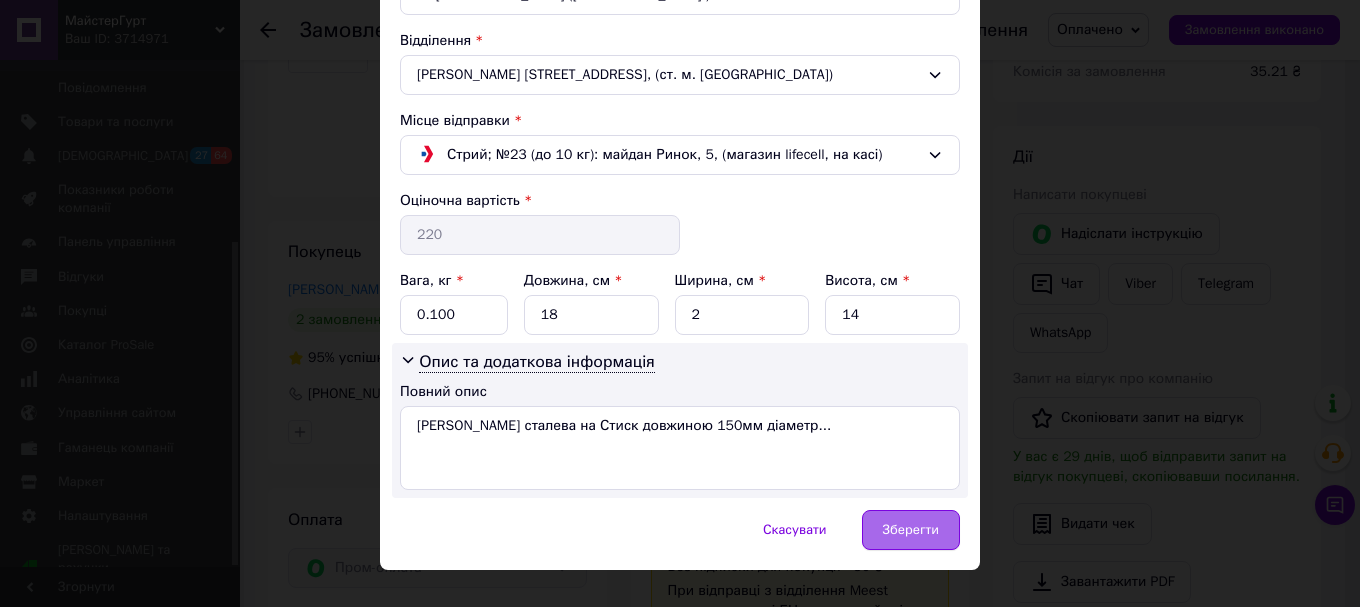 click on "Зберегти" at bounding box center [911, 530] 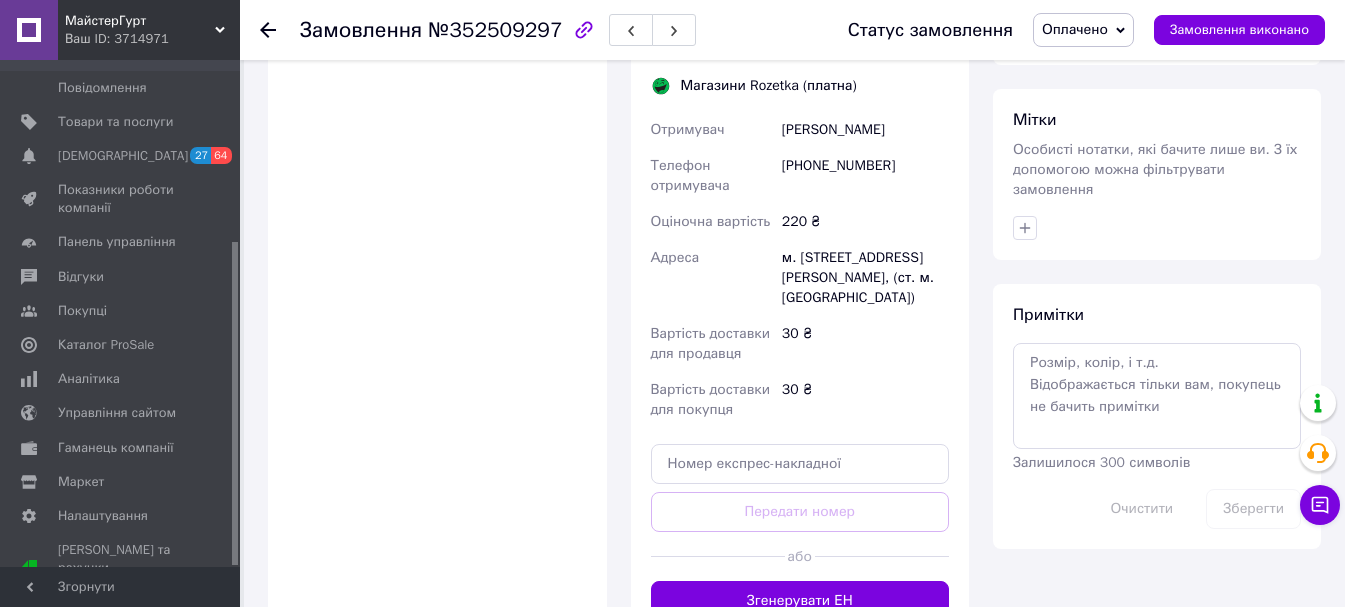 scroll, scrollTop: 1000, scrollLeft: 0, axis: vertical 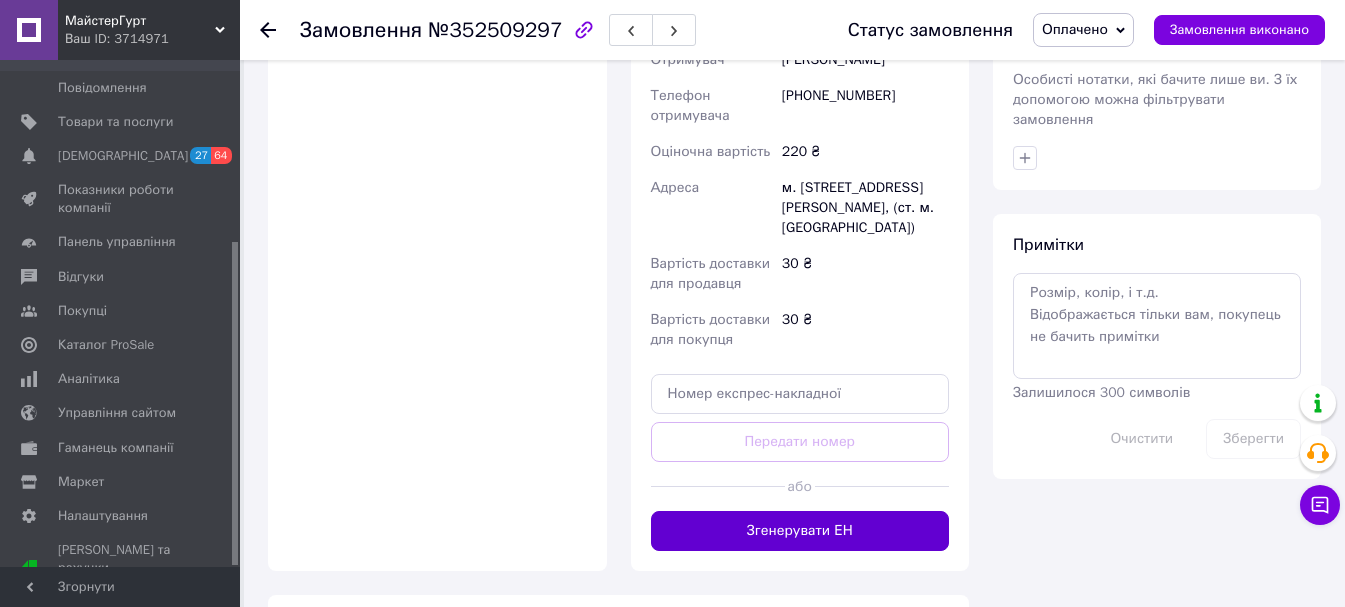click on "Згенерувати ЕН" at bounding box center (800, 531) 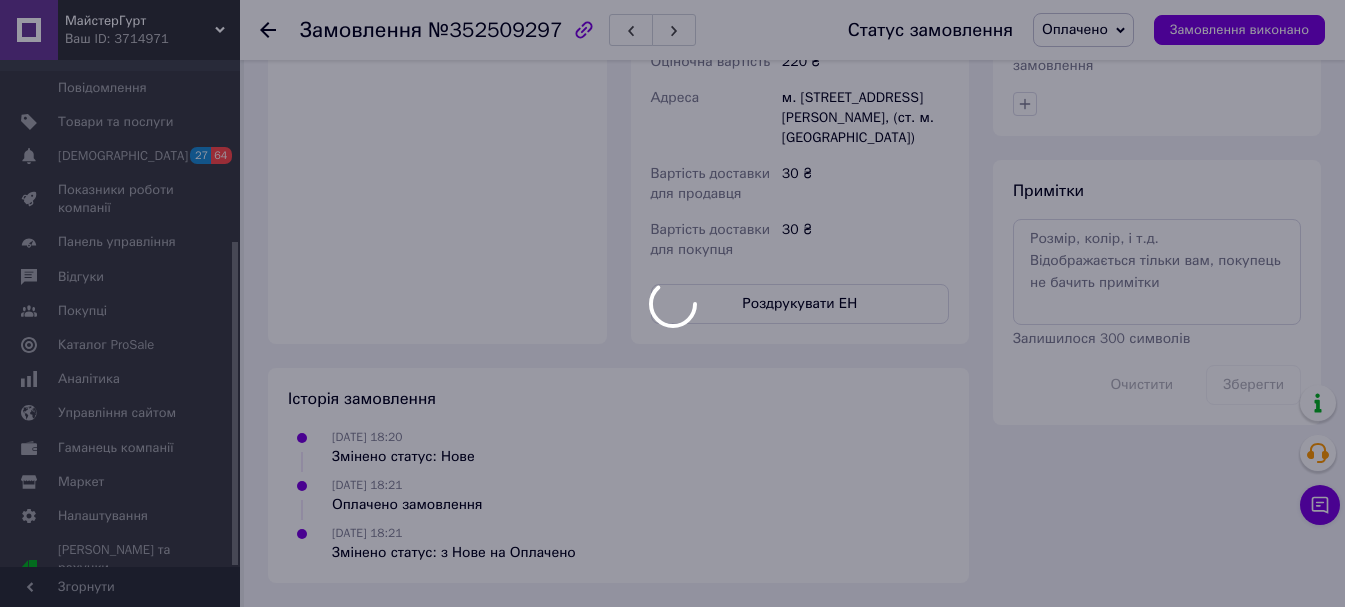 scroll, scrollTop: 1090, scrollLeft: 0, axis: vertical 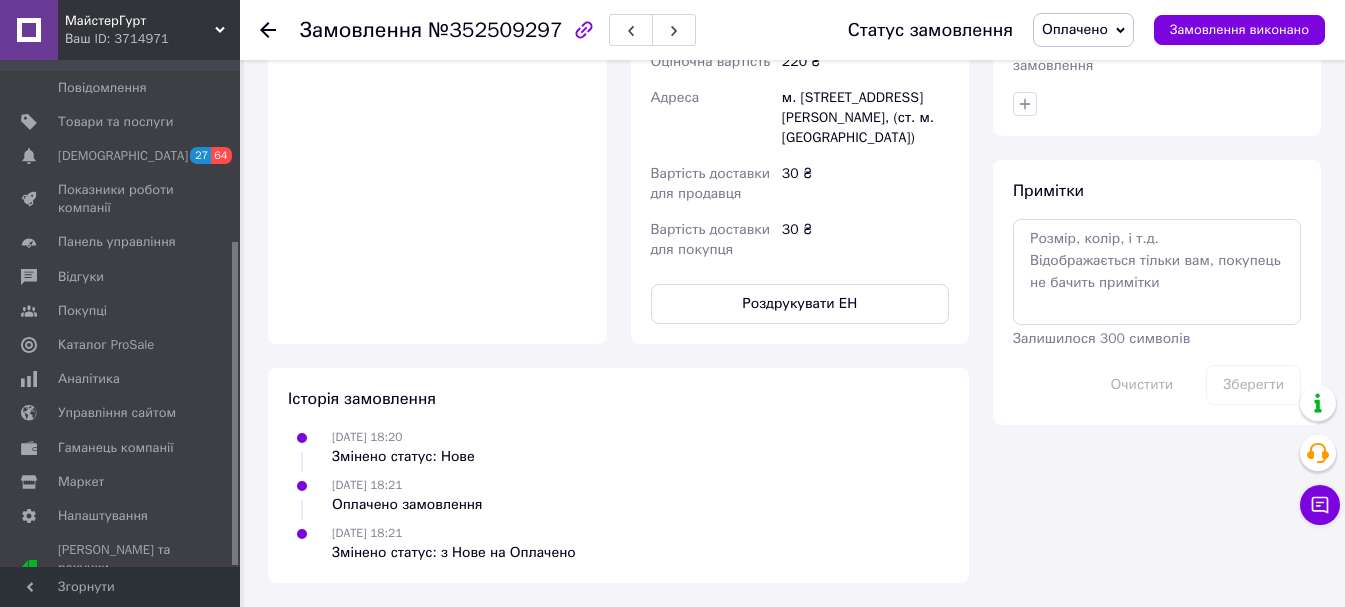 click 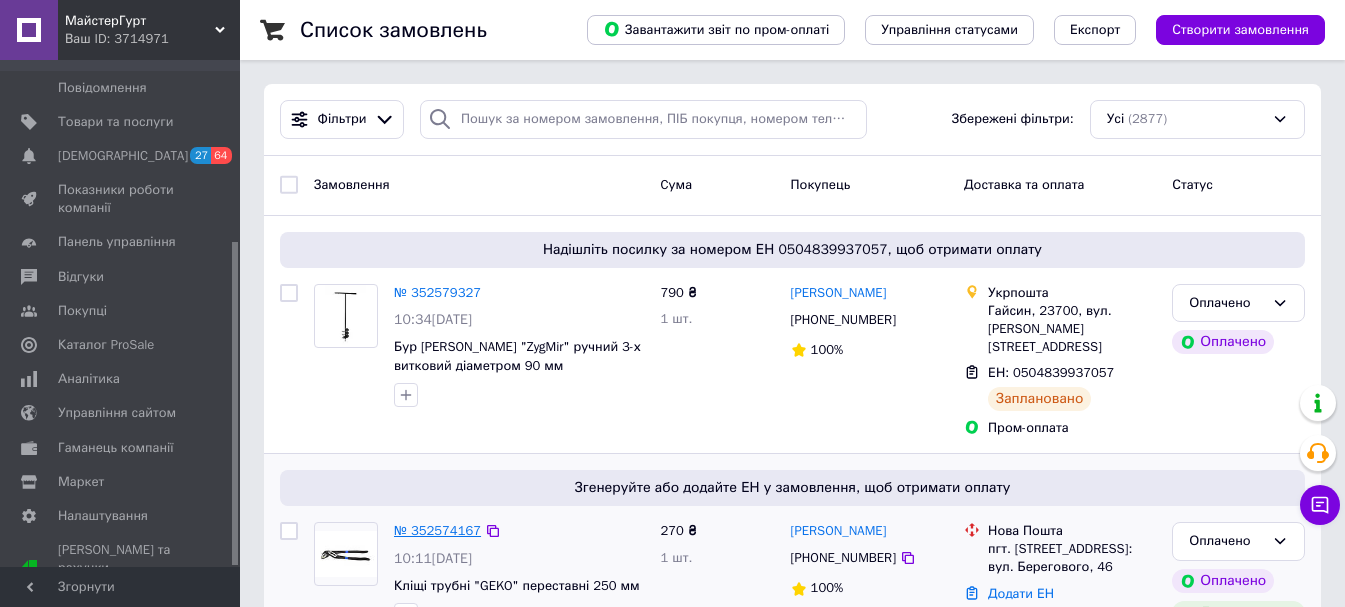 click on "№ 352574167" at bounding box center (437, 530) 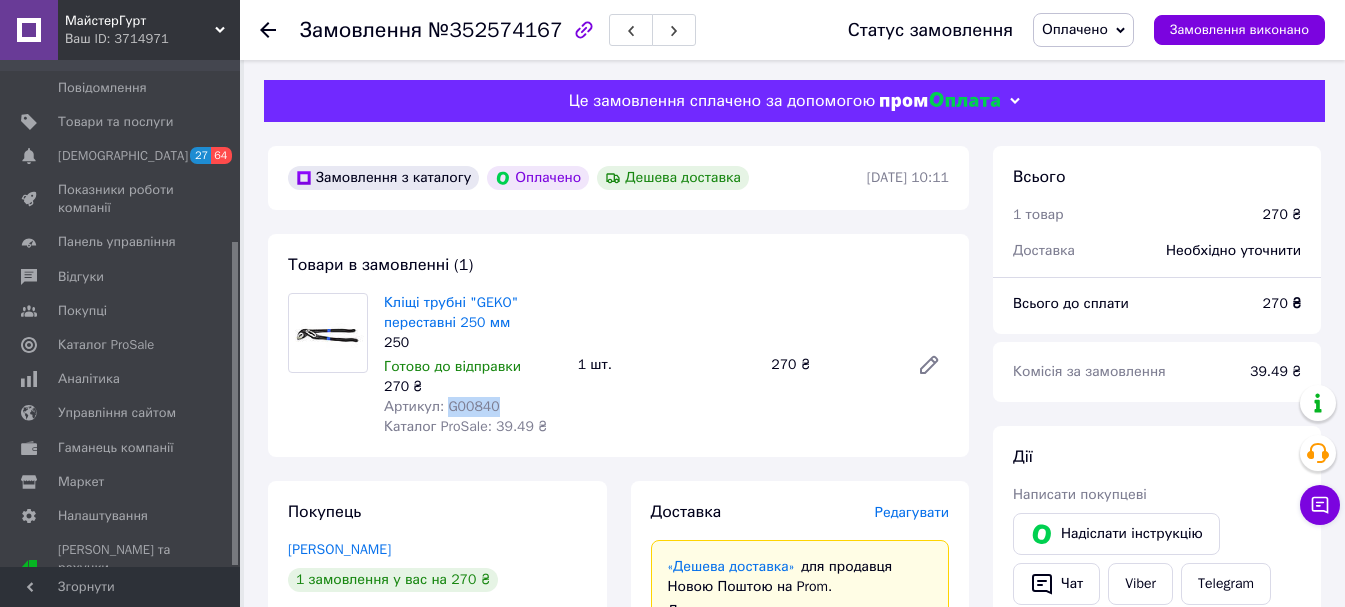drag, startPoint x: 444, startPoint y: 406, endPoint x: 500, endPoint y: 403, distance: 56.0803 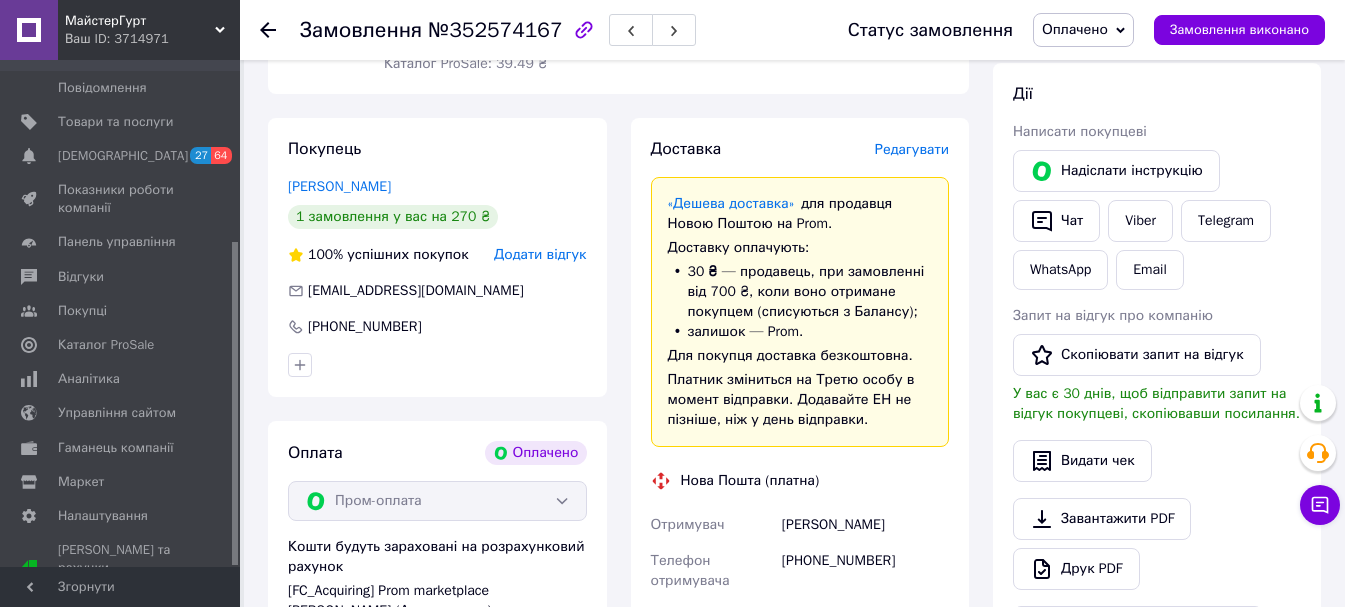 scroll, scrollTop: 400, scrollLeft: 0, axis: vertical 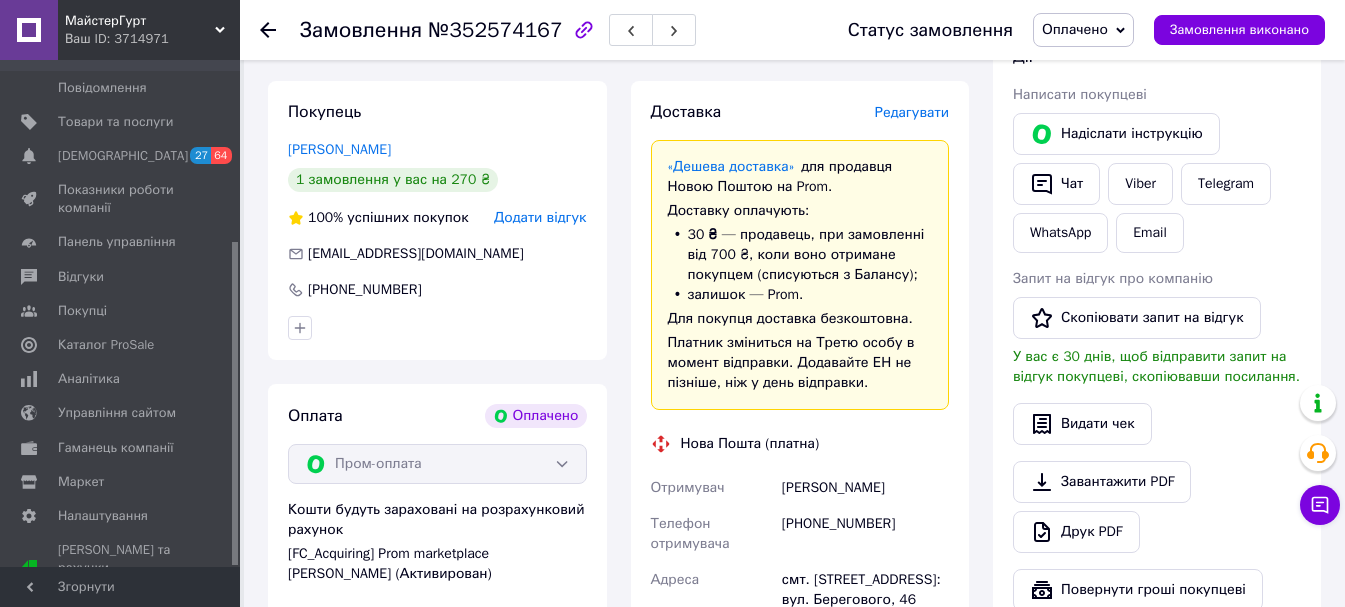 click 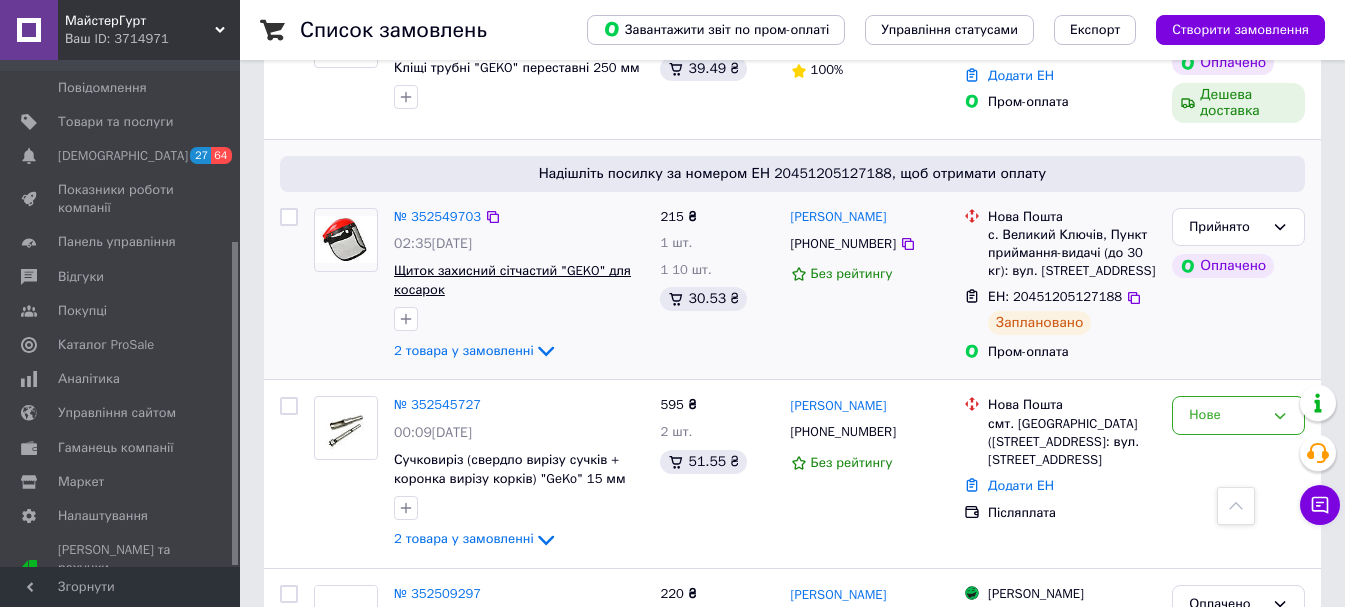 scroll, scrollTop: 700, scrollLeft: 0, axis: vertical 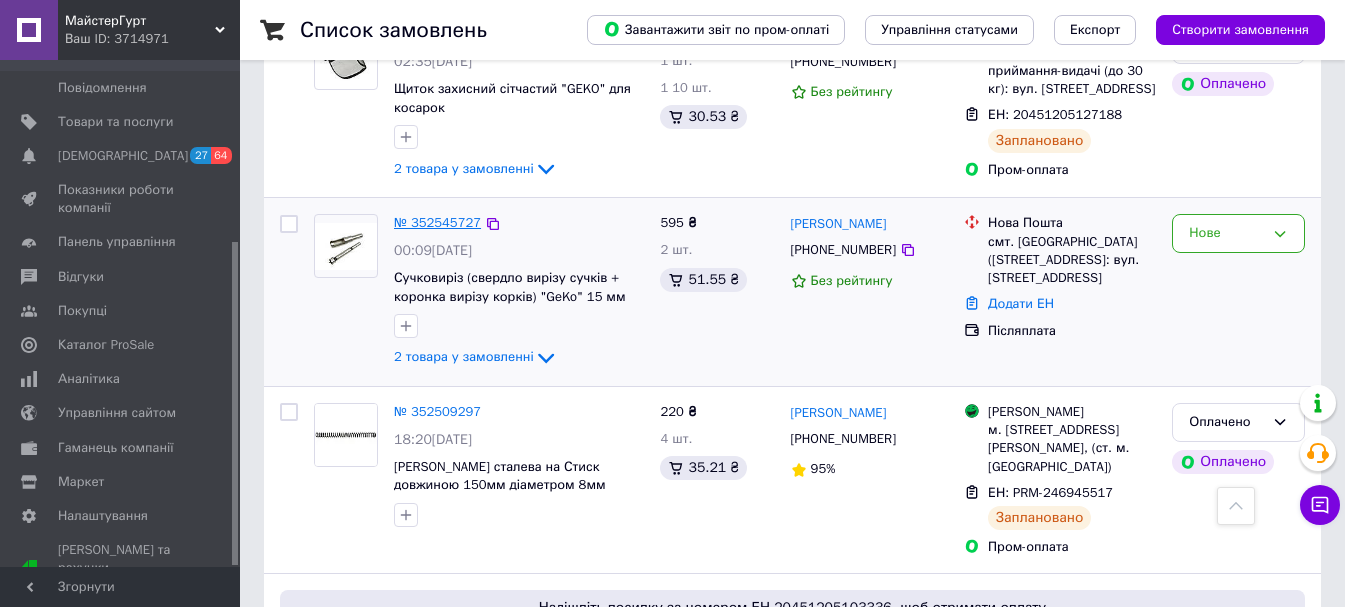 click on "№ 352545727" at bounding box center [437, 222] 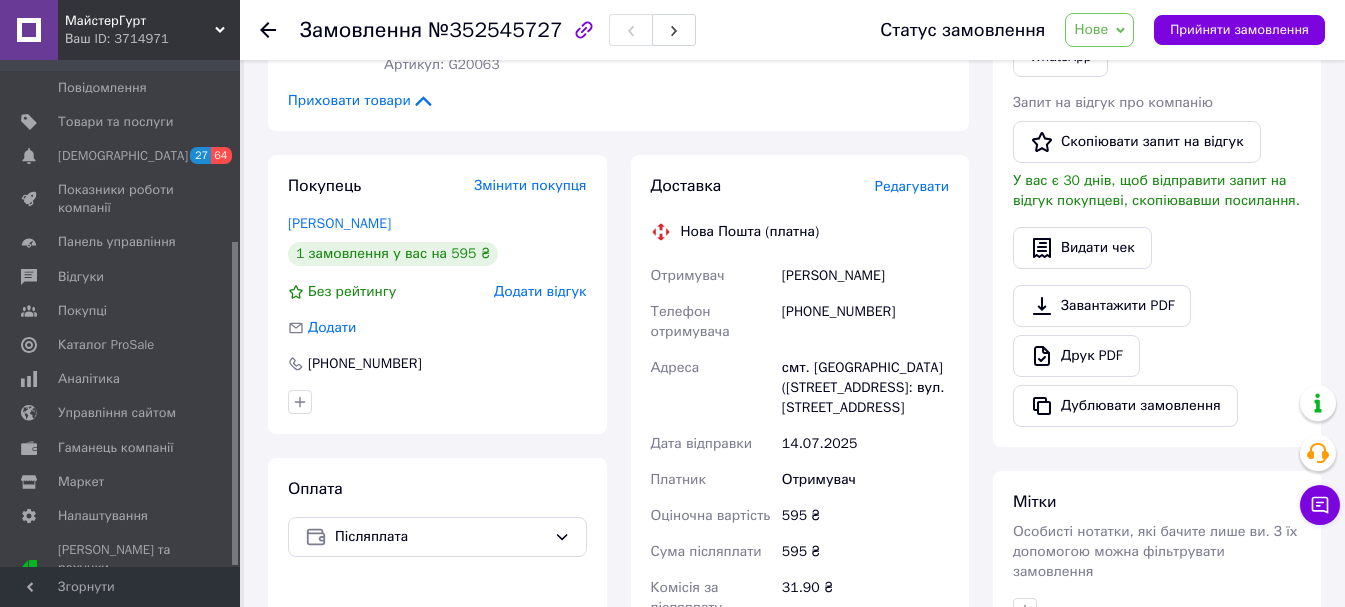 scroll, scrollTop: 300, scrollLeft: 0, axis: vertical 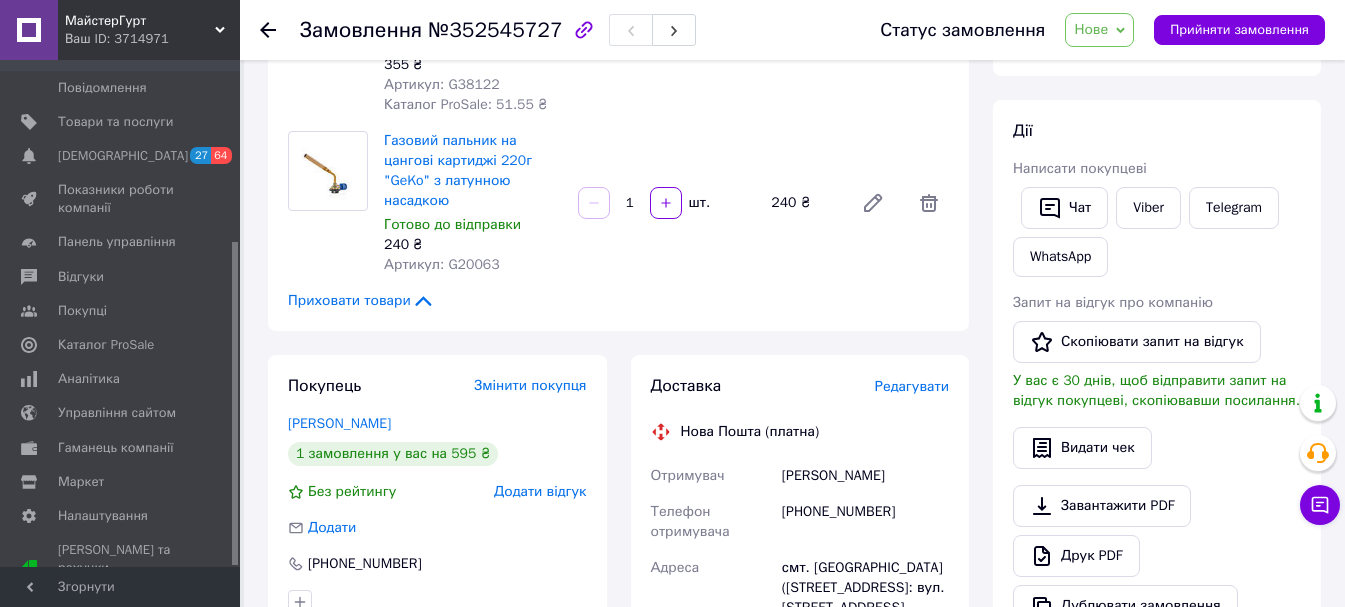 click 